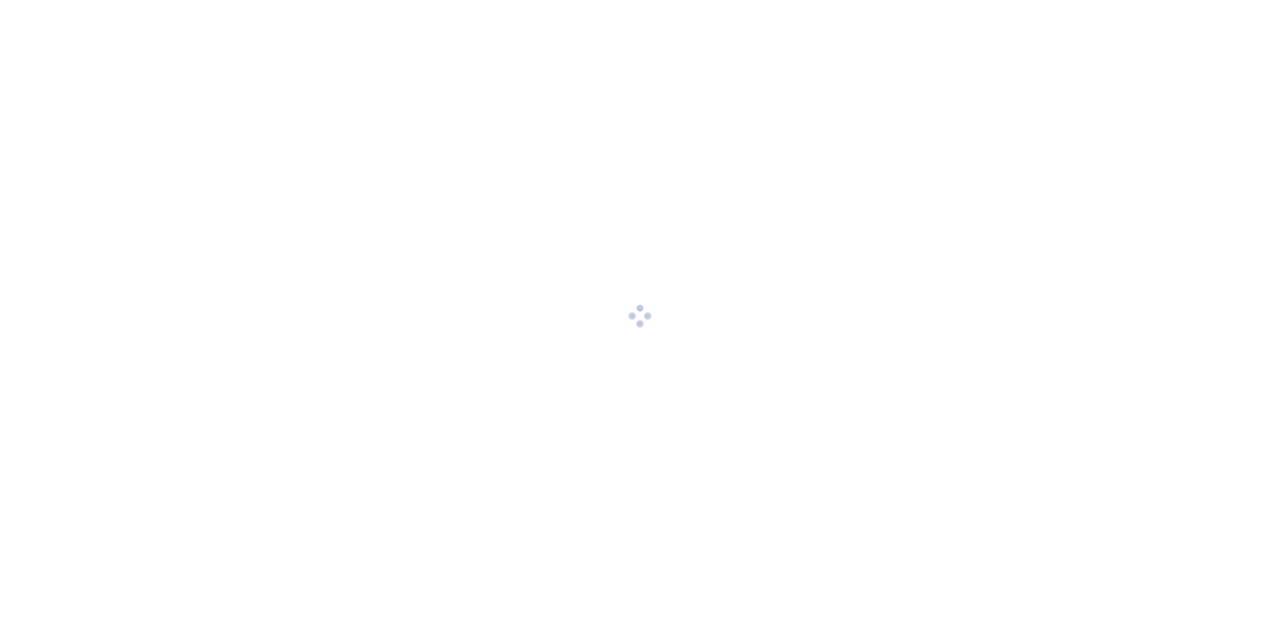 scroll, scrollTop: 0, scrollLeft: 0, axis: both 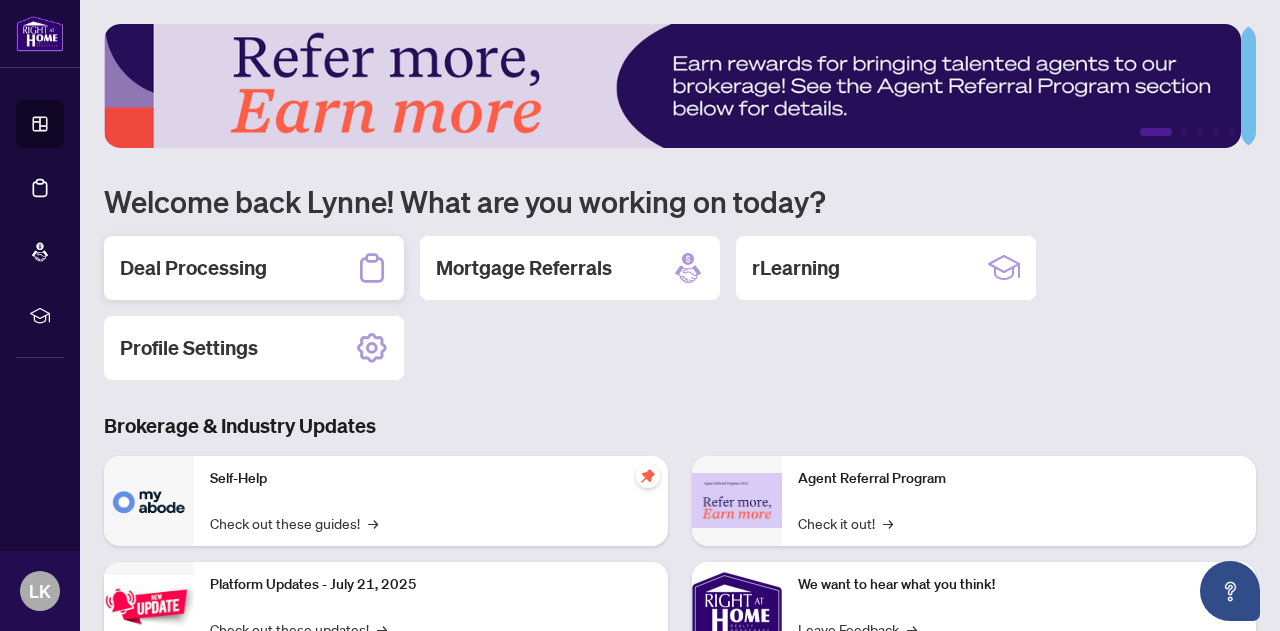 click on "Deal Processing" at bounding box center [193, 268] 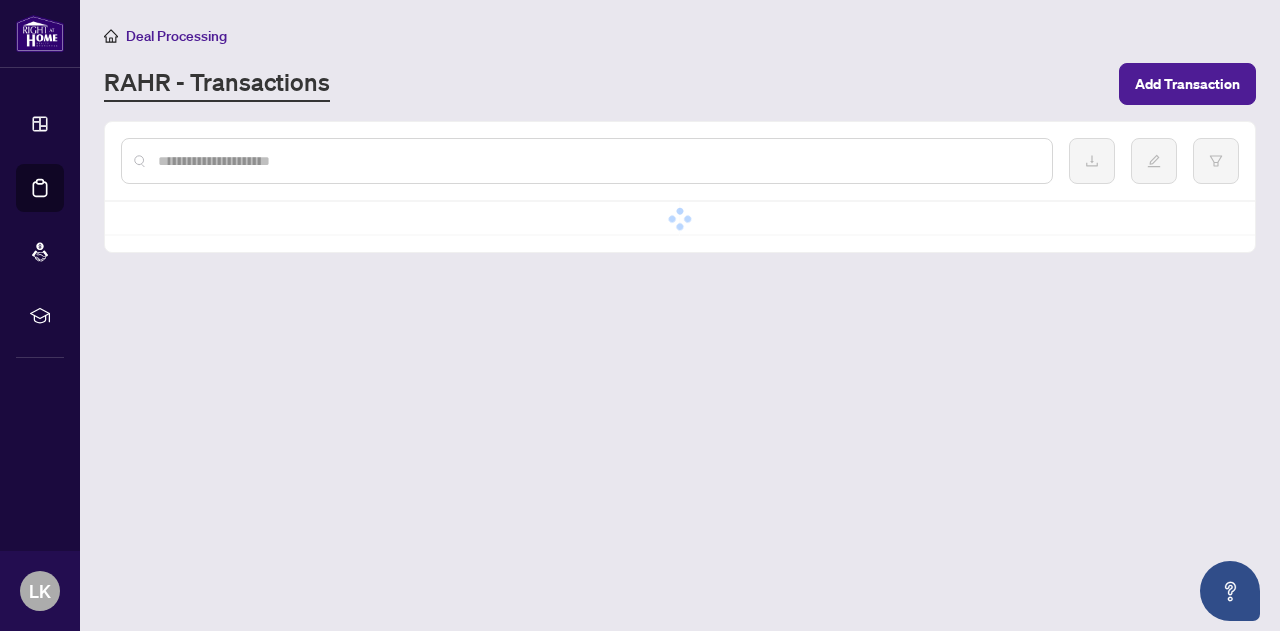 click on "Deal Processing RAHR - Transactions Add Transaction   Simple Empty No data" at bounding box center [680, 315] 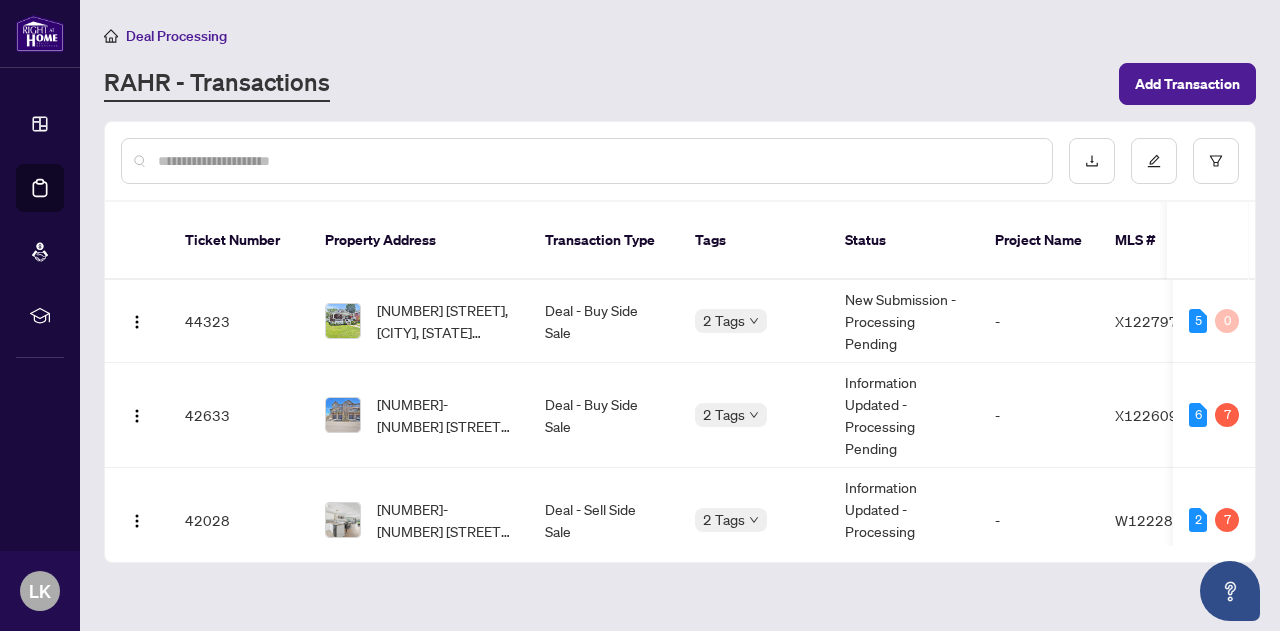 click on "[NUMBER]-[NUMBER] [STREET], [CITY], [STATE] [POSTAL CODE], [COUNTRY]" at bounding box center (445, 415) 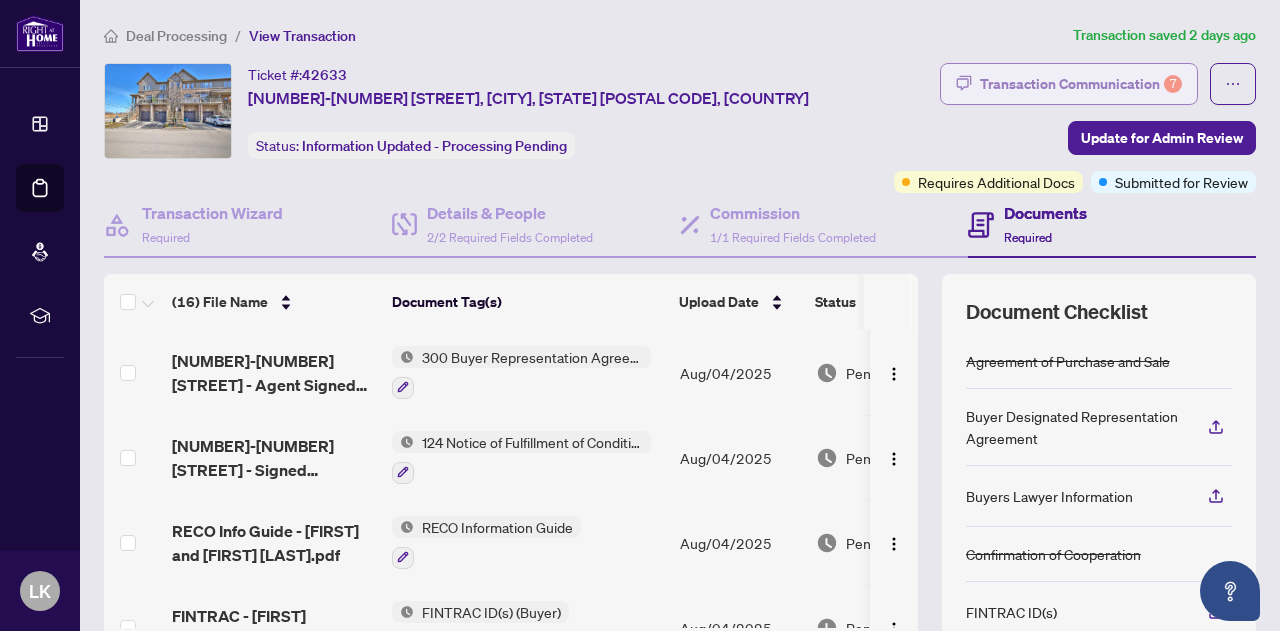click on "Transaction Communication 7" at bounding box center (1069, 84) 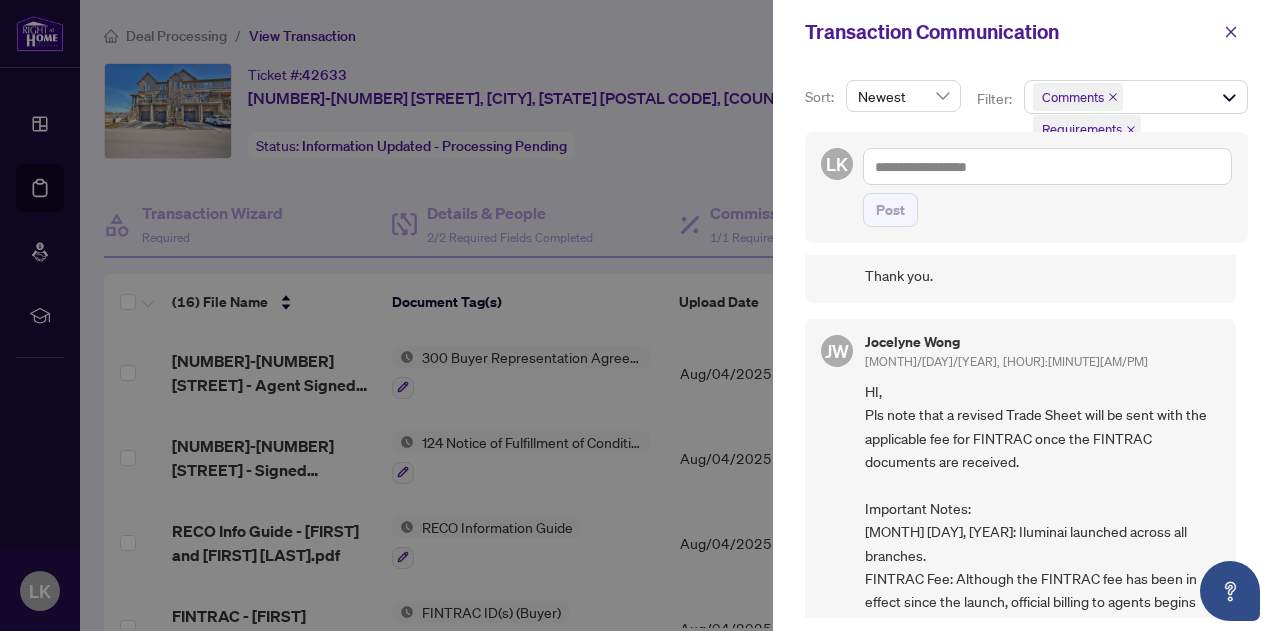 scroll, scrollTop: 0, scrollLeft: 0, axis: both 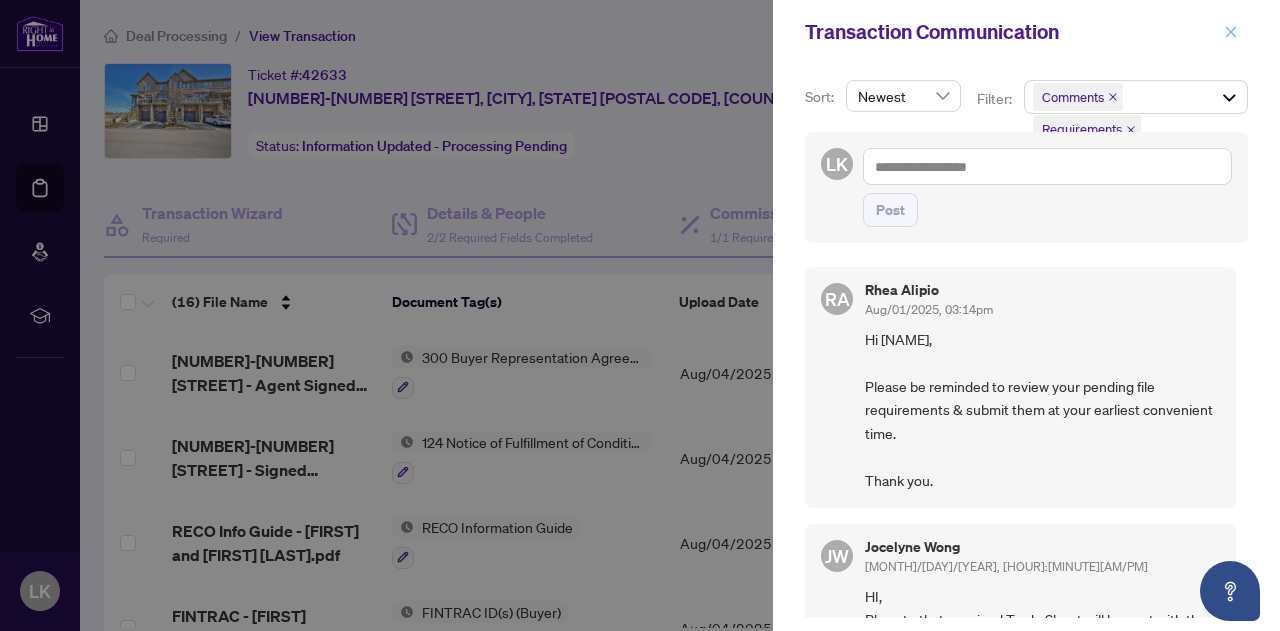 click 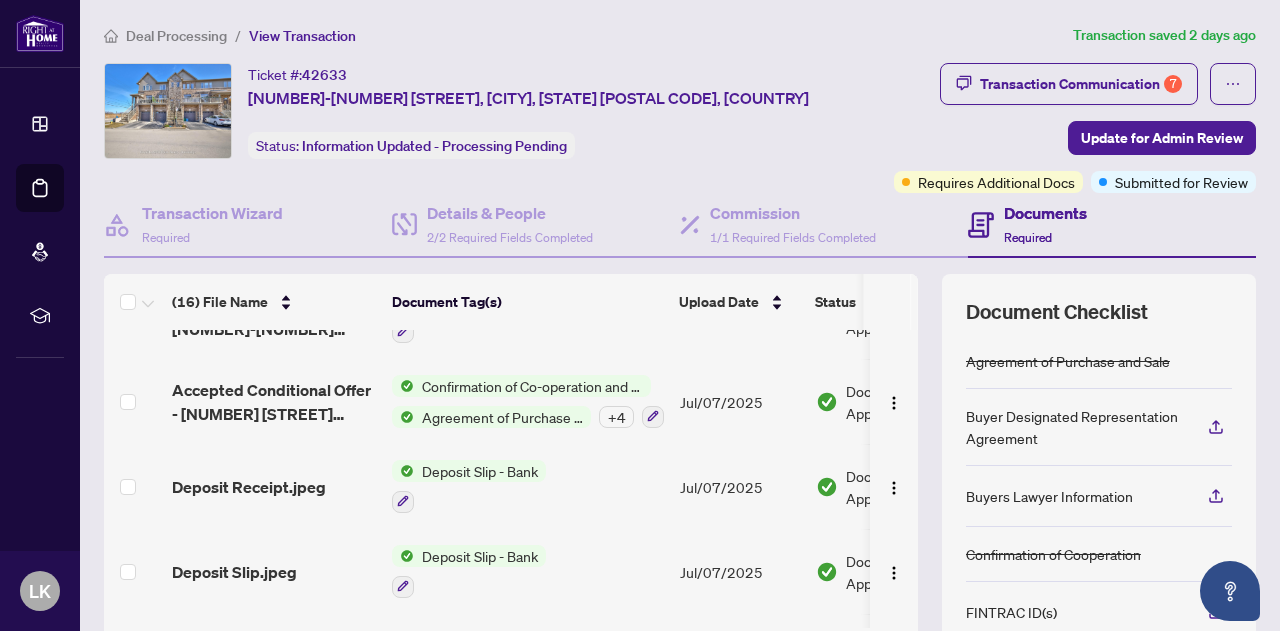 scroll, scrollTop: 1054, scrollLeft: 0, axis: vertical 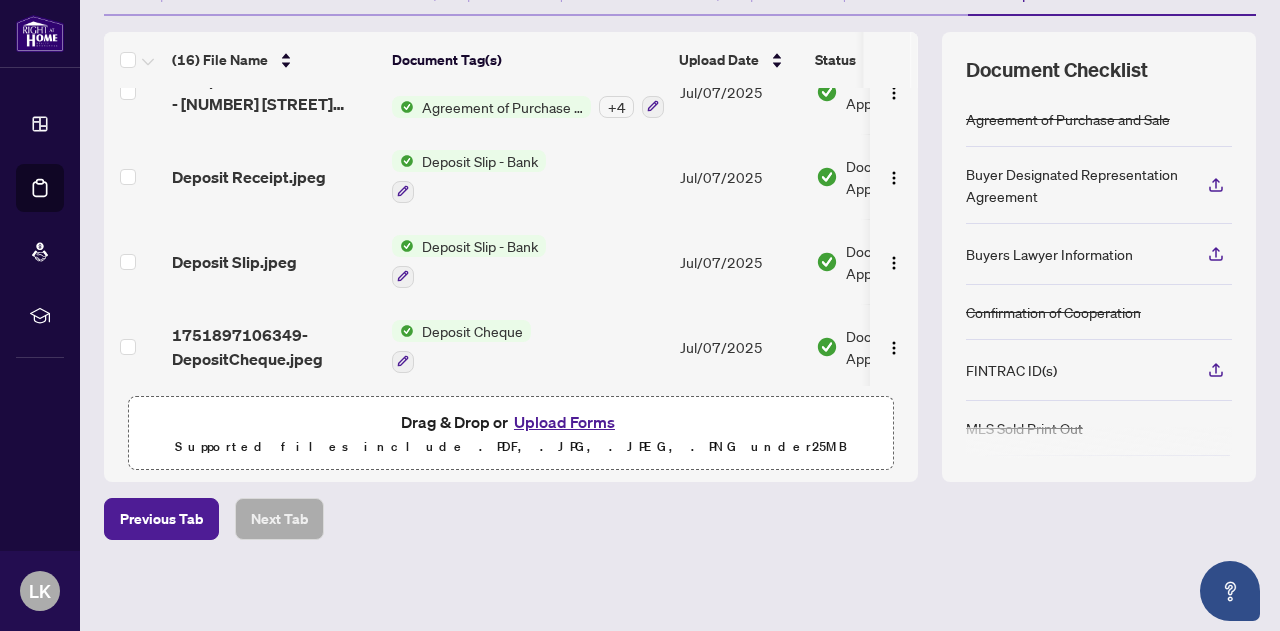 click on "Upload Forms" at bounding box center (564, 422) 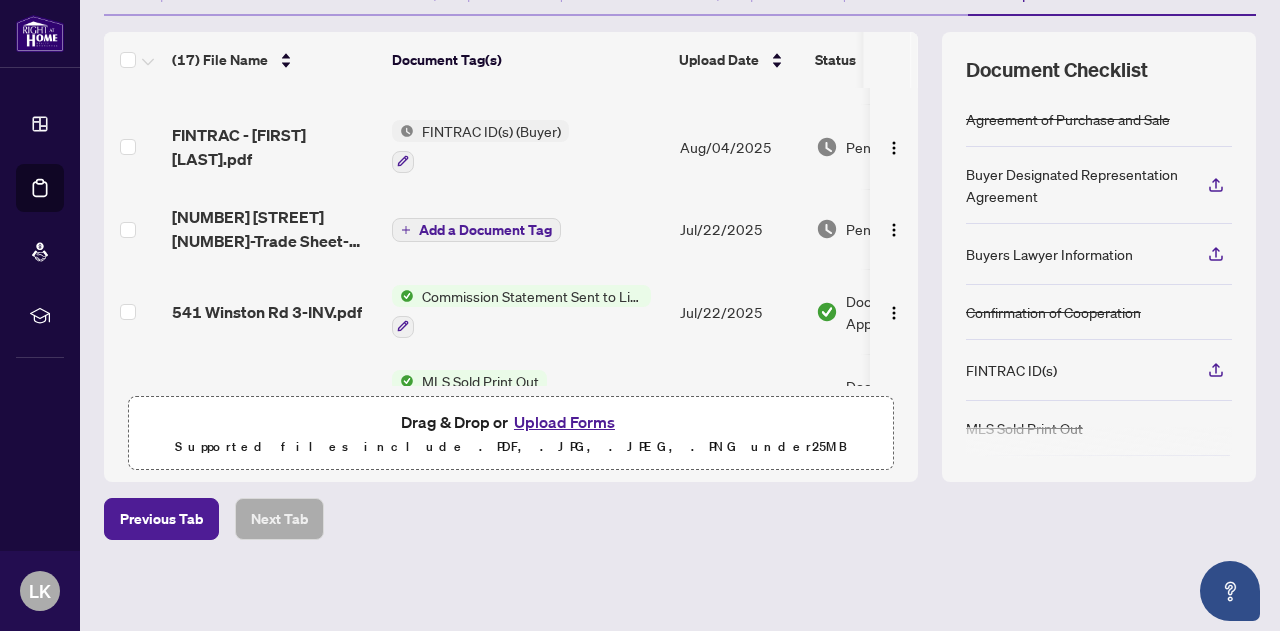 scroll, scrollTop: 0, scrollLeft: 0, axis: both 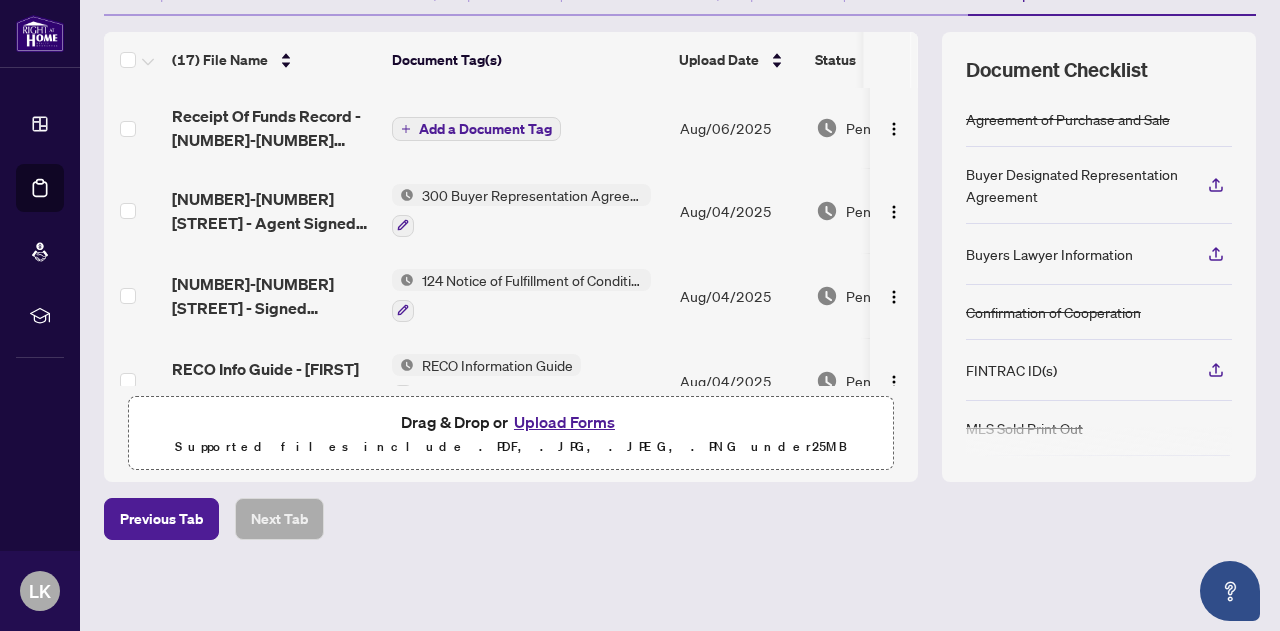 click on "Add a Document Tag" at bounding box center (485, 129) 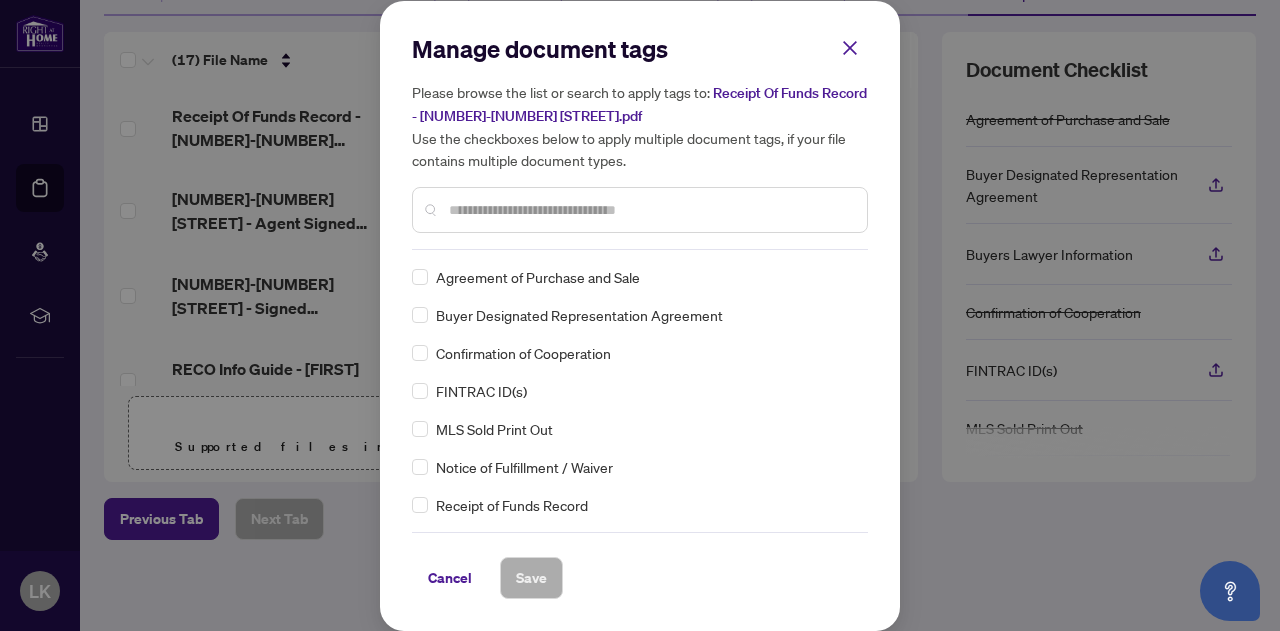 click at bounding box center (650, 210) 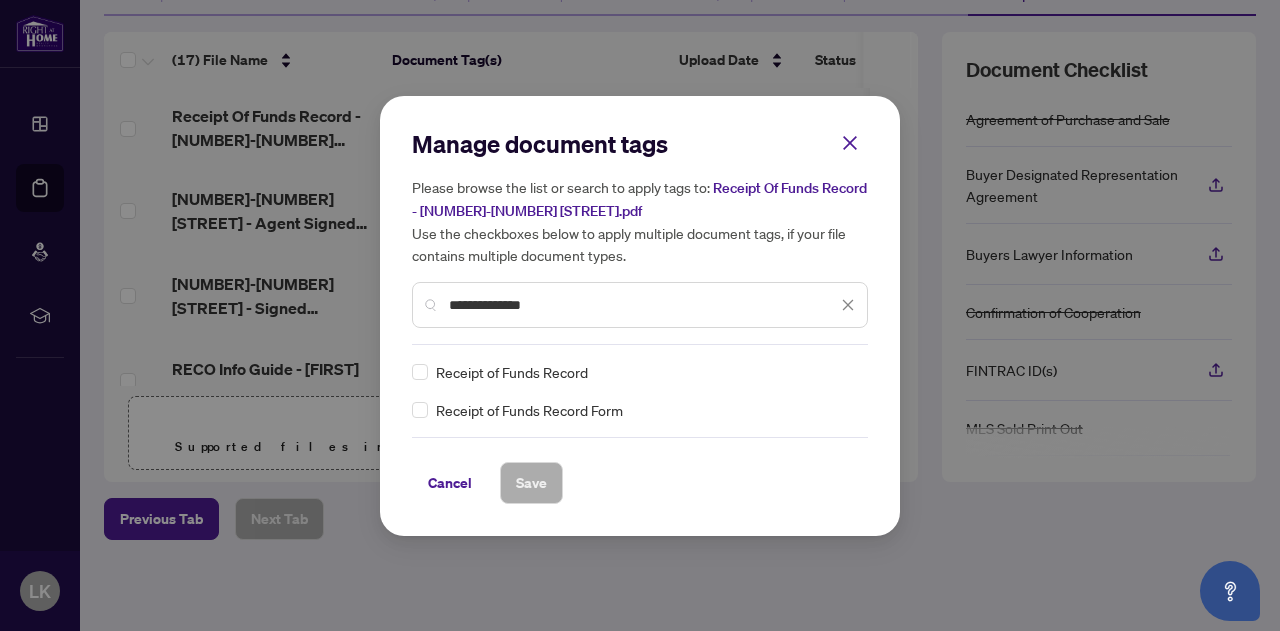 type on "**********" 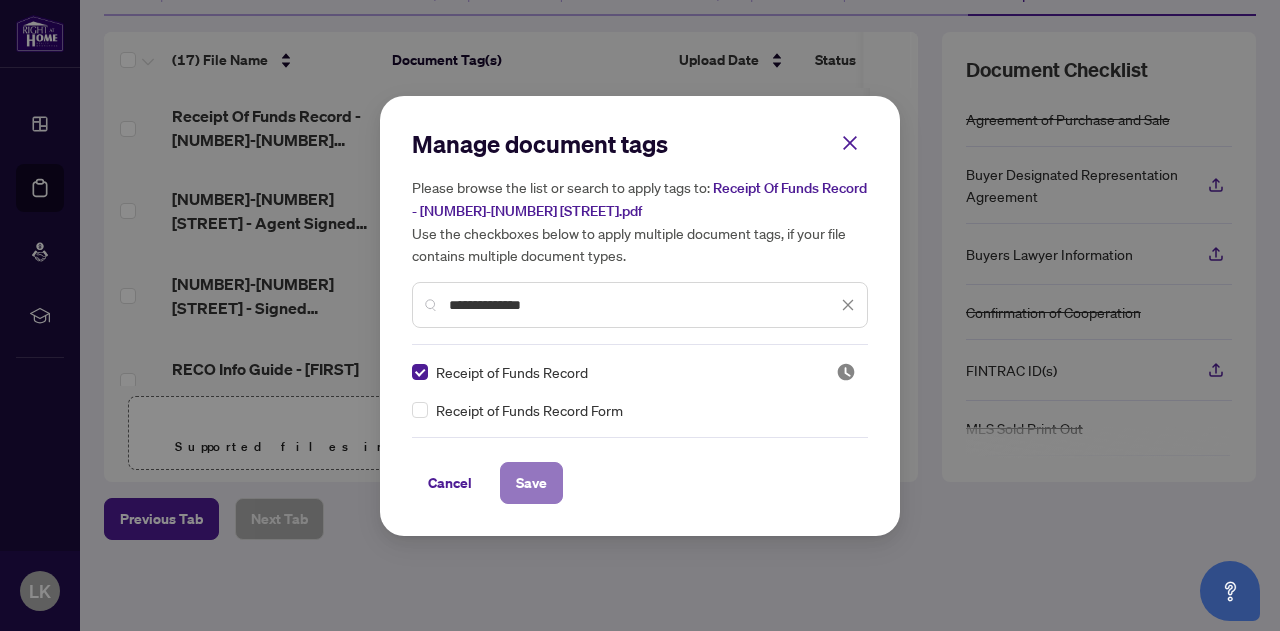 click on "Save" at bounding box center (531, 483) 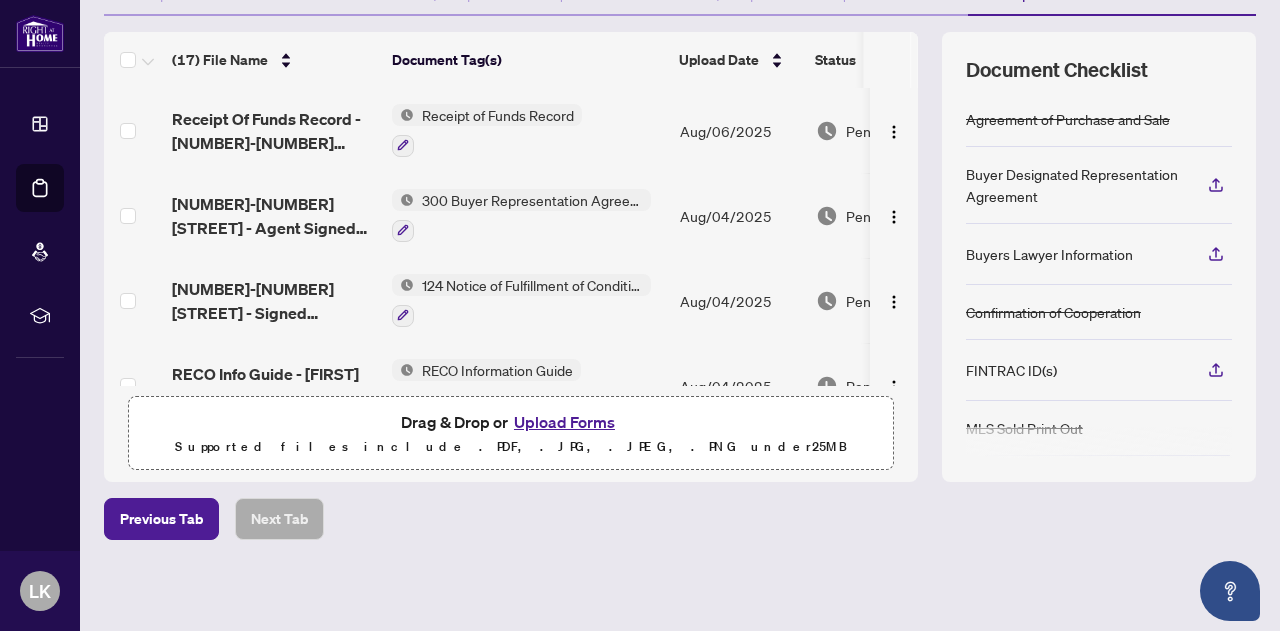 scroll, scrollTop: 0, scrollLeft: 0, axis: both 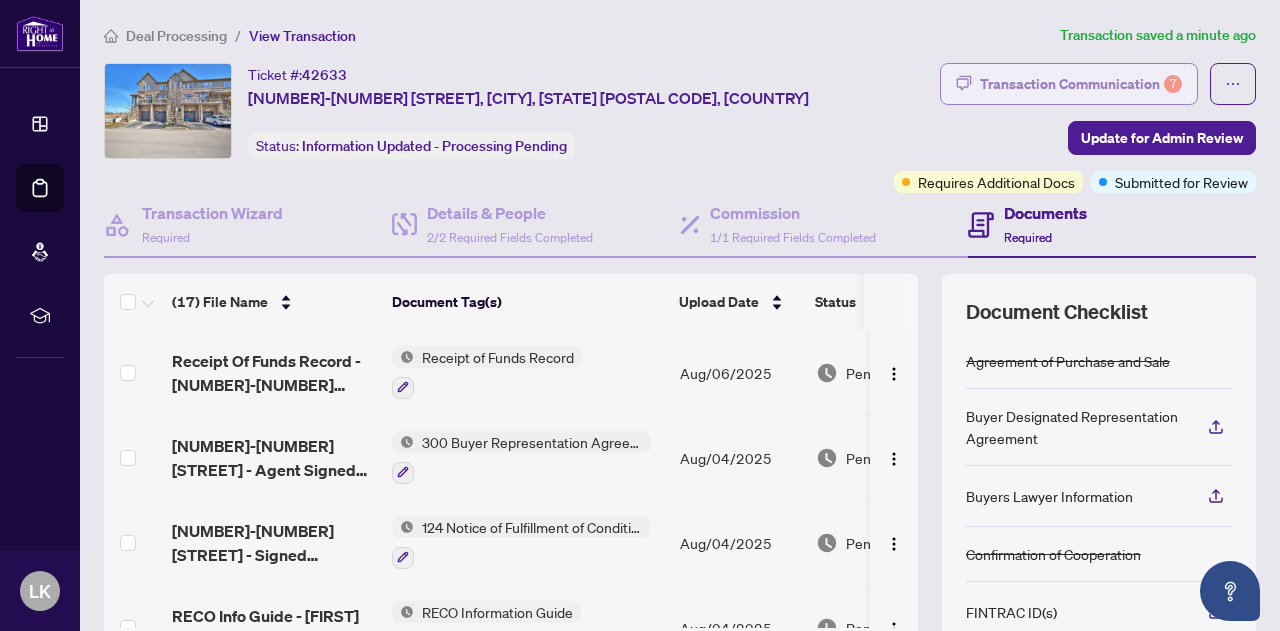 click on "Transaction Communication 7" at bounding box center (1081, 84) 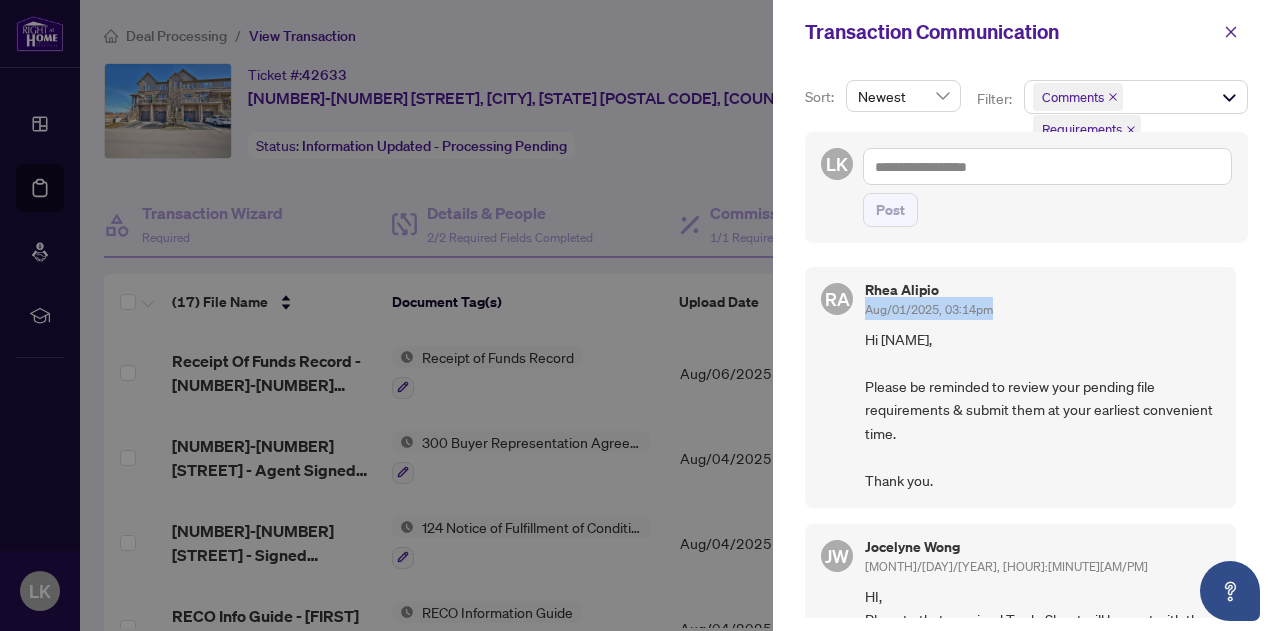 drag, startPoint x: 1242, startPoint y: 269, endPoint x: 1242, endPoint y: 314, distance: 45 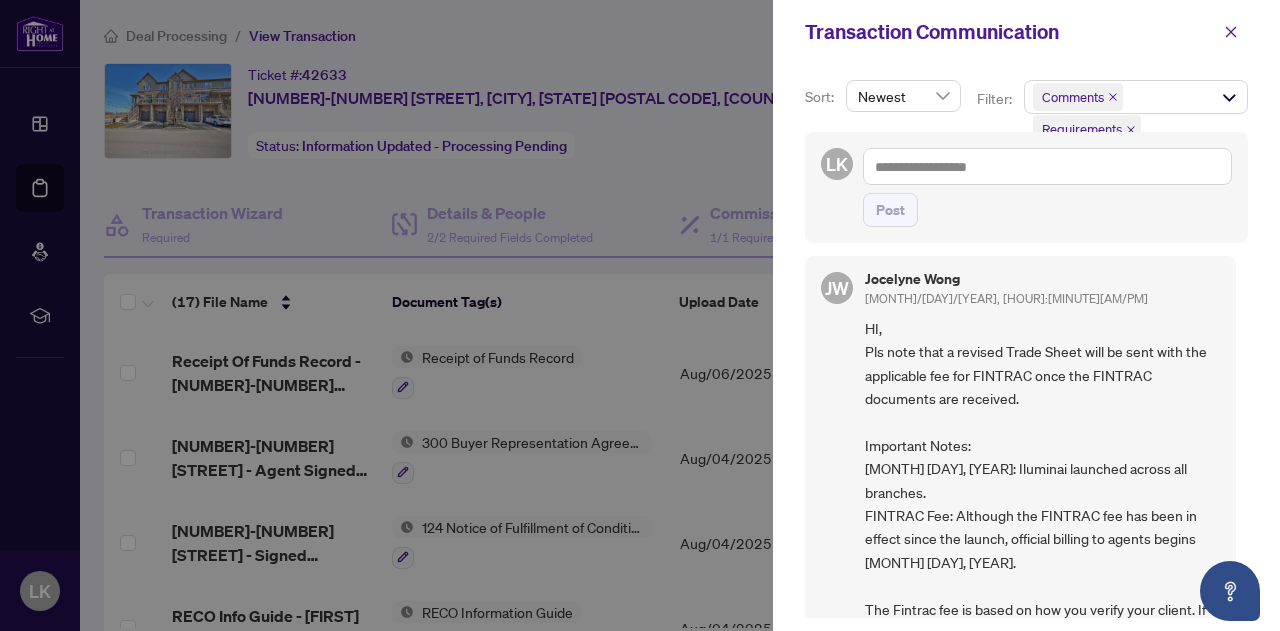 scroll, scrollTop: 0, scrollLeft: 0, axis: both 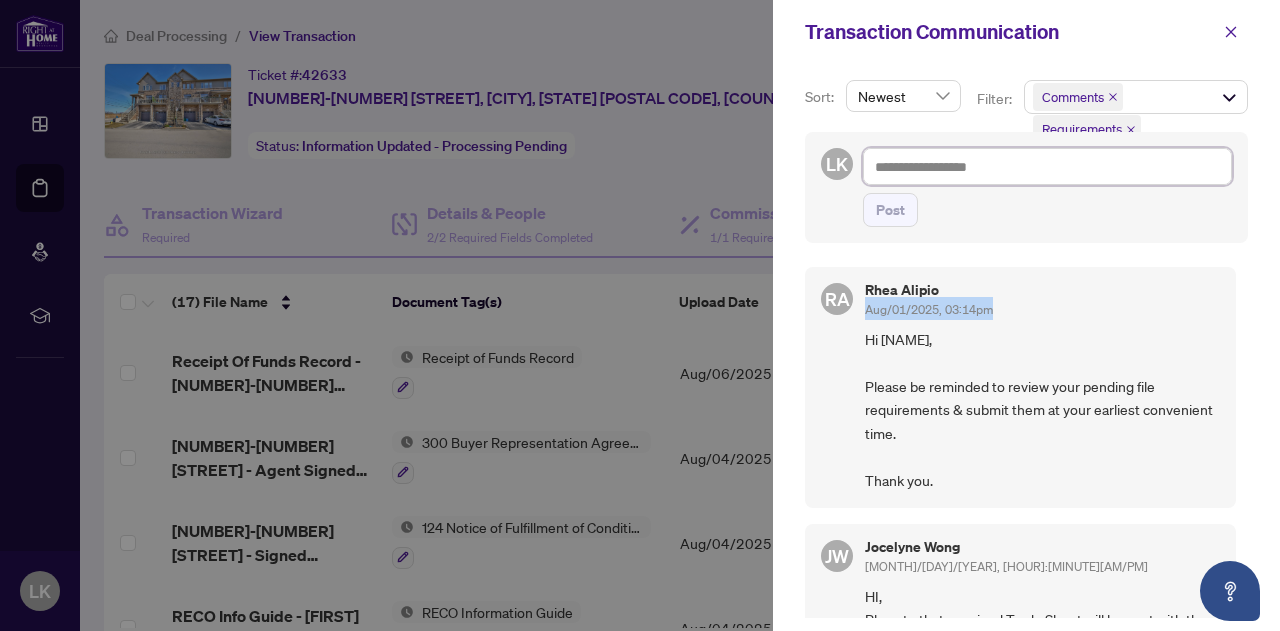 click at bounding box center [1047, 166] 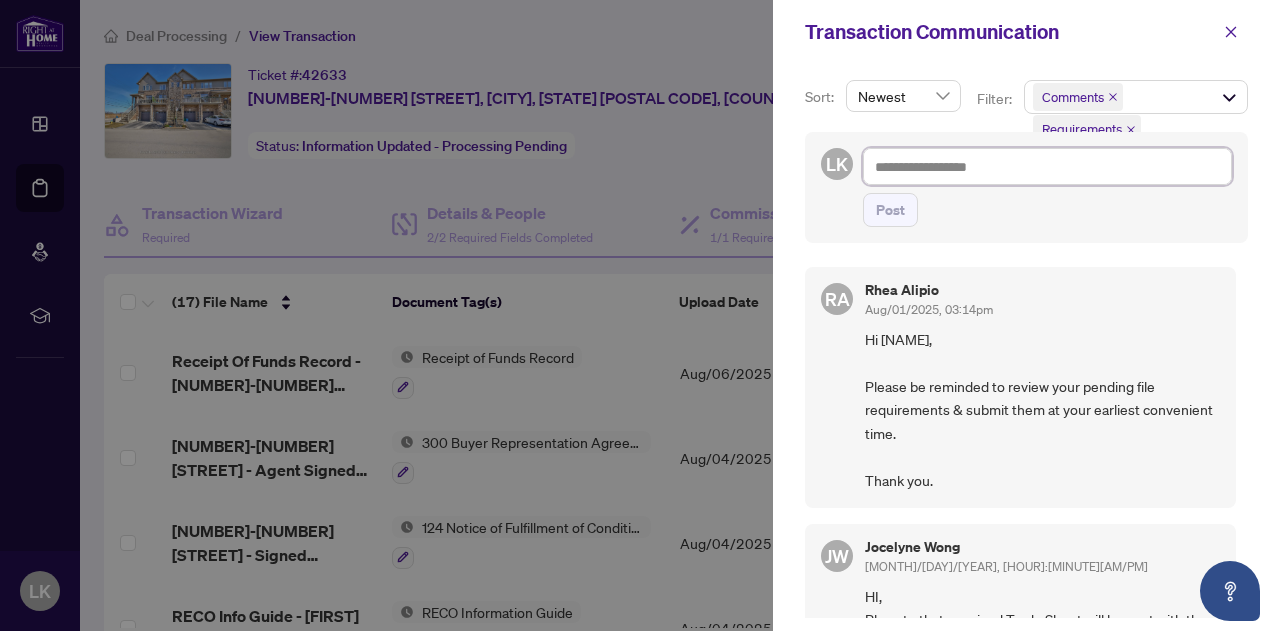 type on "*" 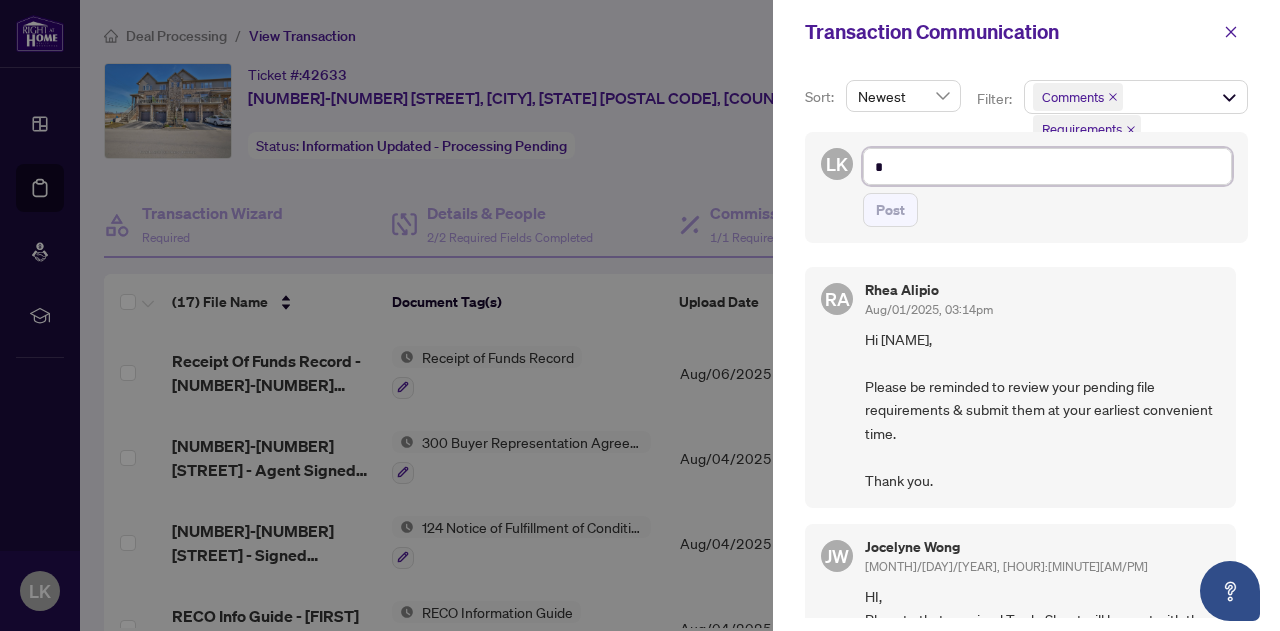 type on "**" 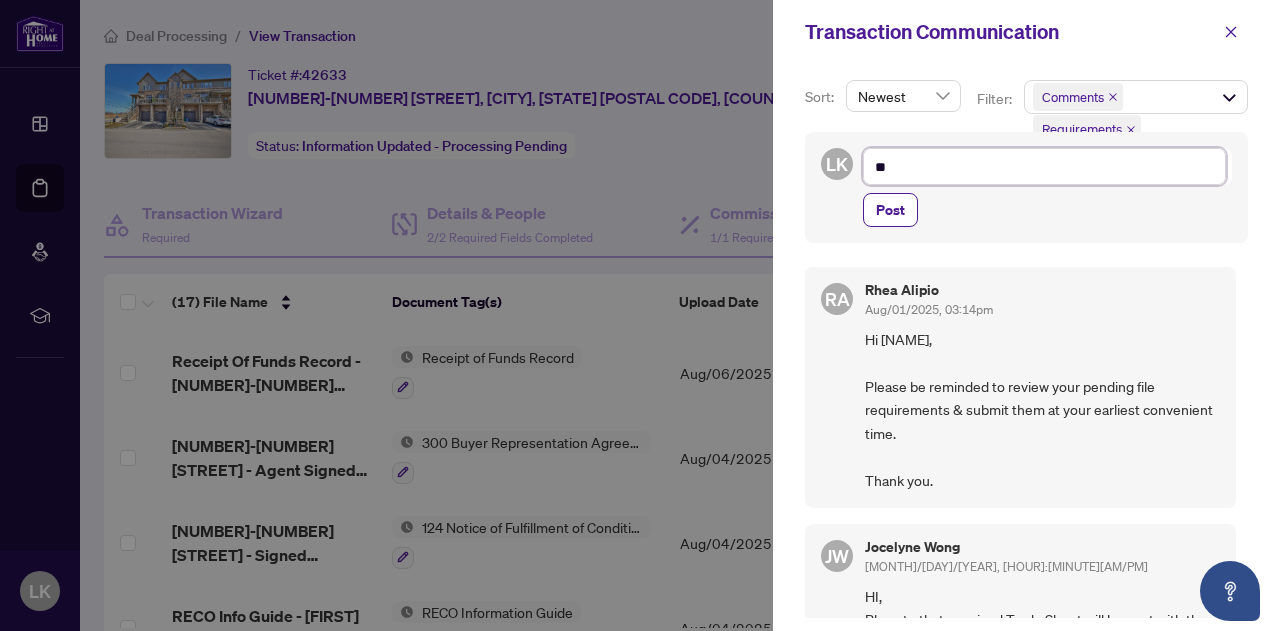 type on "***" 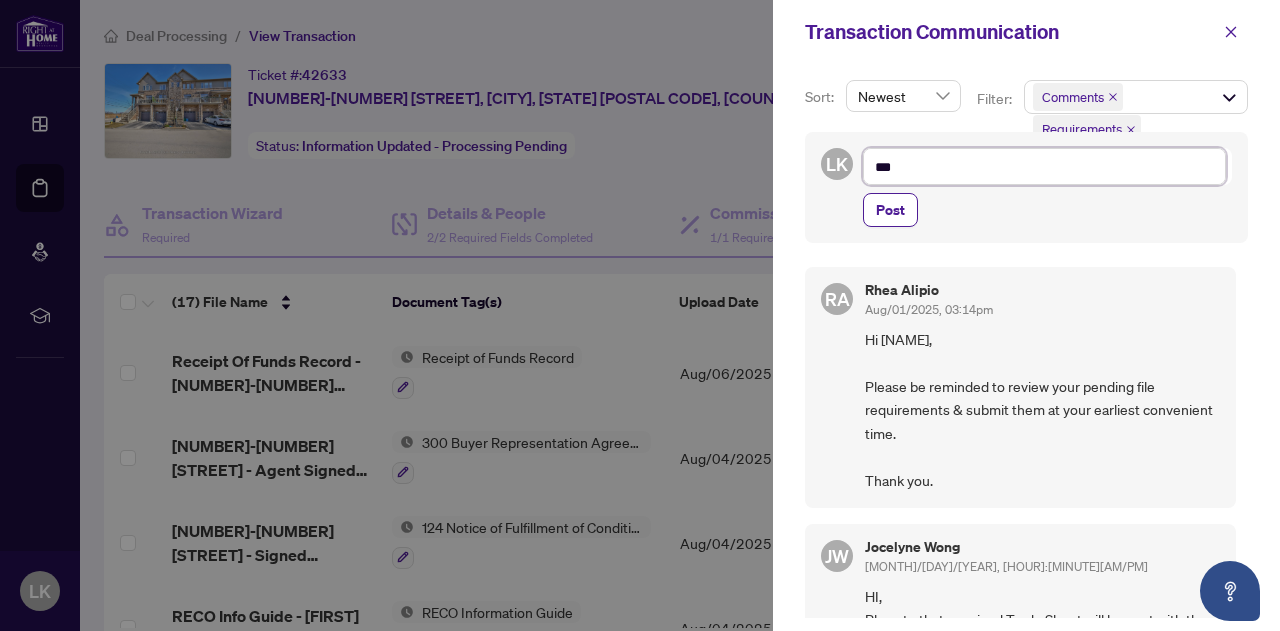 type on "***" 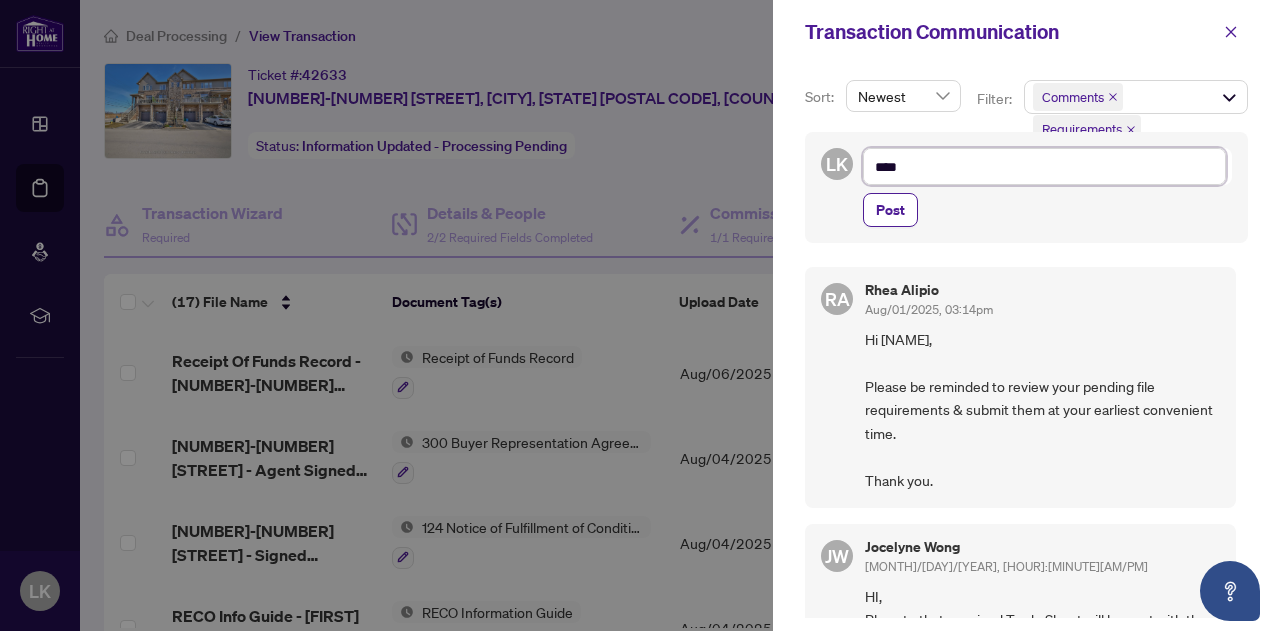 type on "*****" 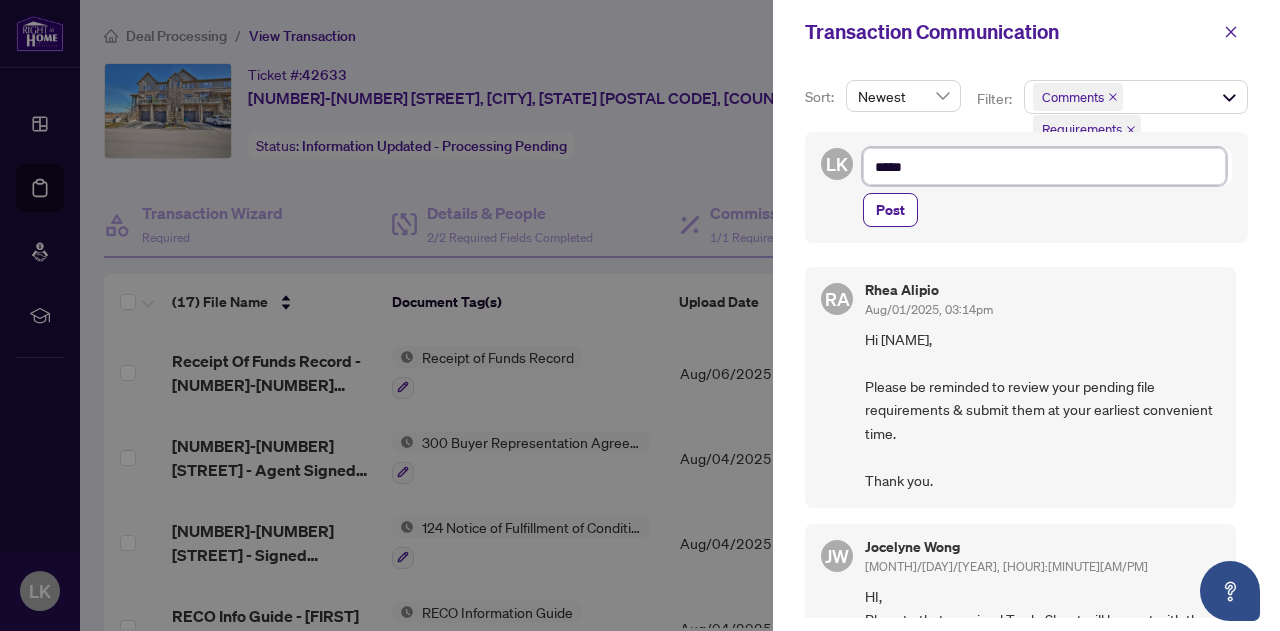type on "******" 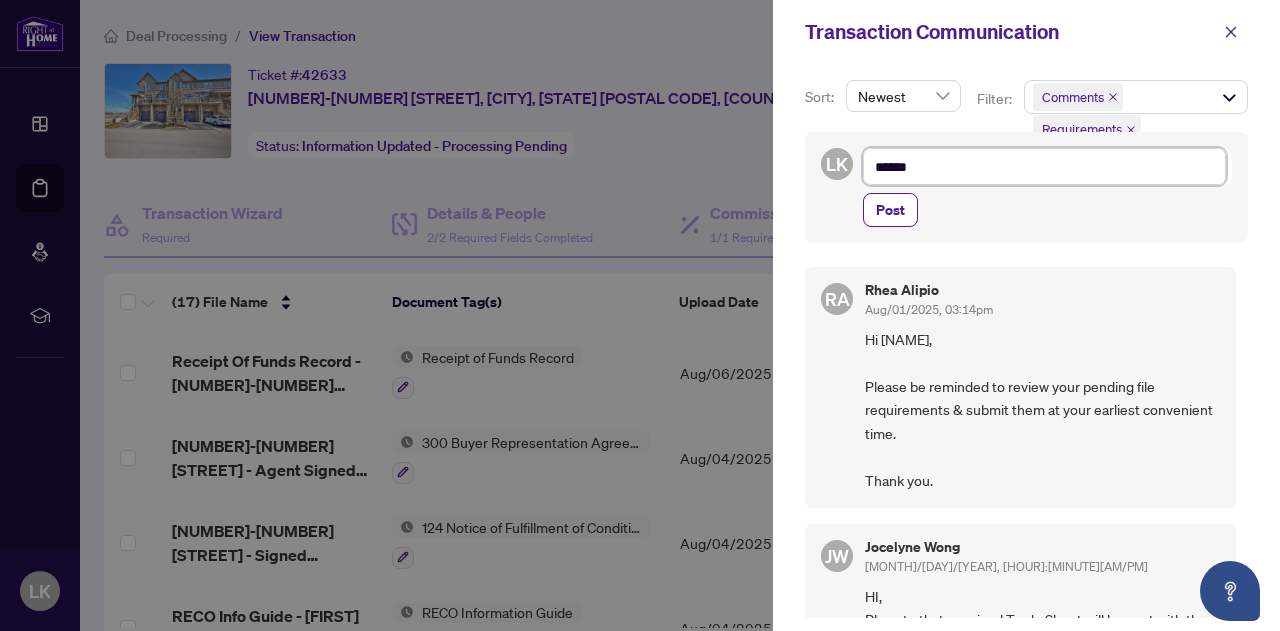 type on "*****" 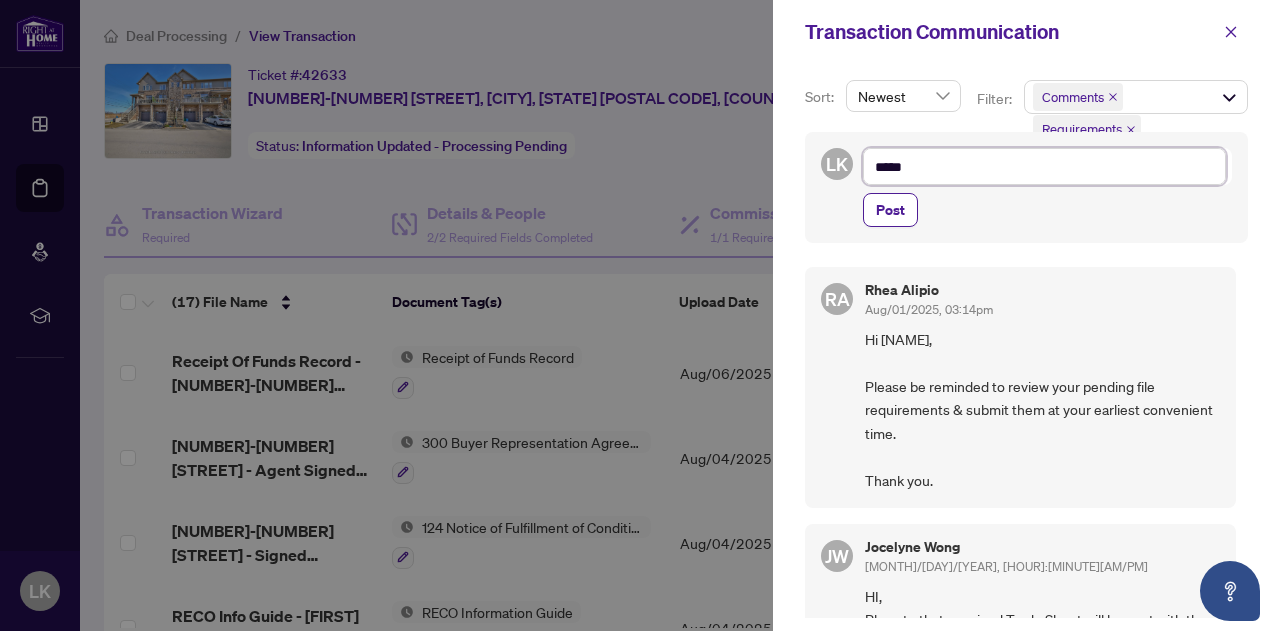 type on "***" 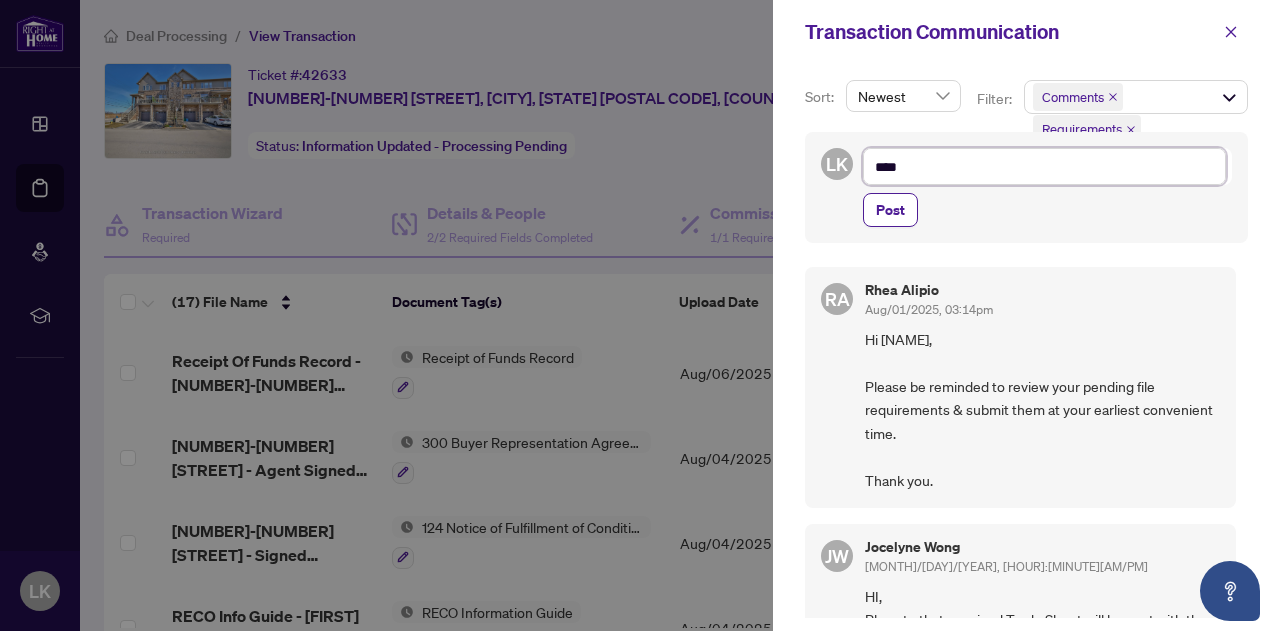 type on "***" 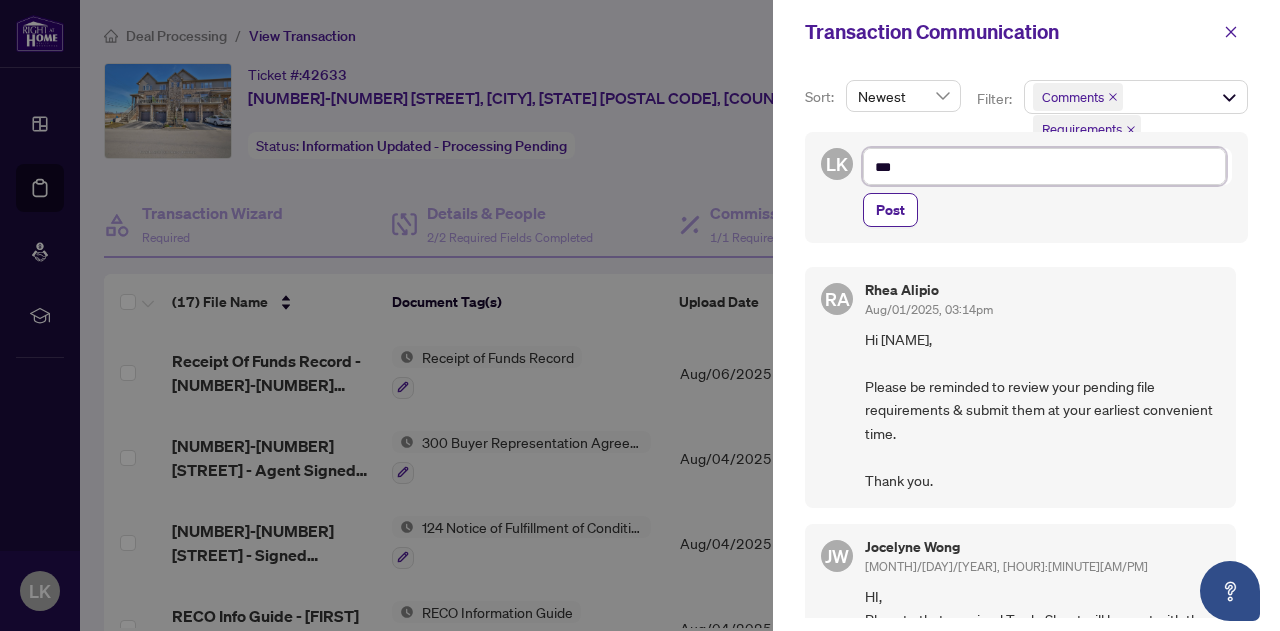 type on "**" 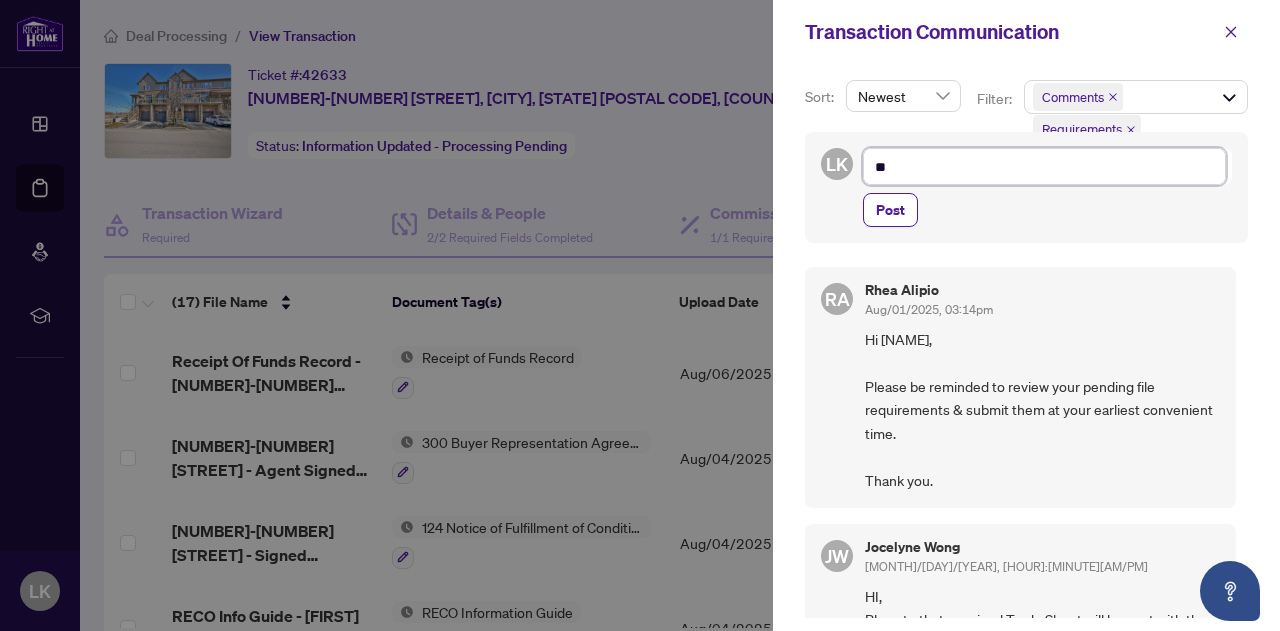 type on "***" 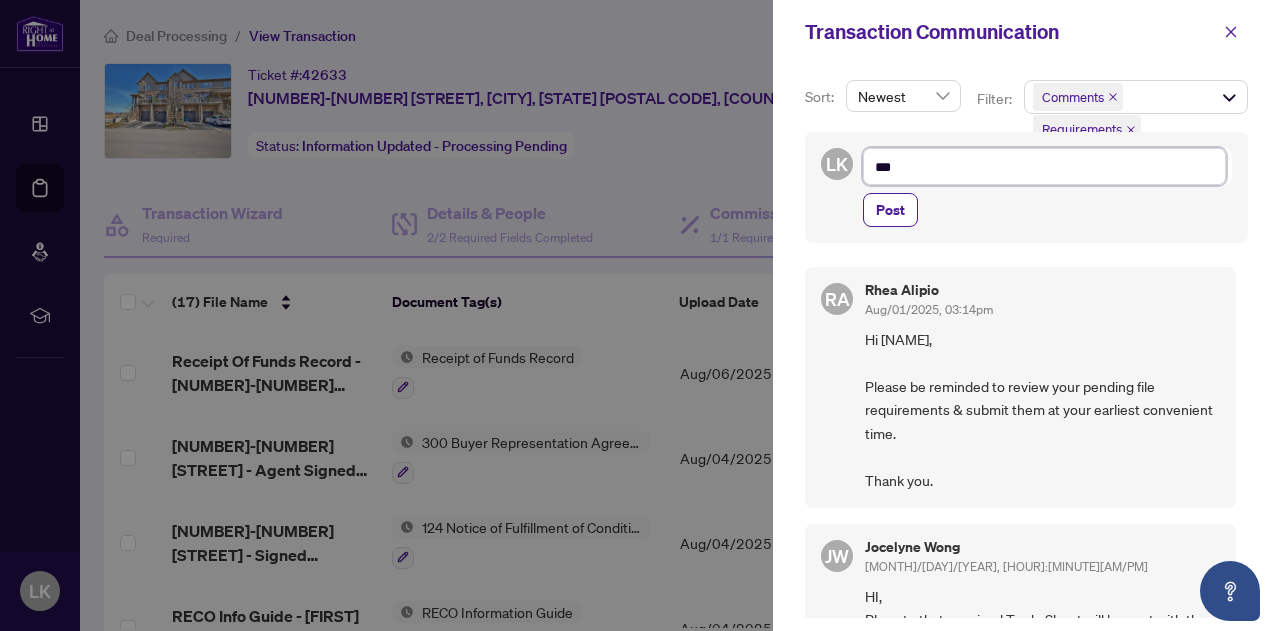 type on "***" 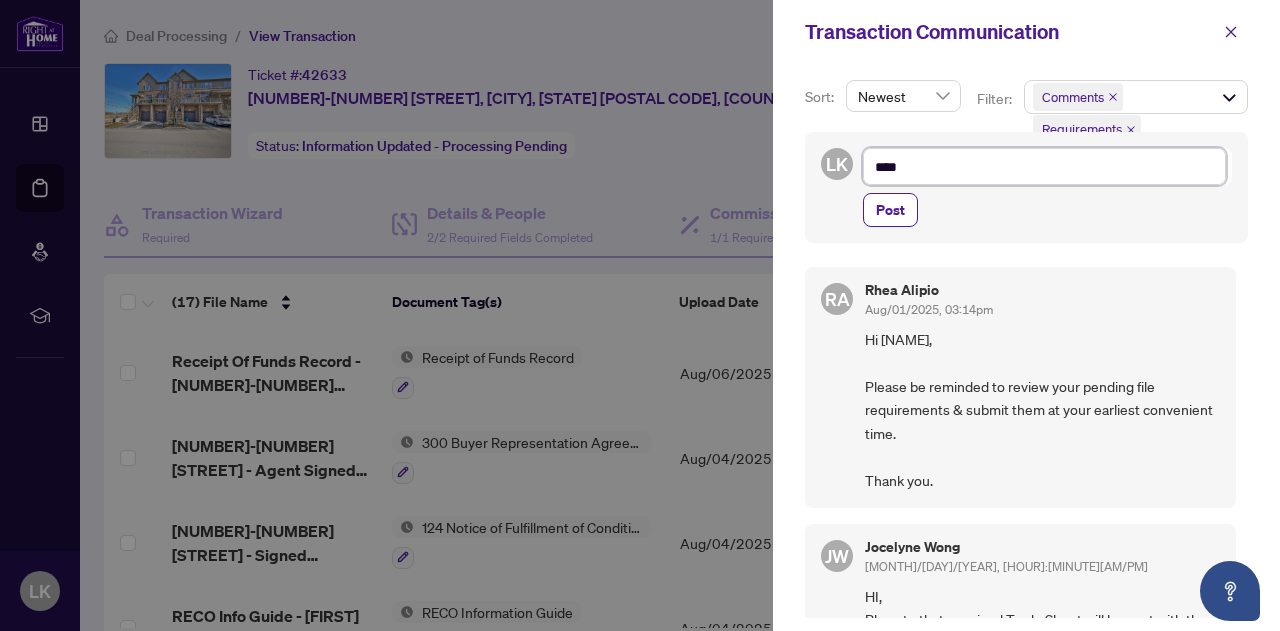 type on "*****" 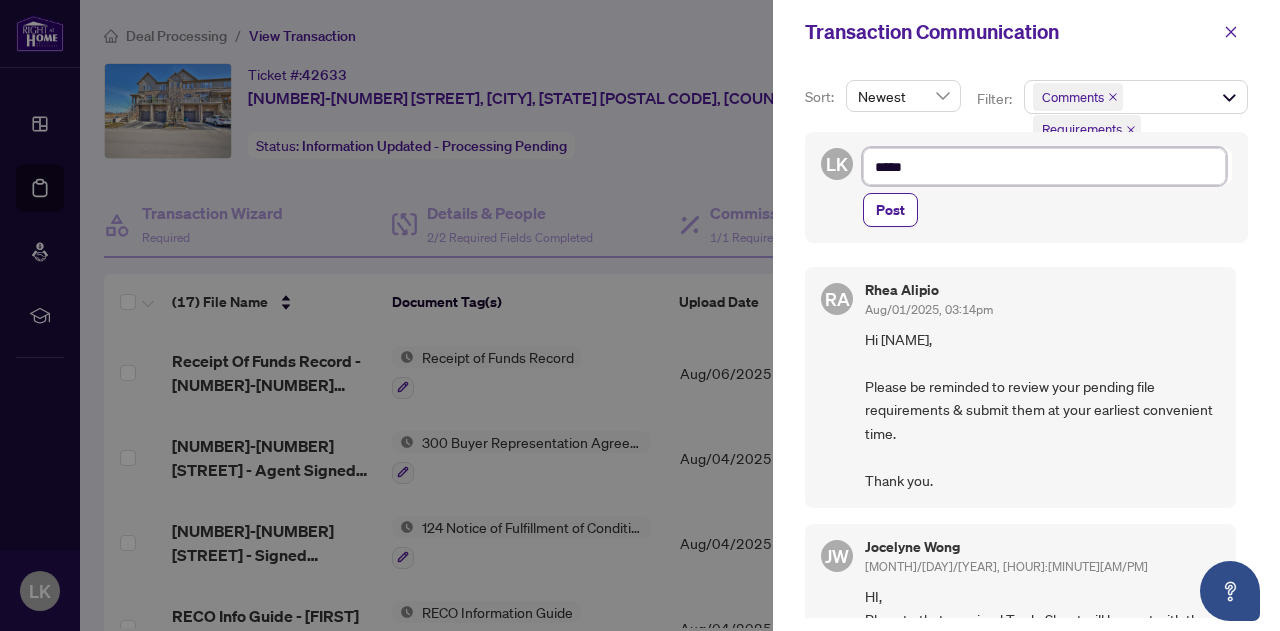 type on "******" 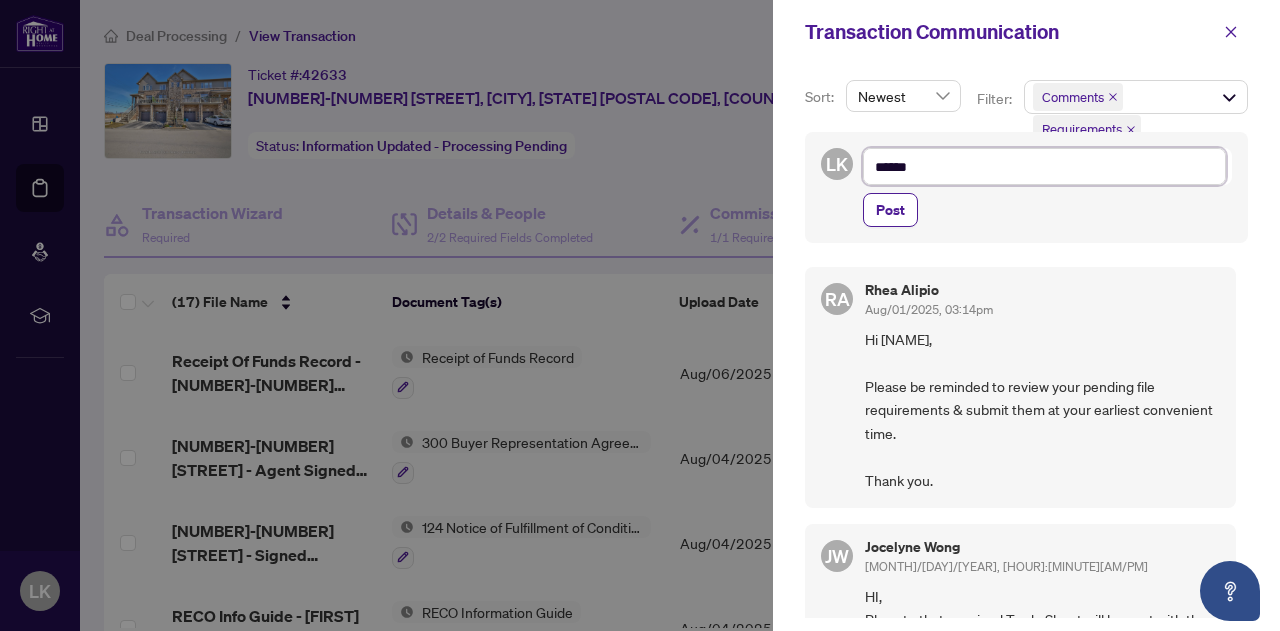 type on "*******" 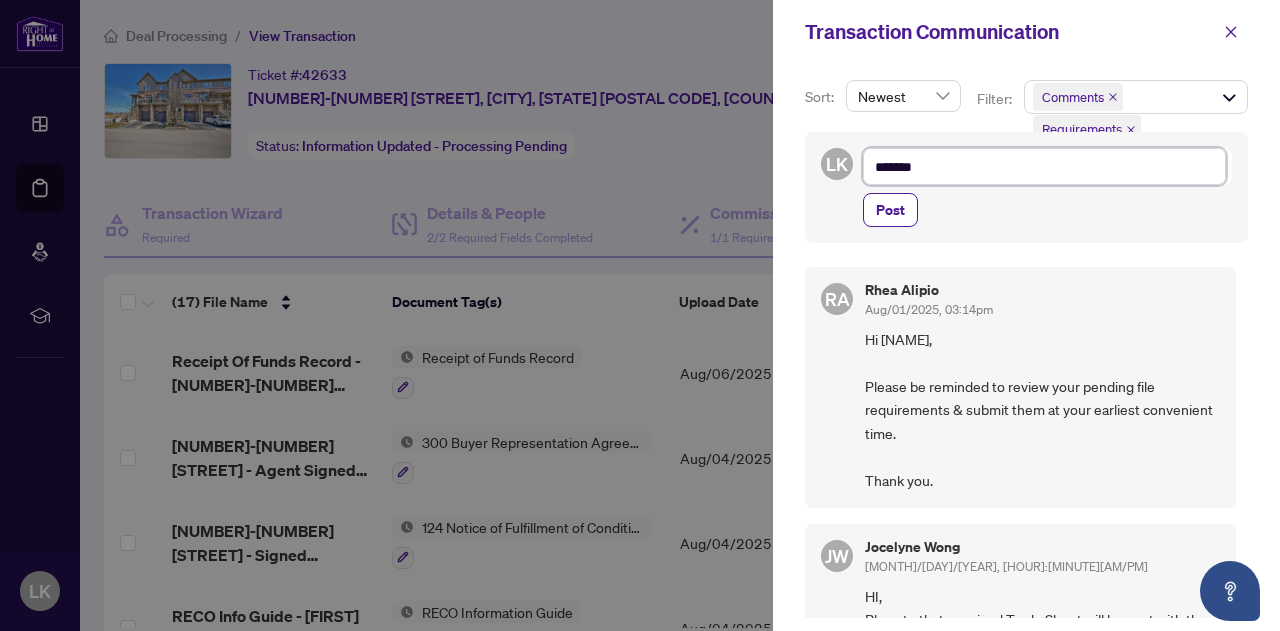 type on "********" 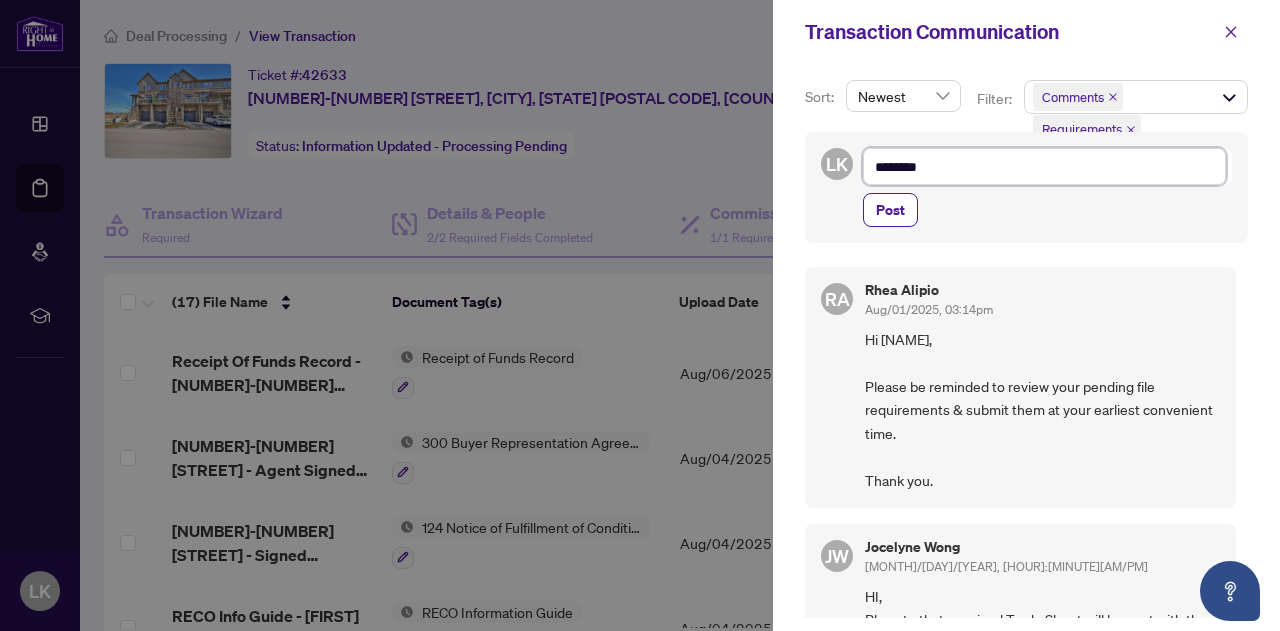type on "********" 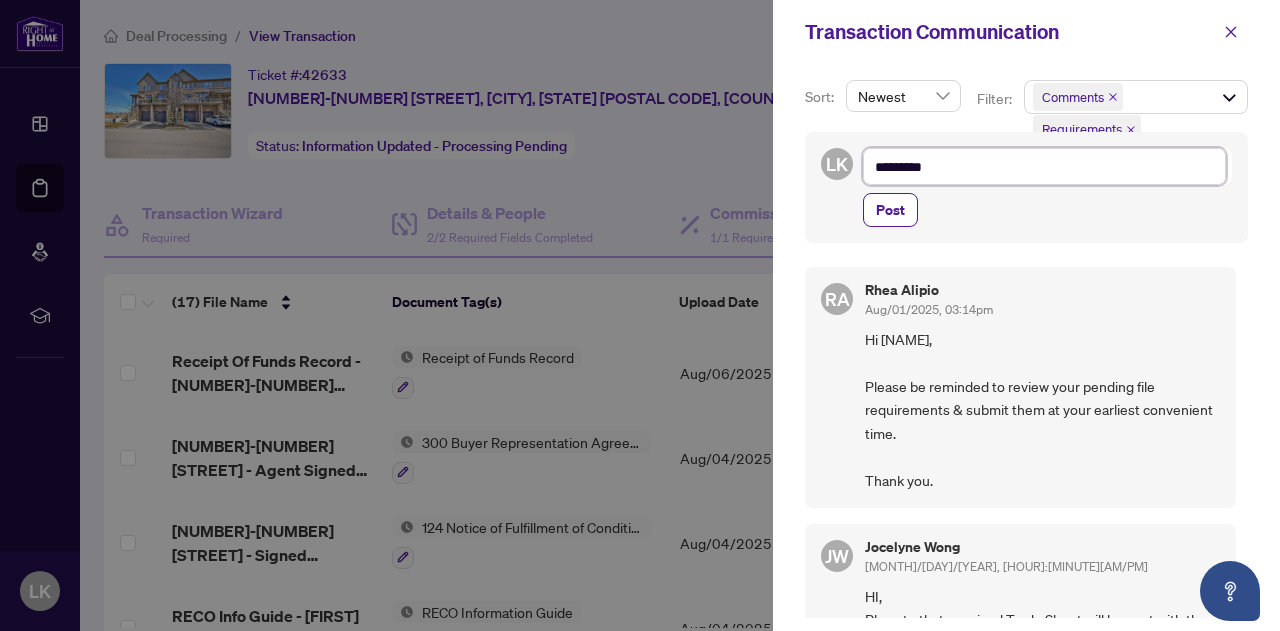 type on "**********" 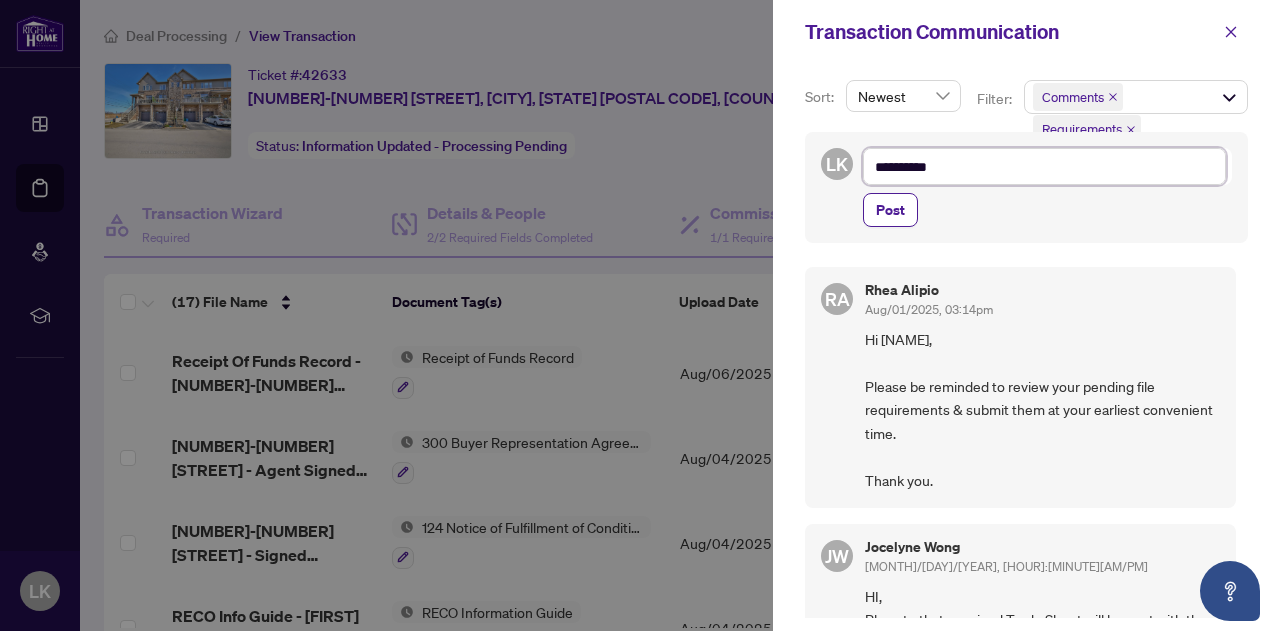 type on "**********" 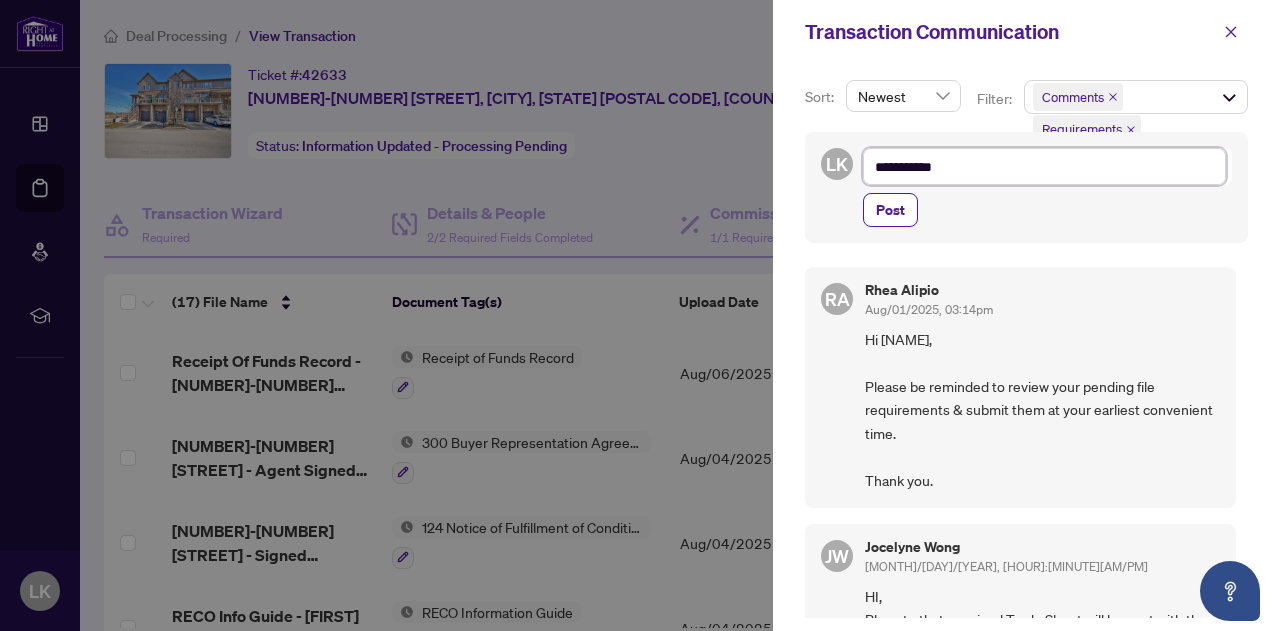 type on "**********" 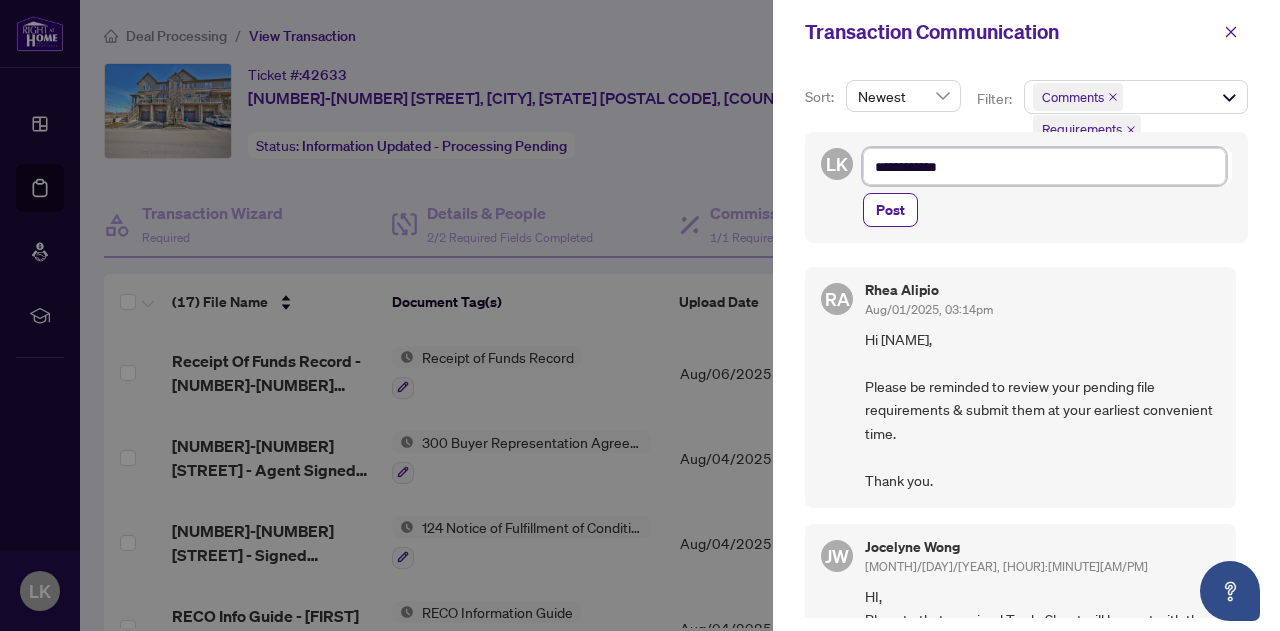 type on "**********" 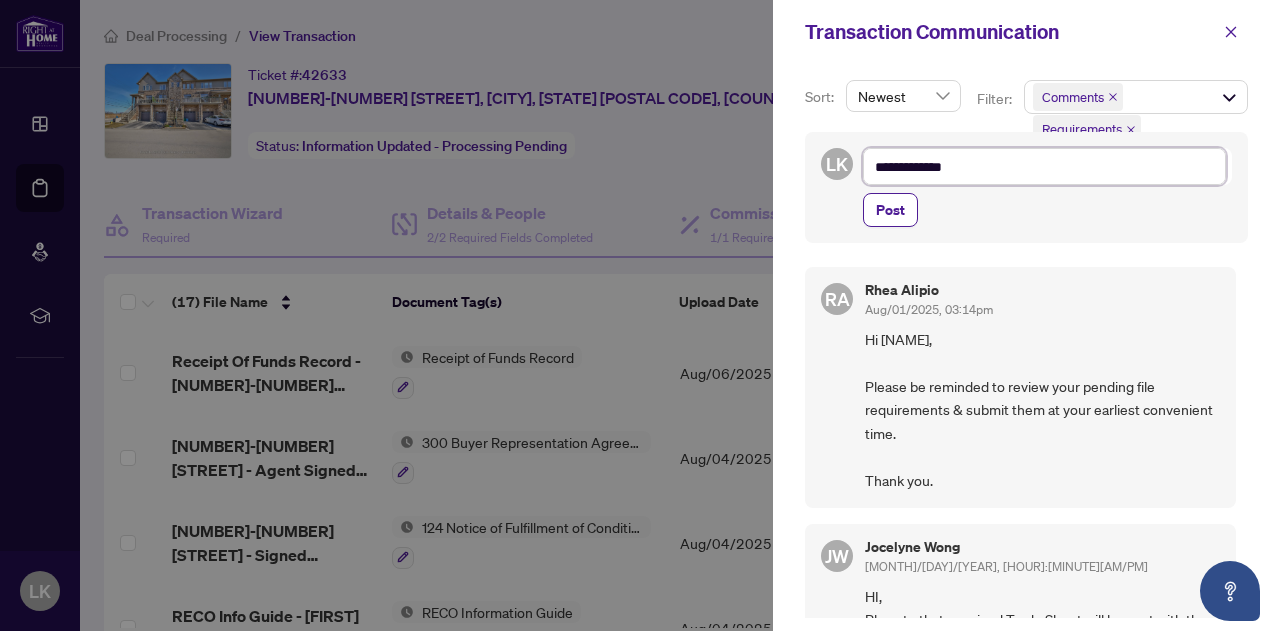 type on "**********" 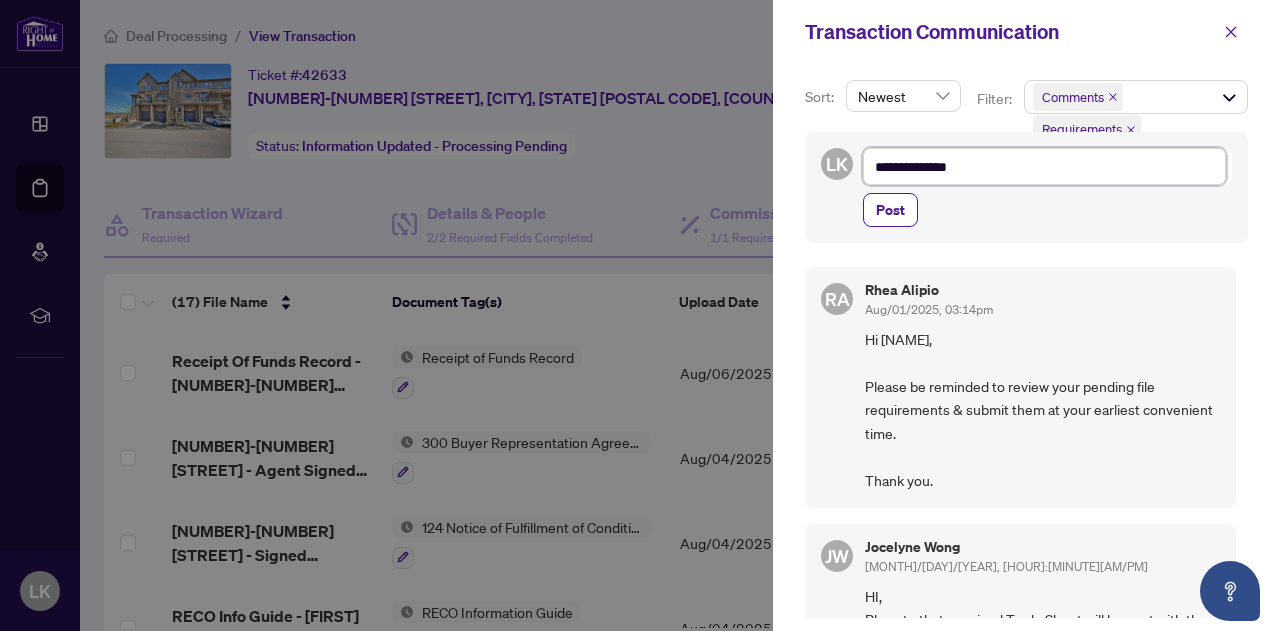 type on "**********" 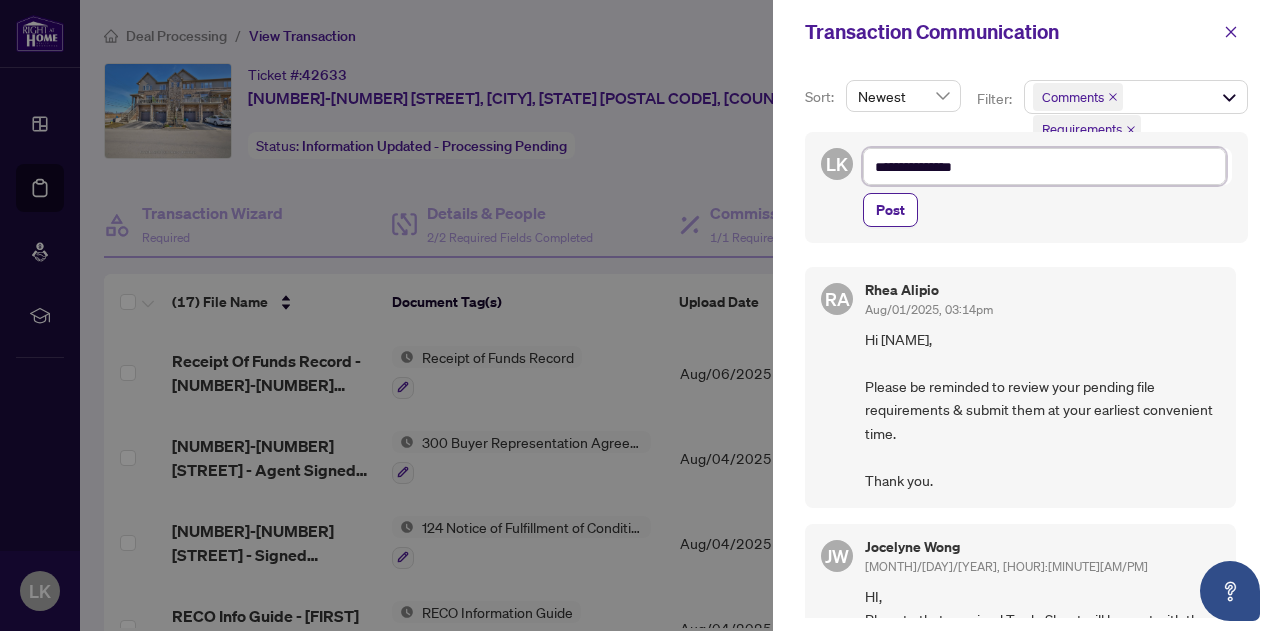type on "**********" 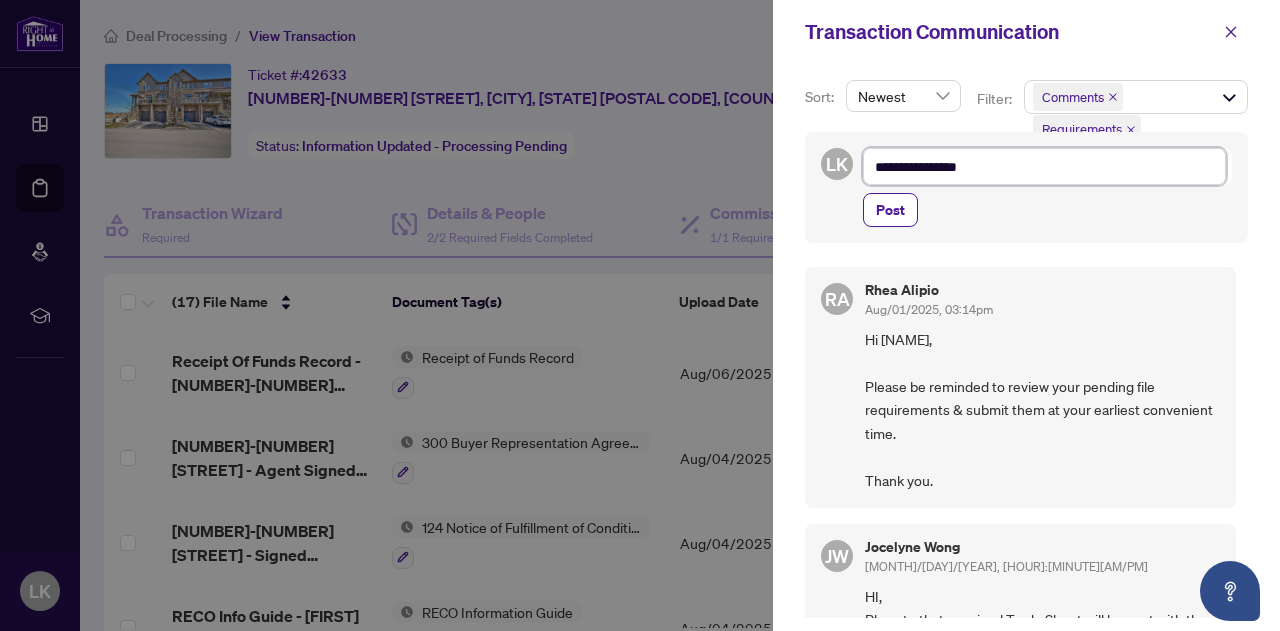 type on "**********" 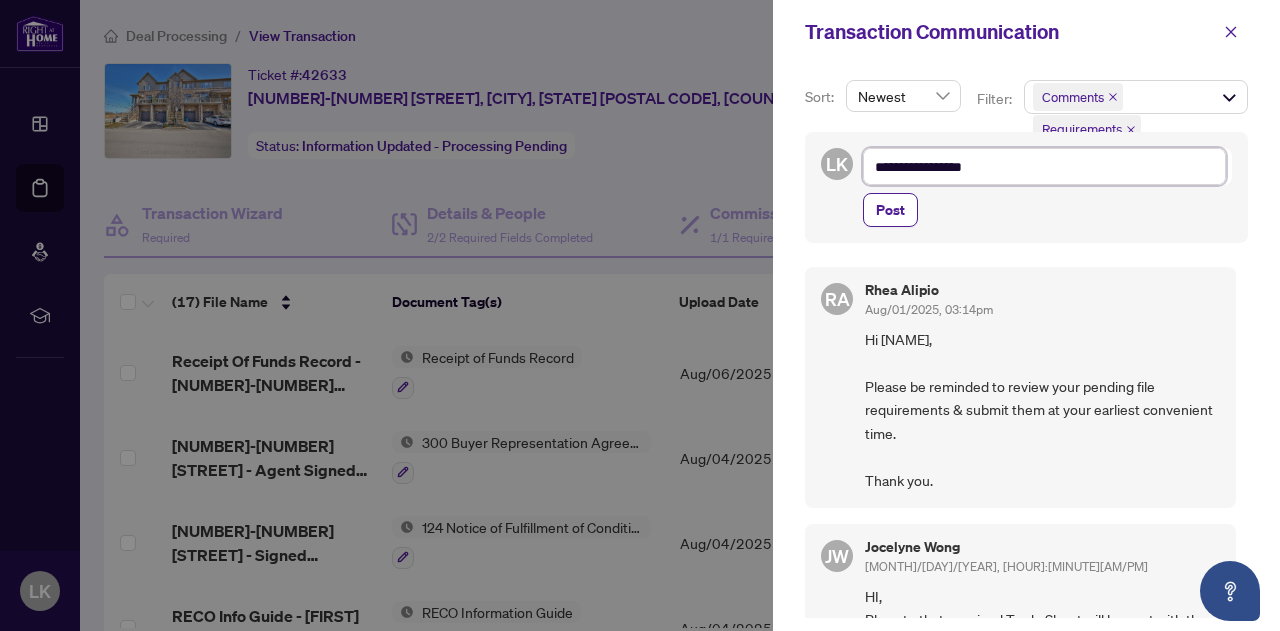 type on "**********" 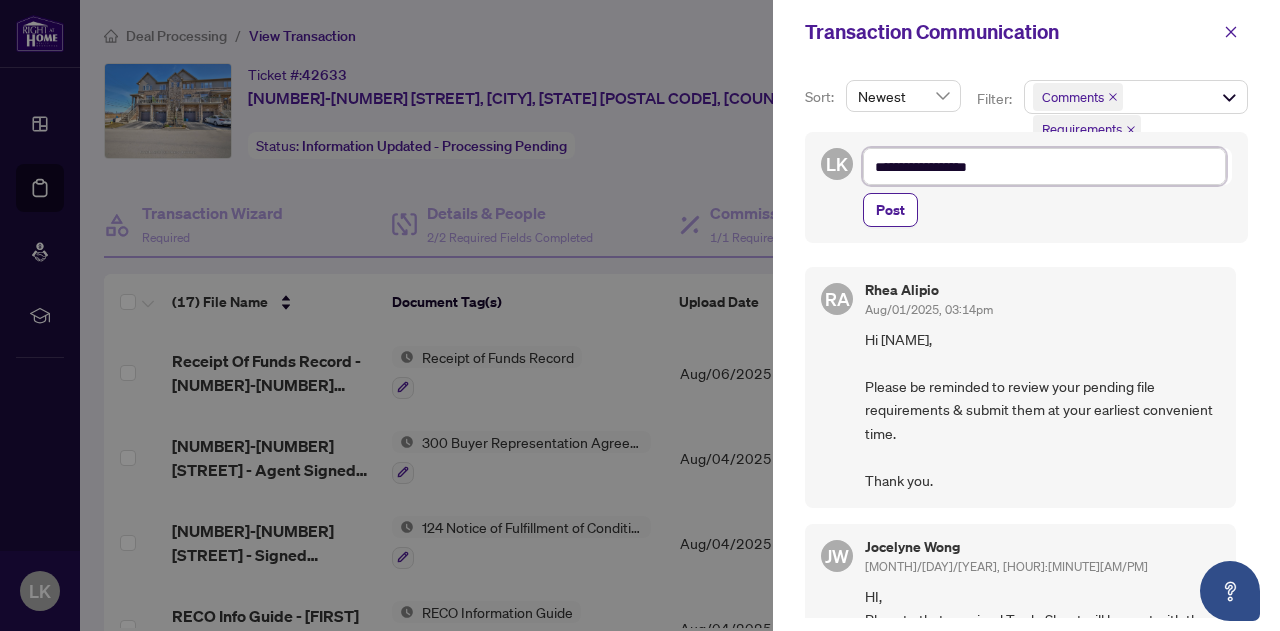 type on "**********" 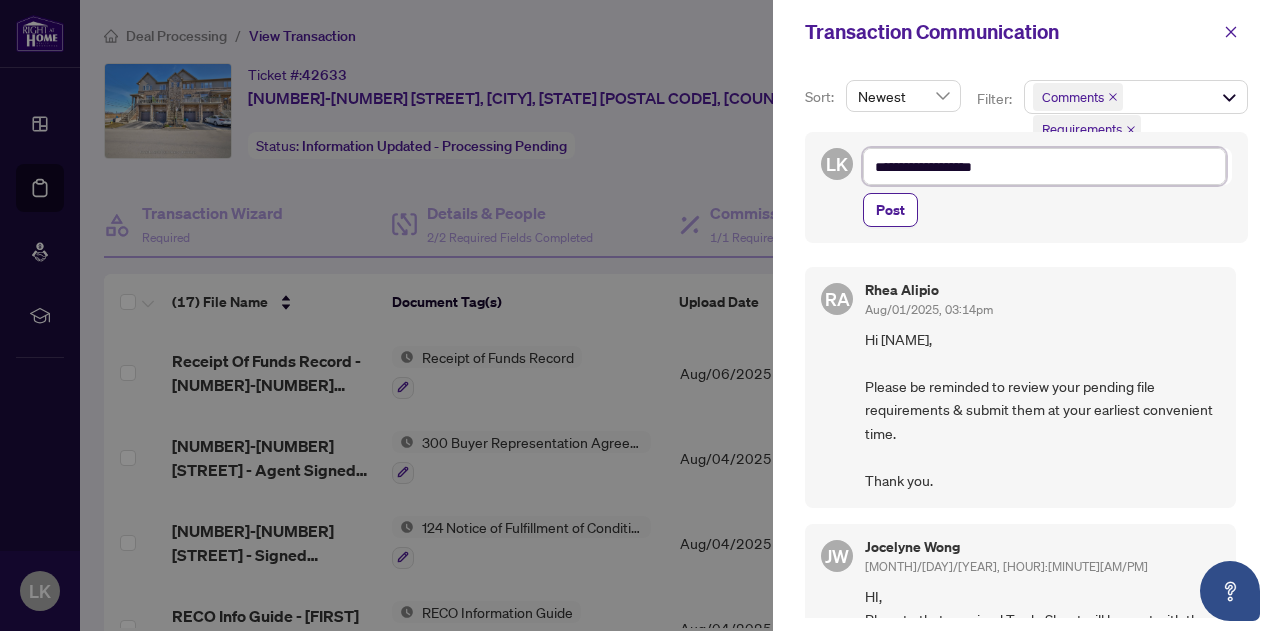 type on "**********" 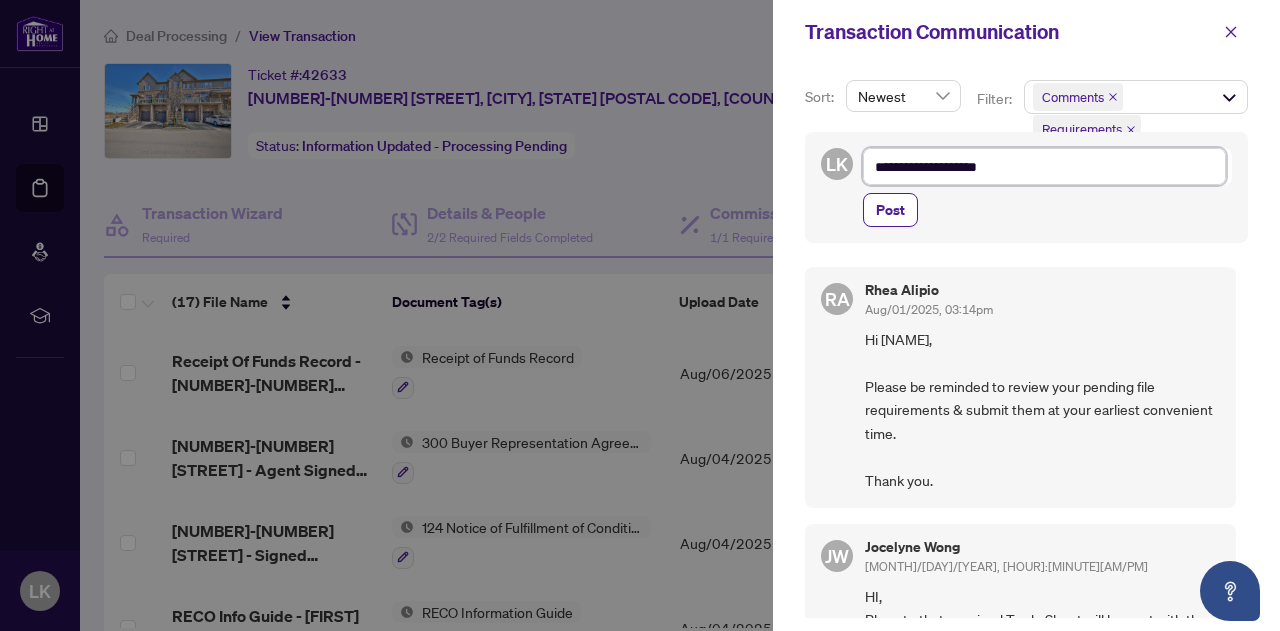 type on "**********" 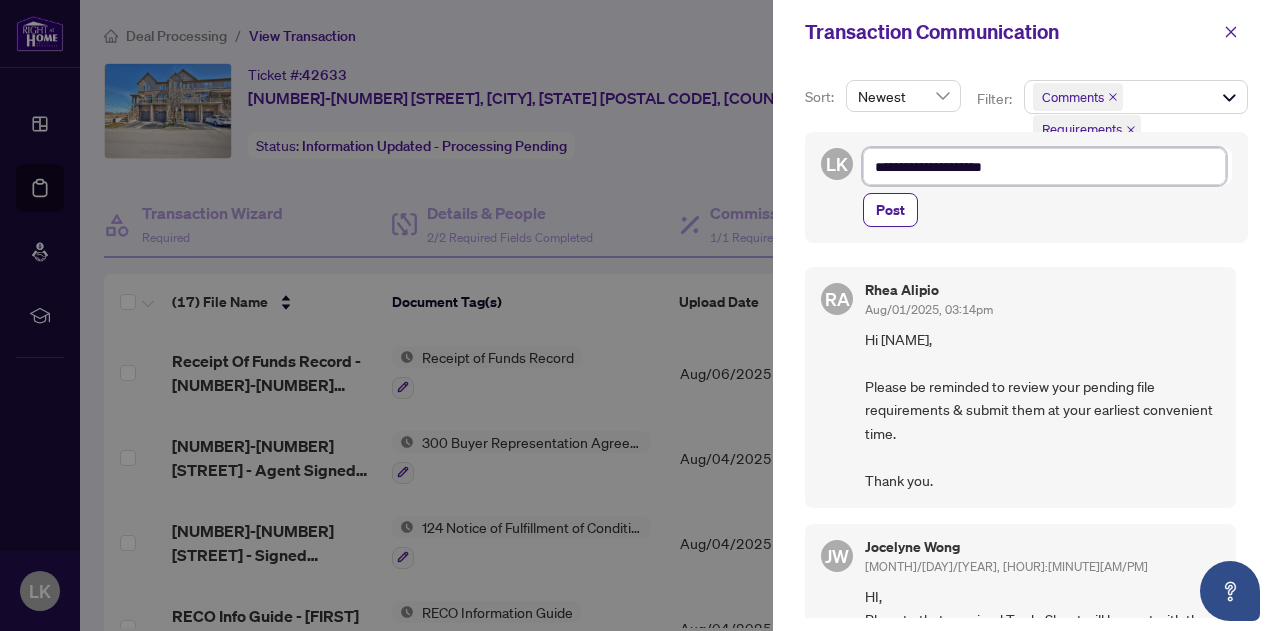 type on "**********" 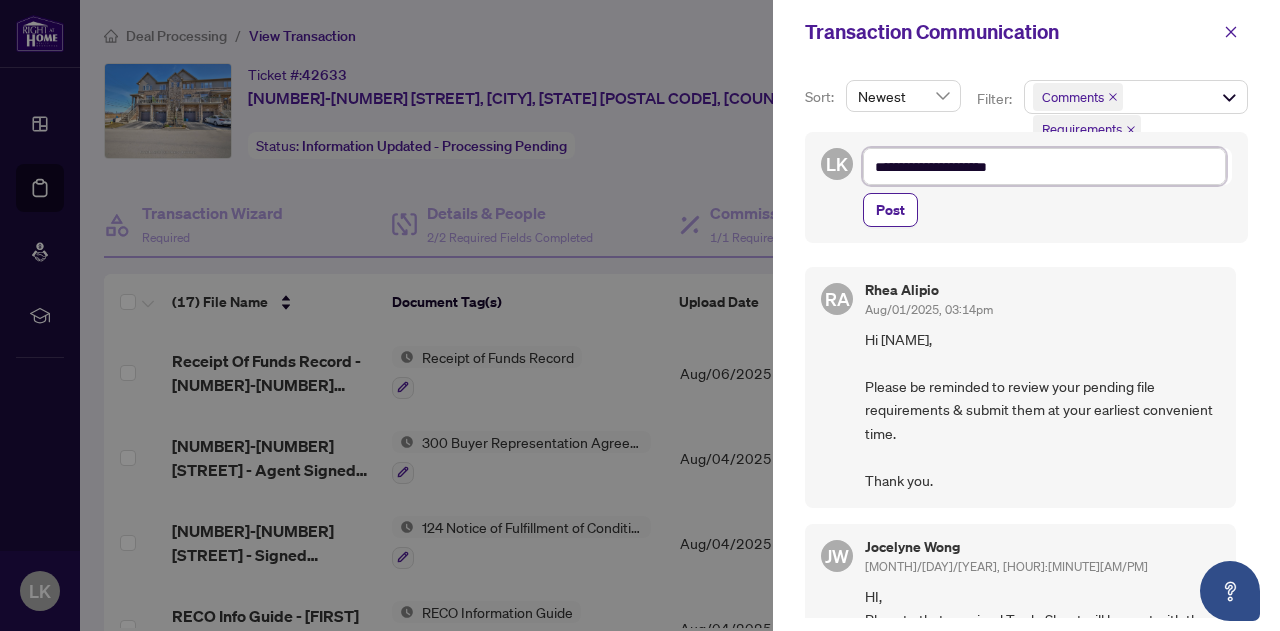 type on "**********" 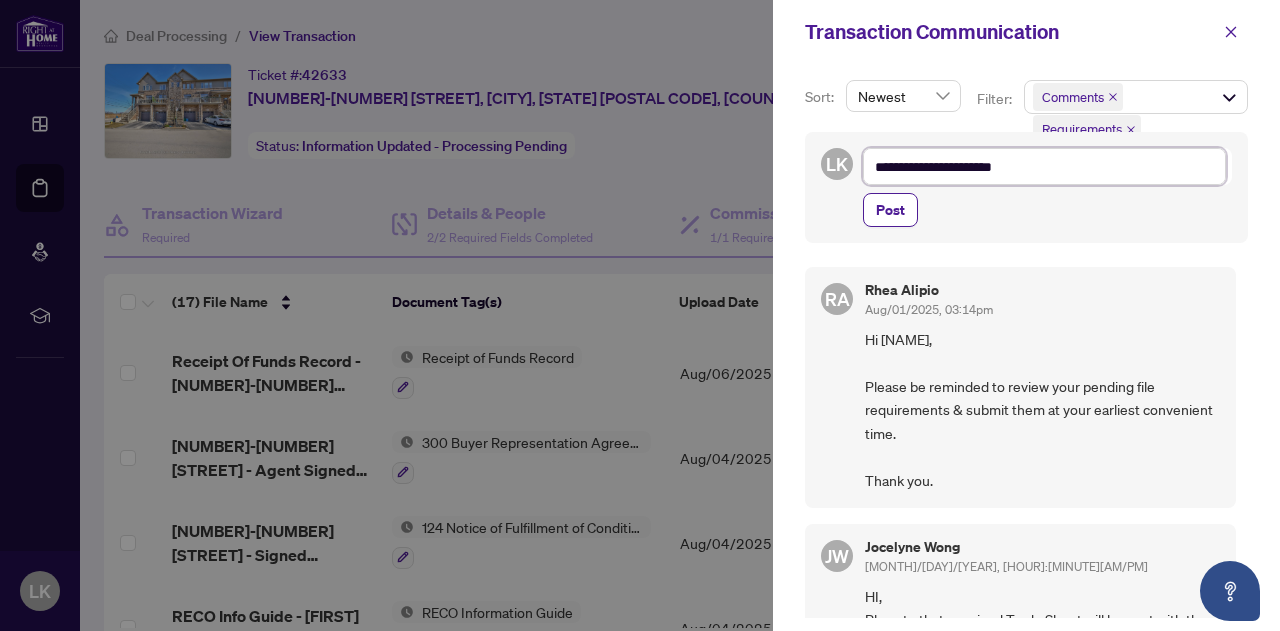 type on "**********" 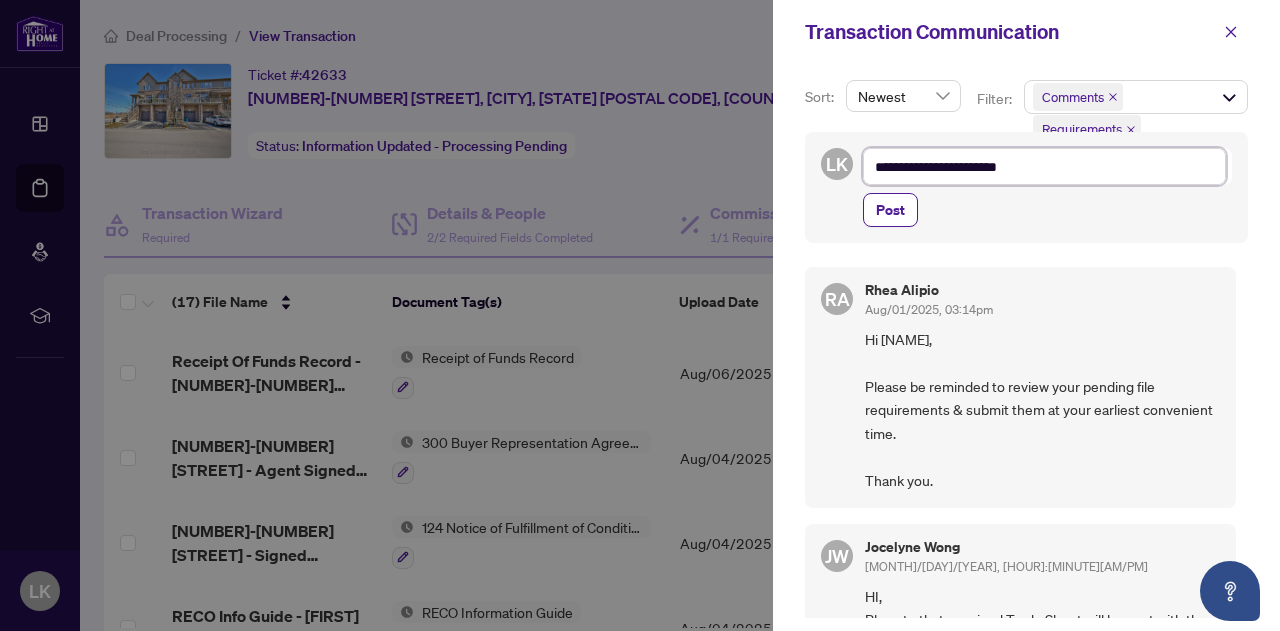 type on "**********" 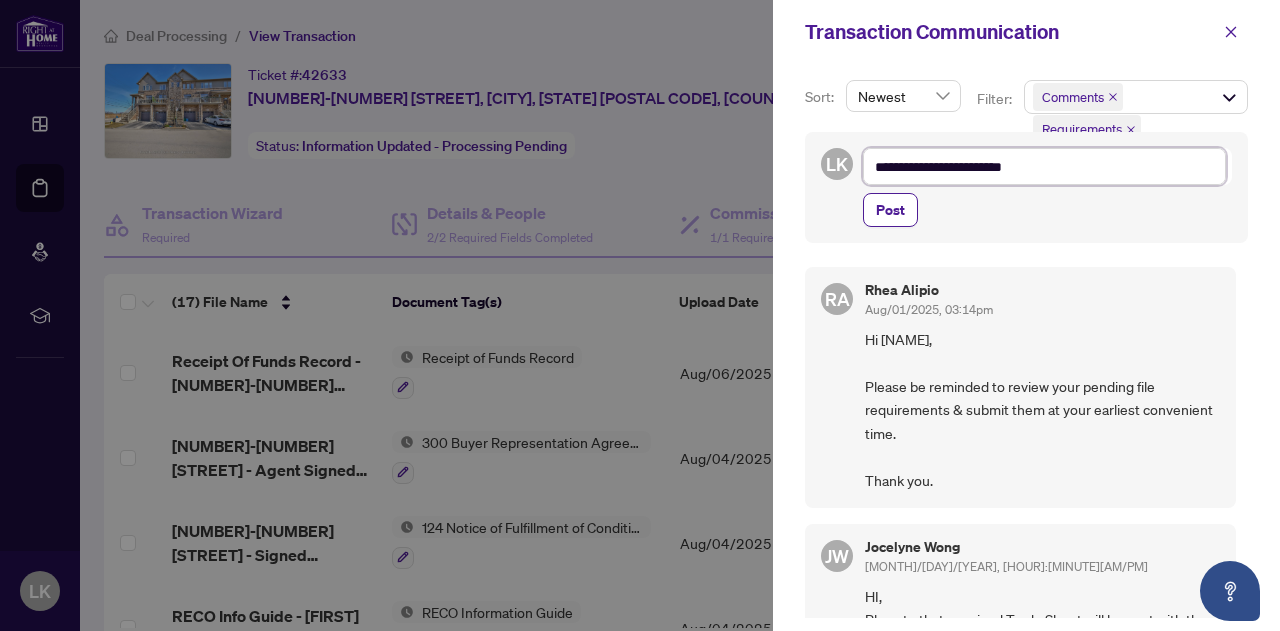 type on "**********" 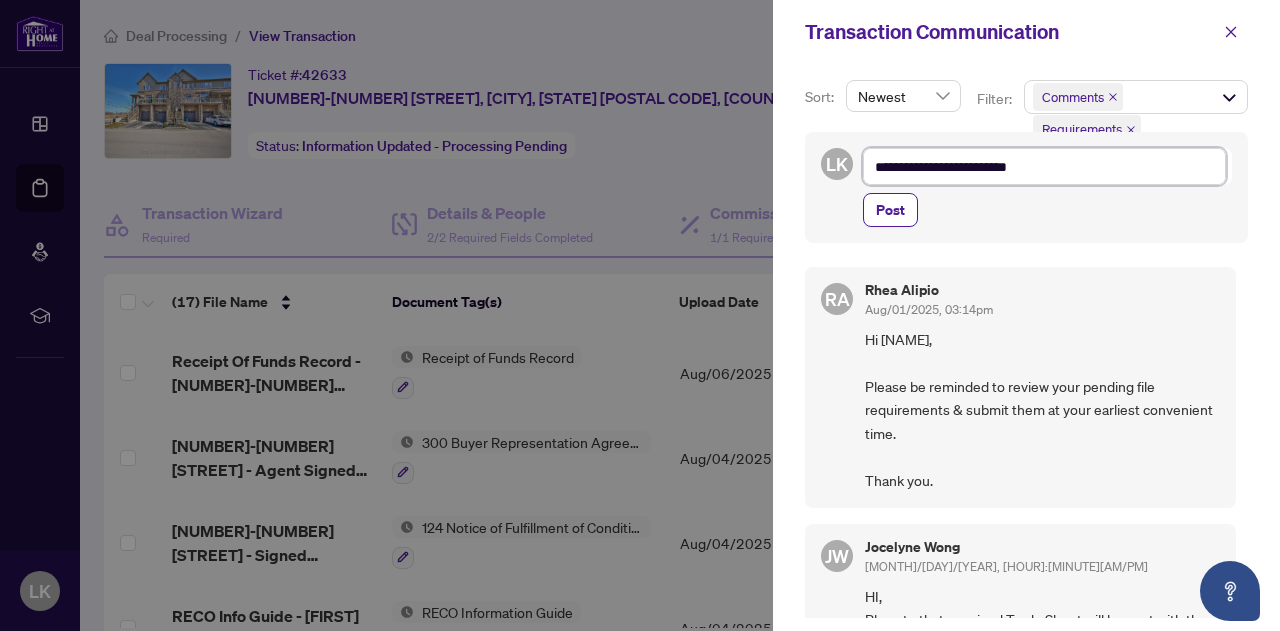 type on "**********" 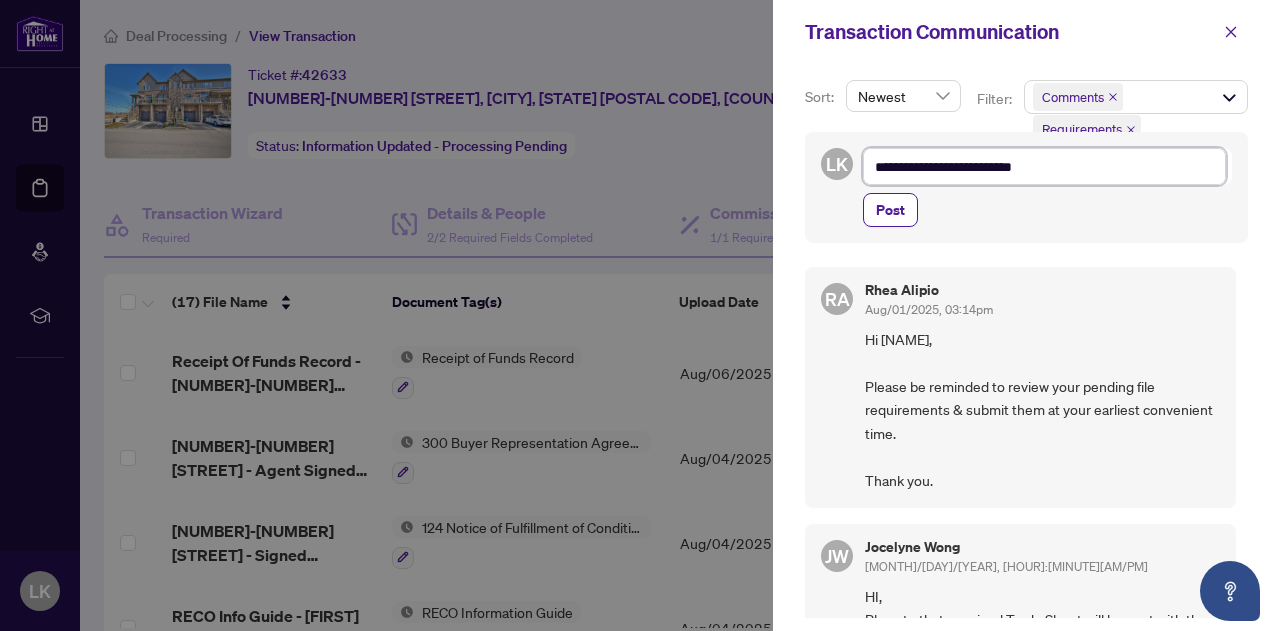 type on "**********" 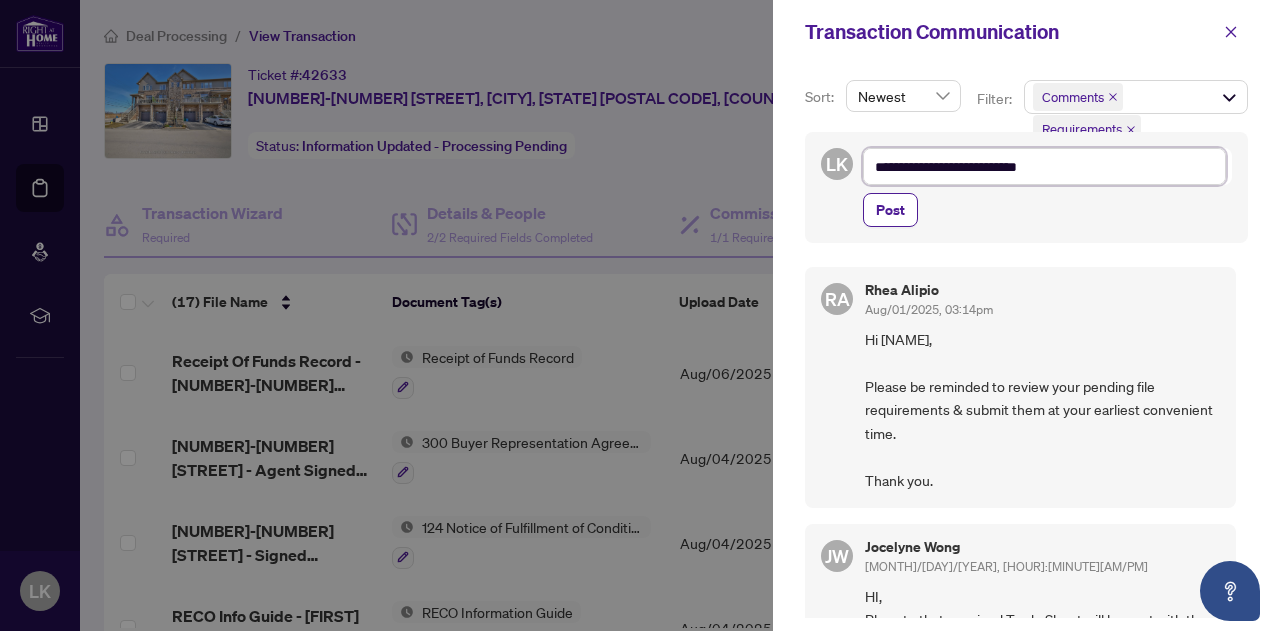 type on "**********" 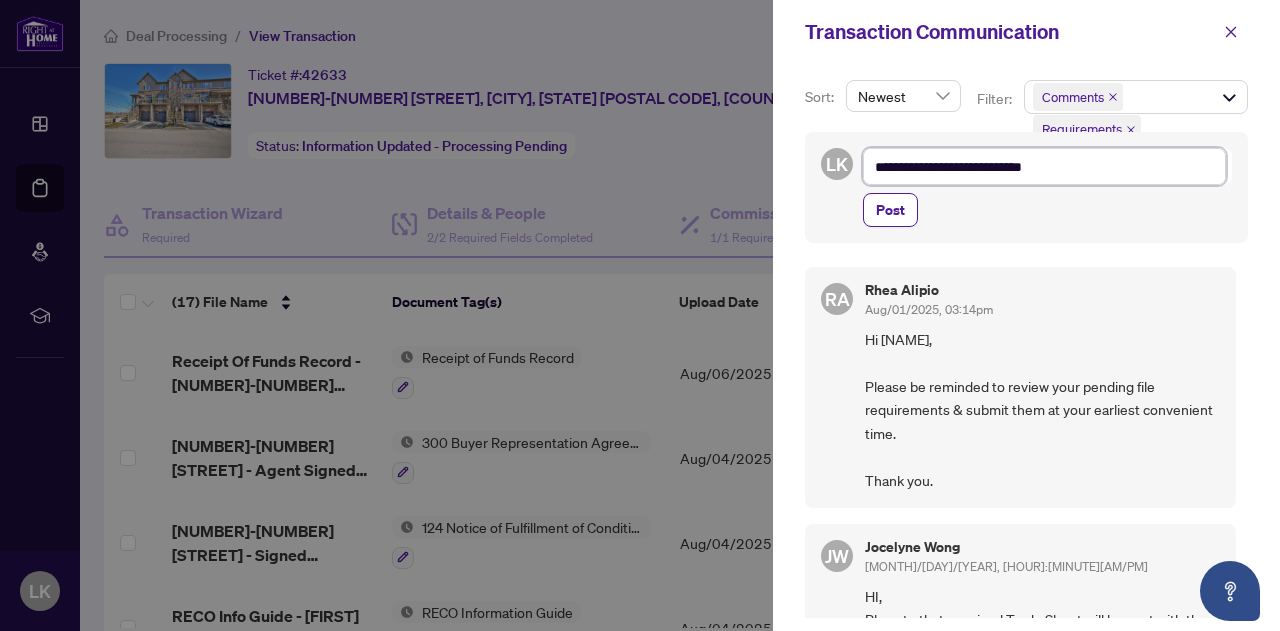type on "**********" 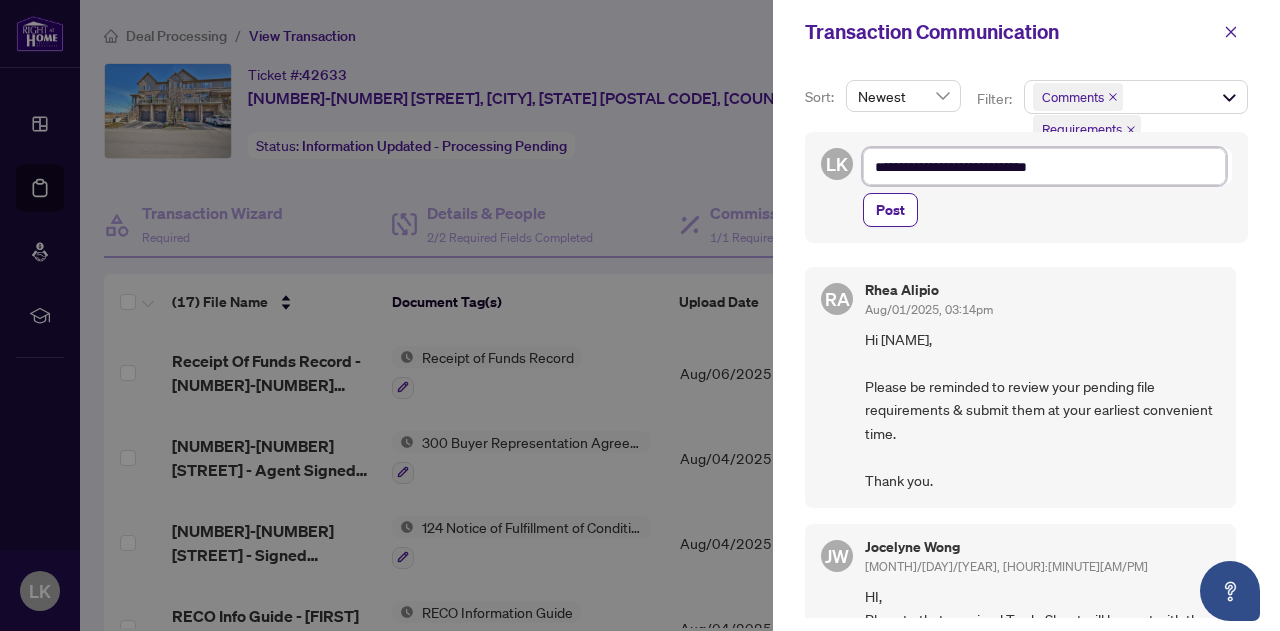 type on "**********" 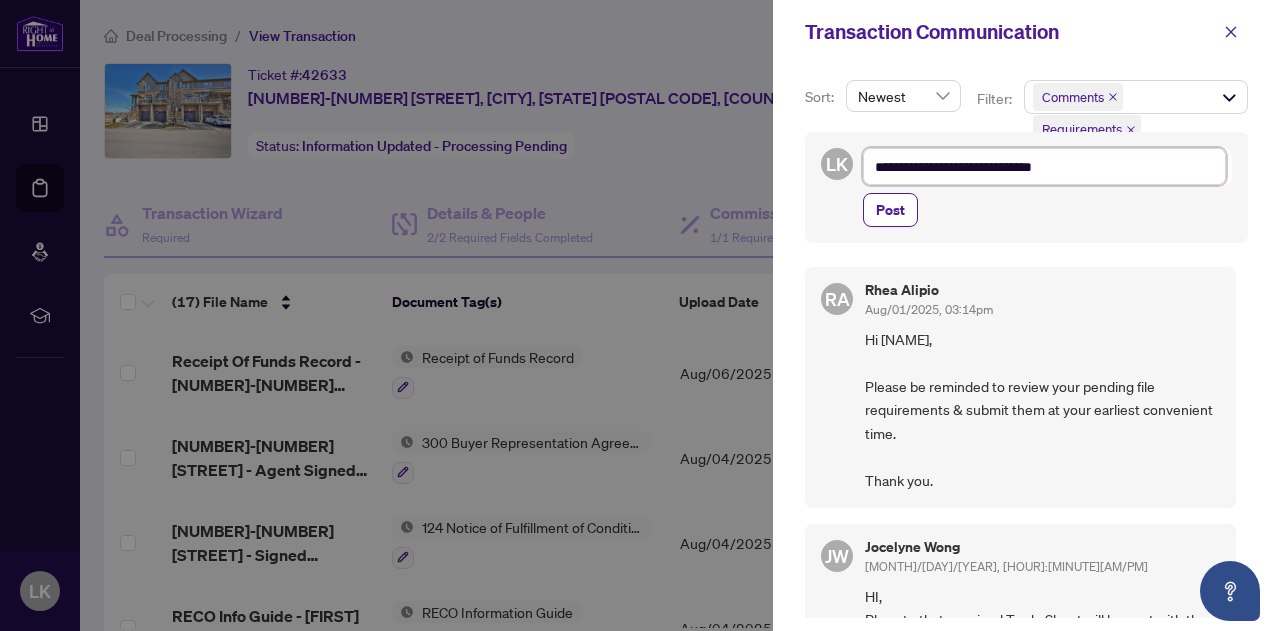type on "**********" 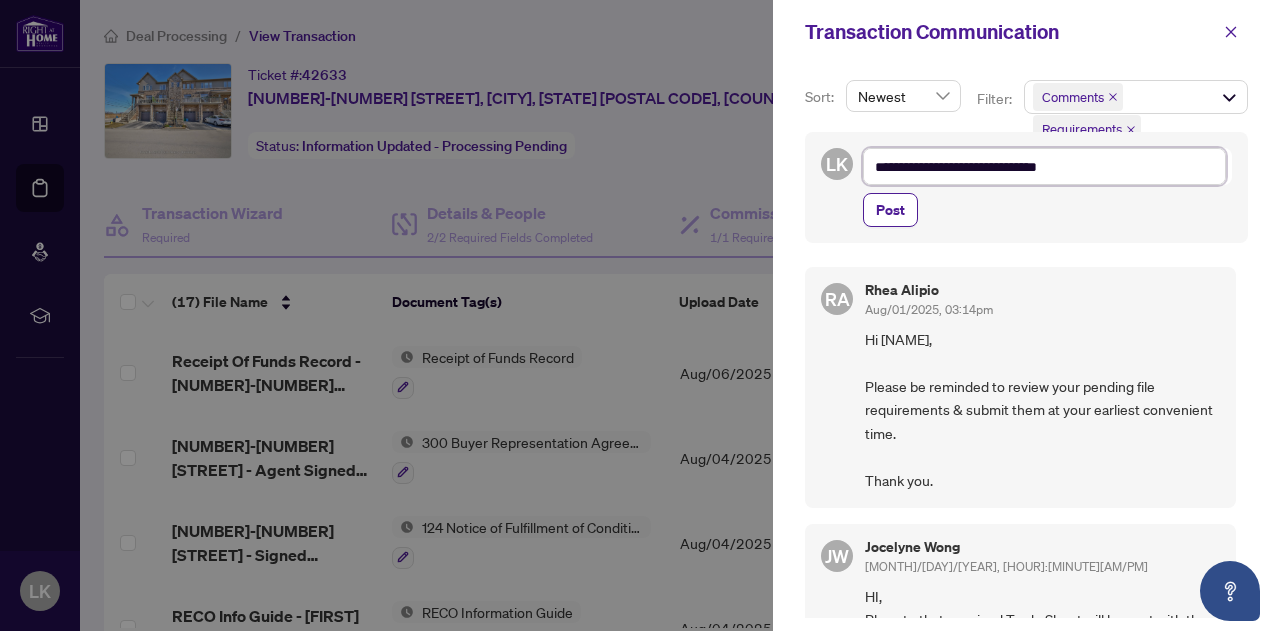 type on "**********" 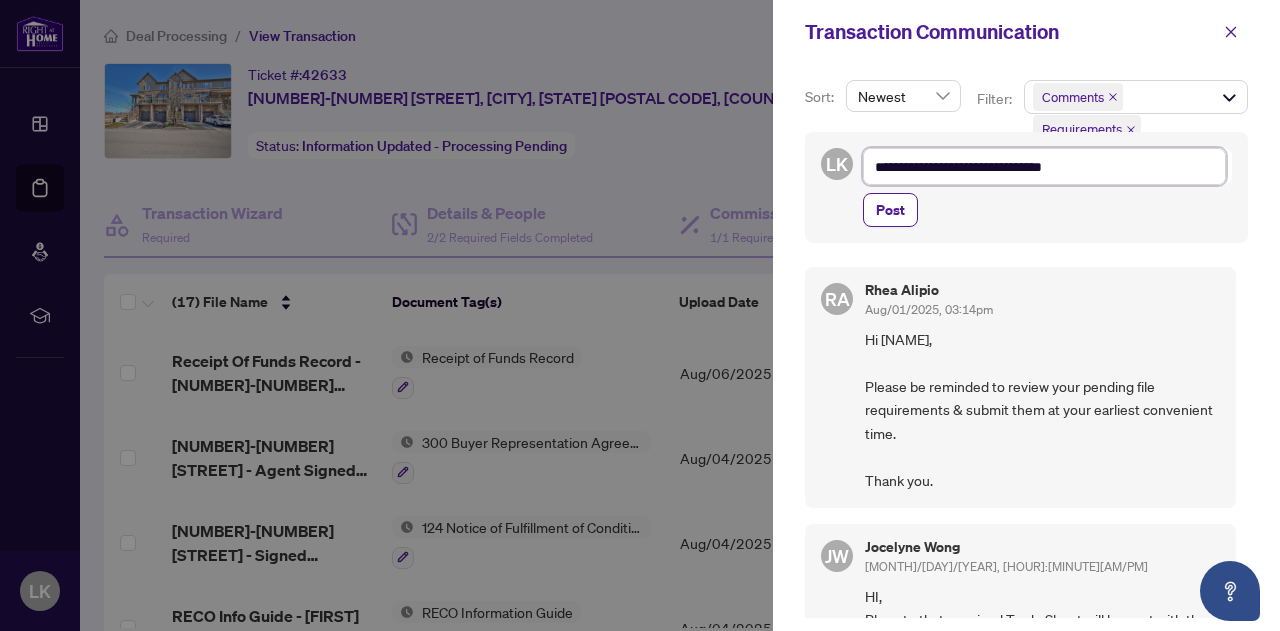 type on "**********" 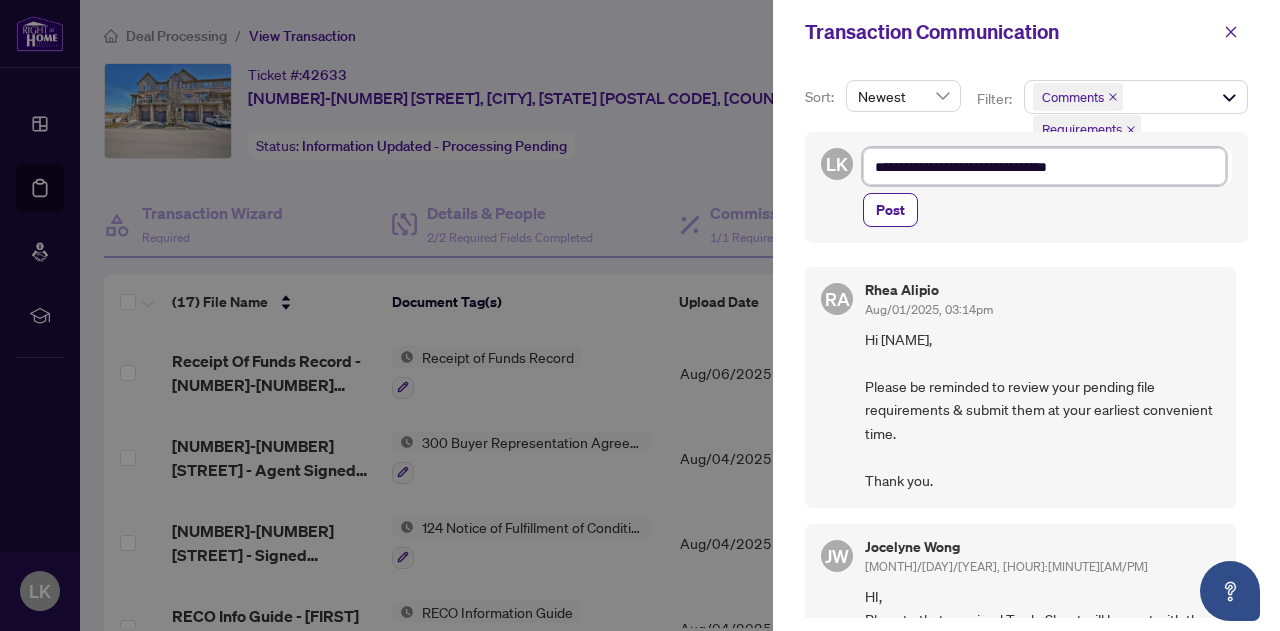 type on "**********" 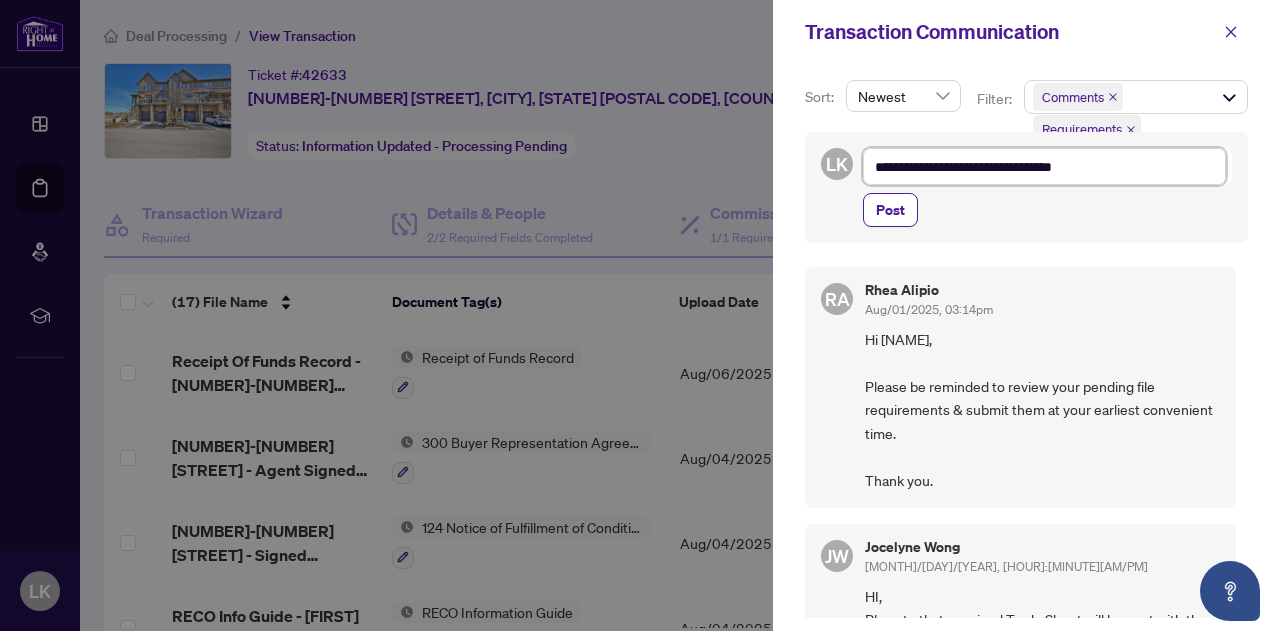 type on "**********" 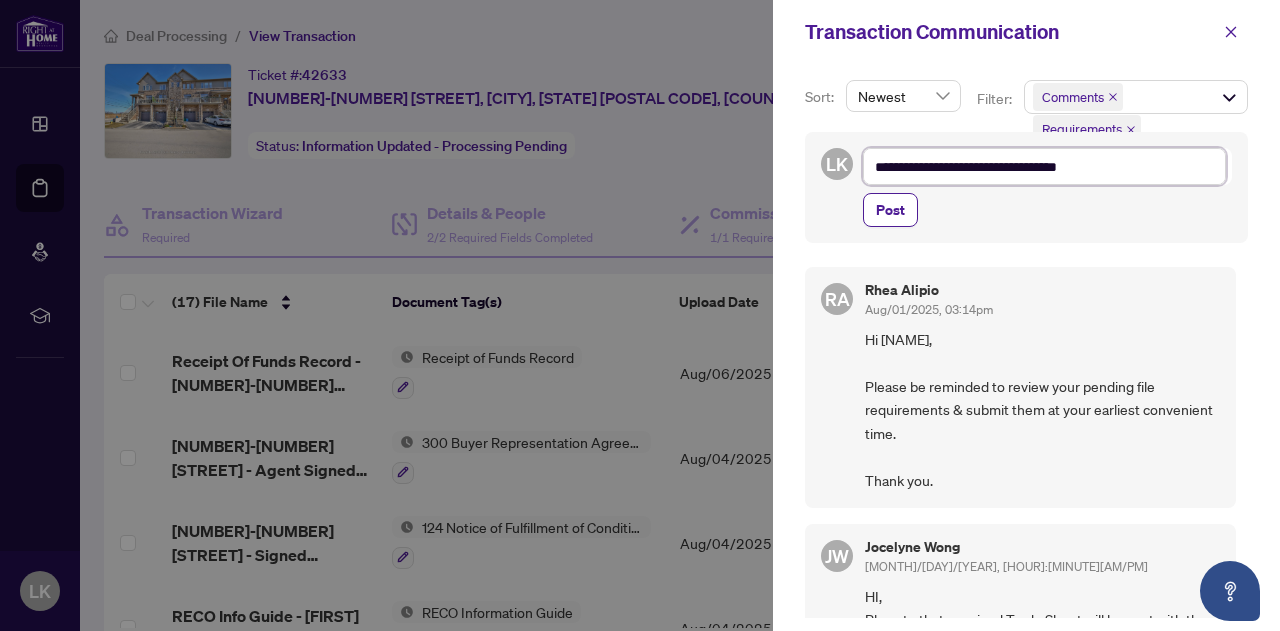 type on "**********" 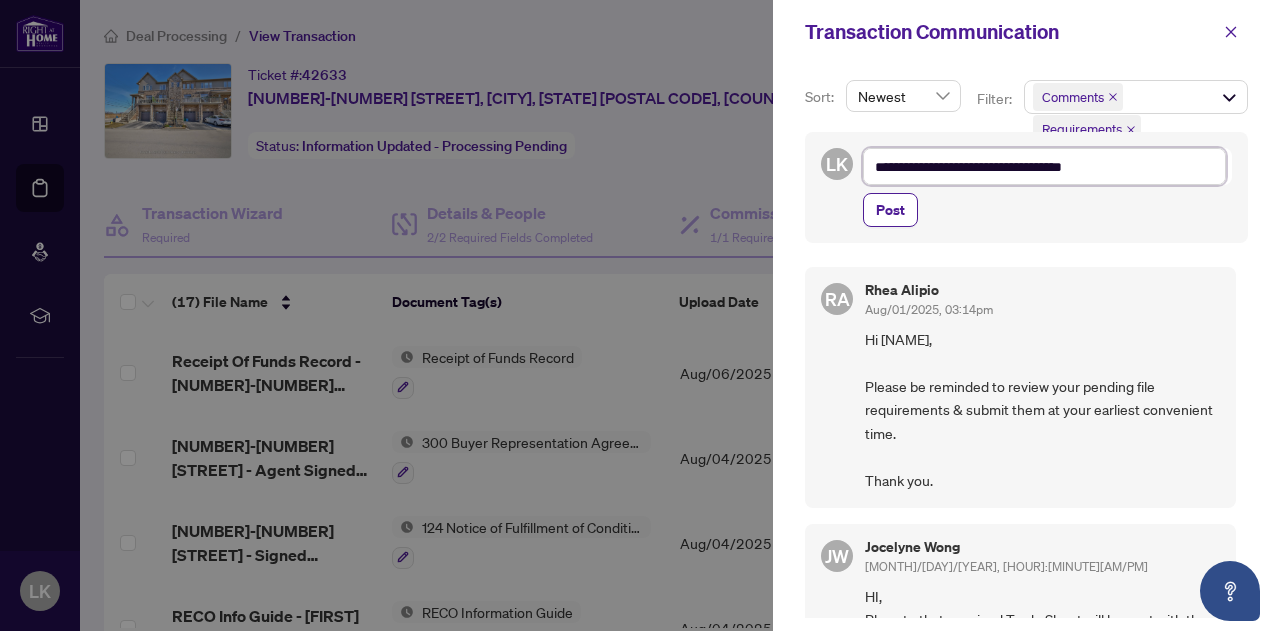 type on "**********" 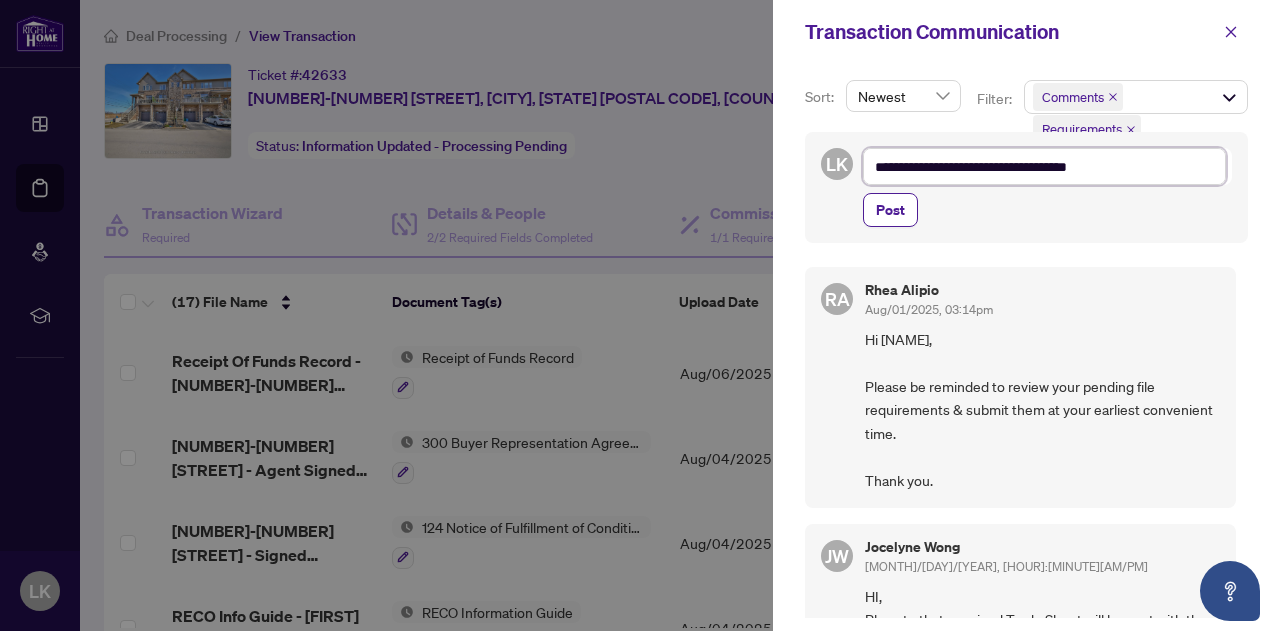 type on "**********" 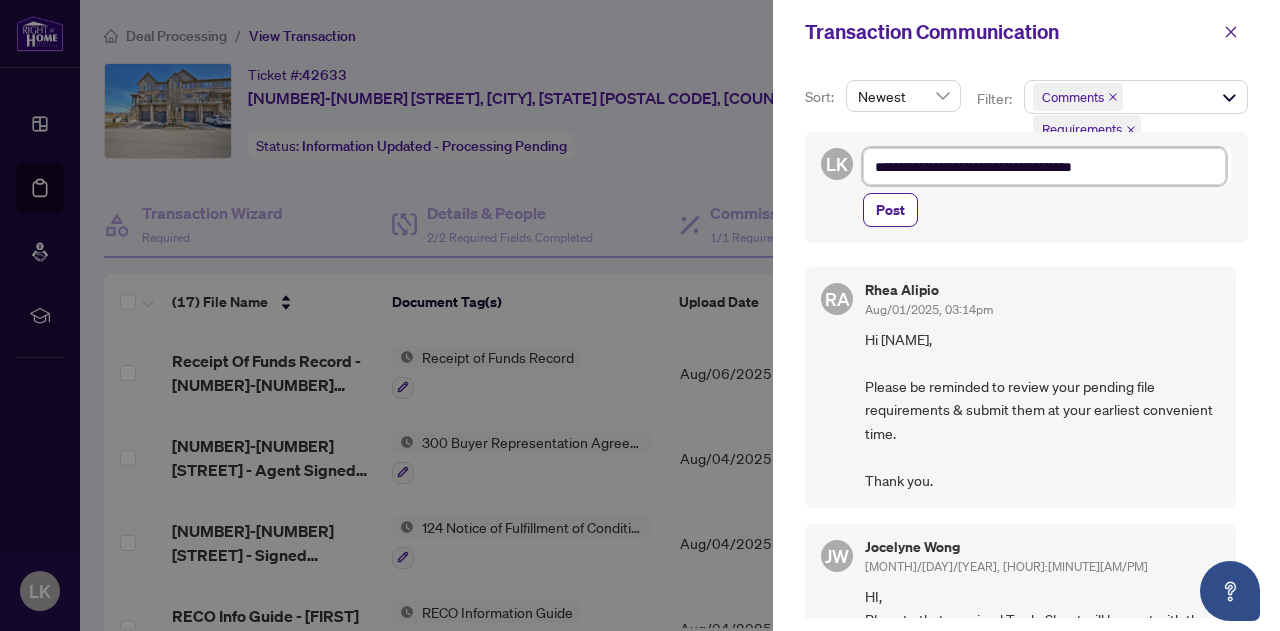 type on "**********" 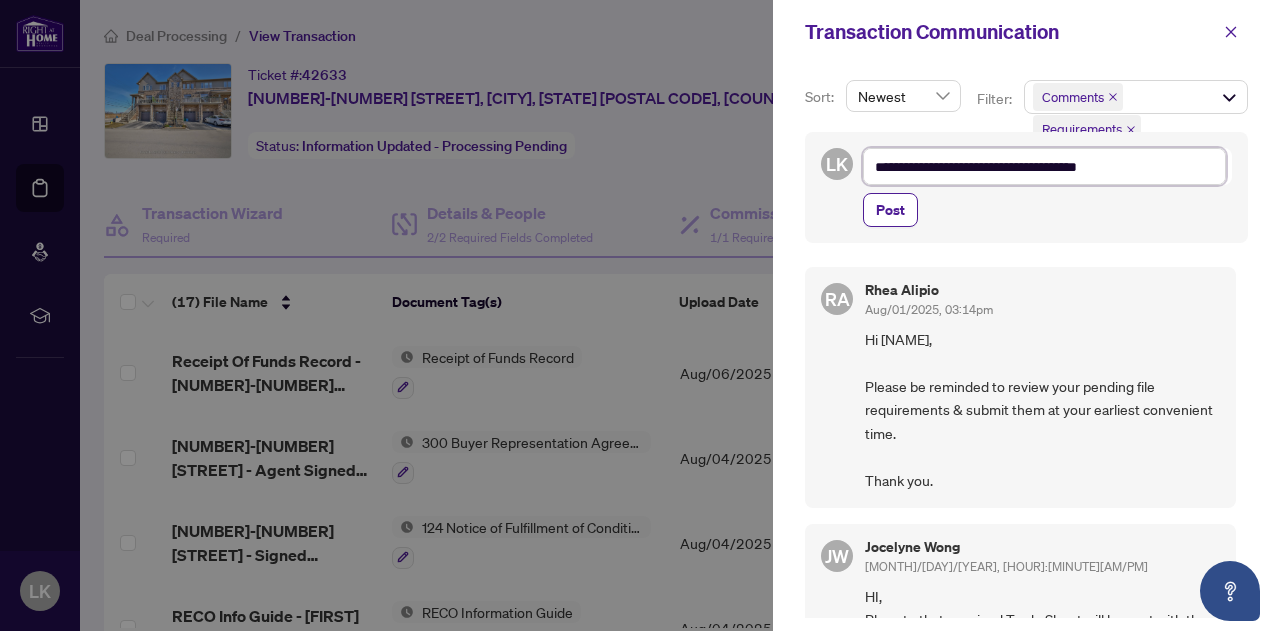 type on "**********" 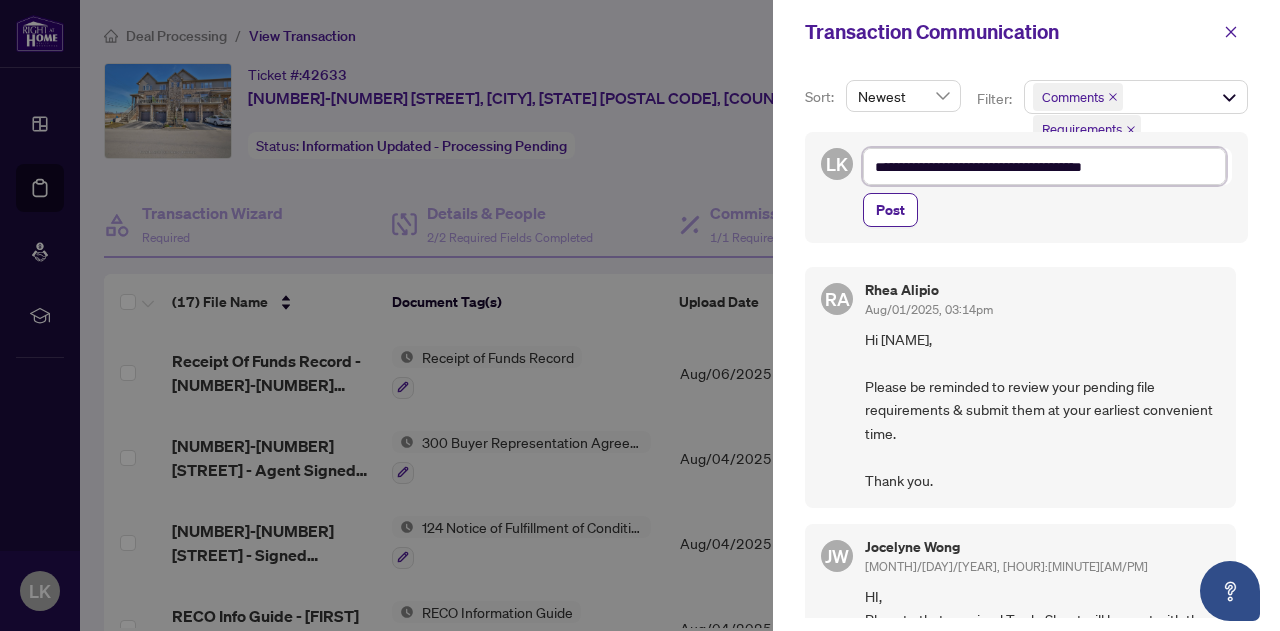 type on "**********" 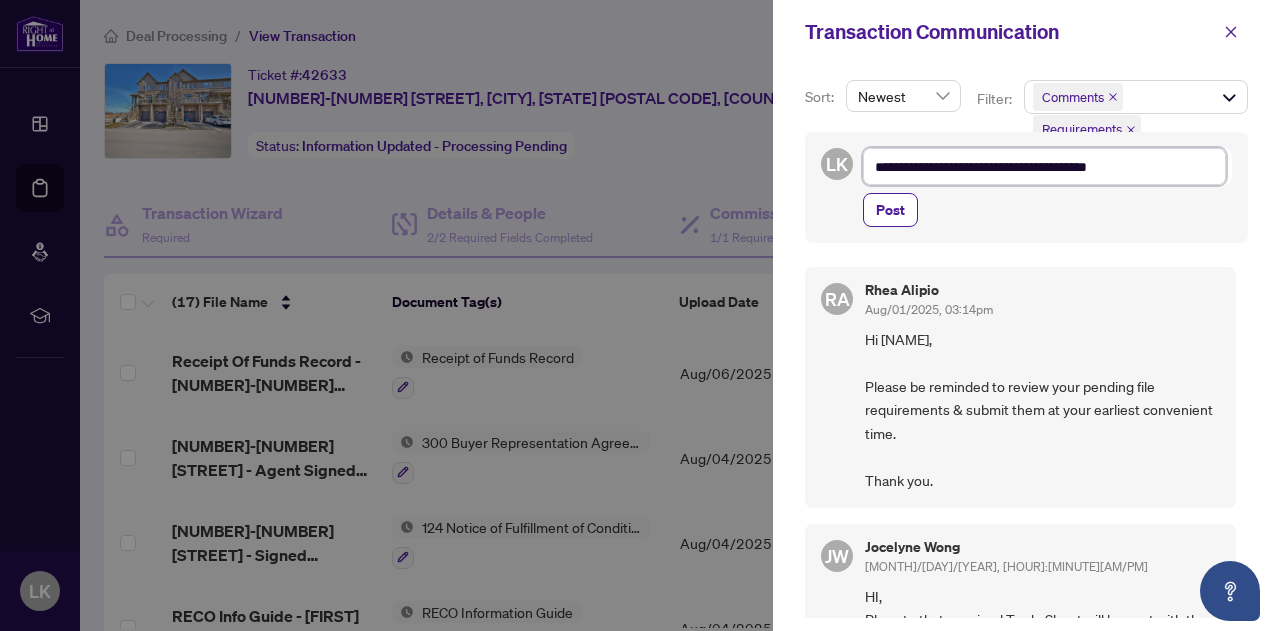 type on "**********" 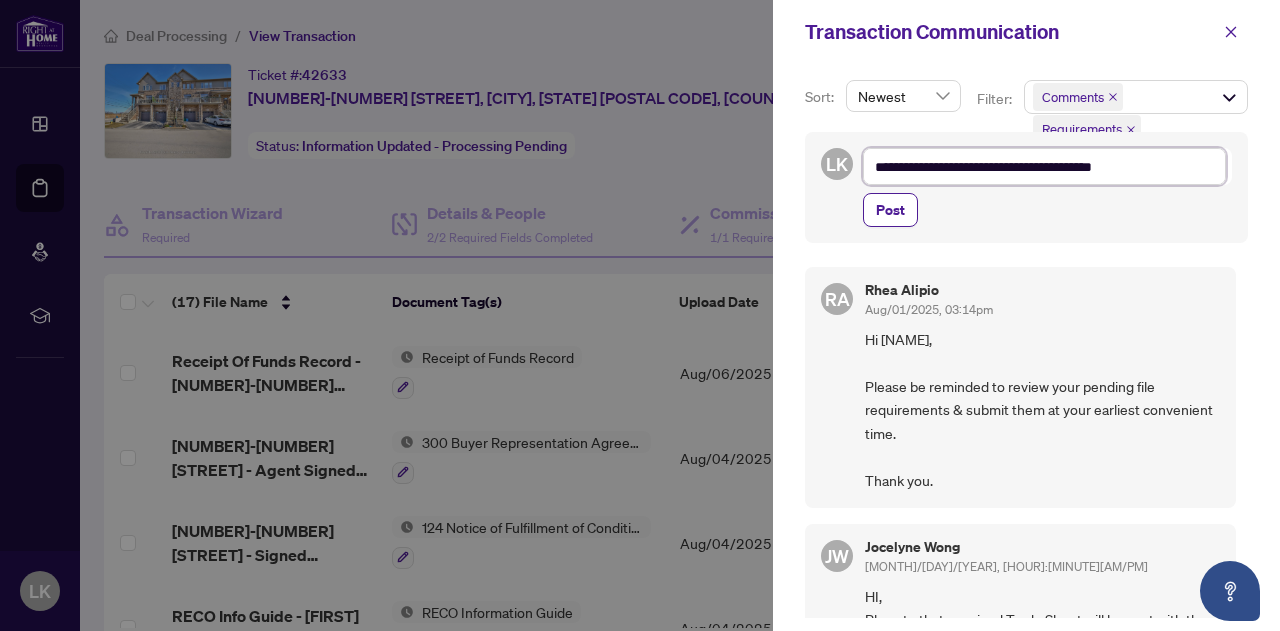 type on "**********" 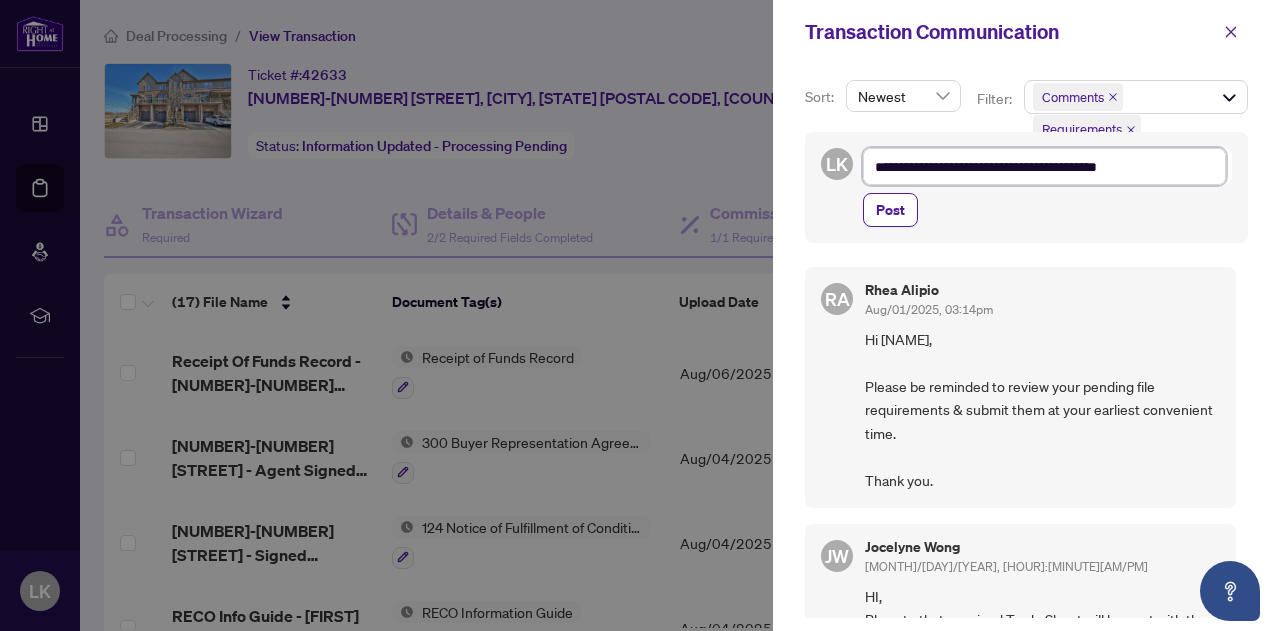 type on "**********" 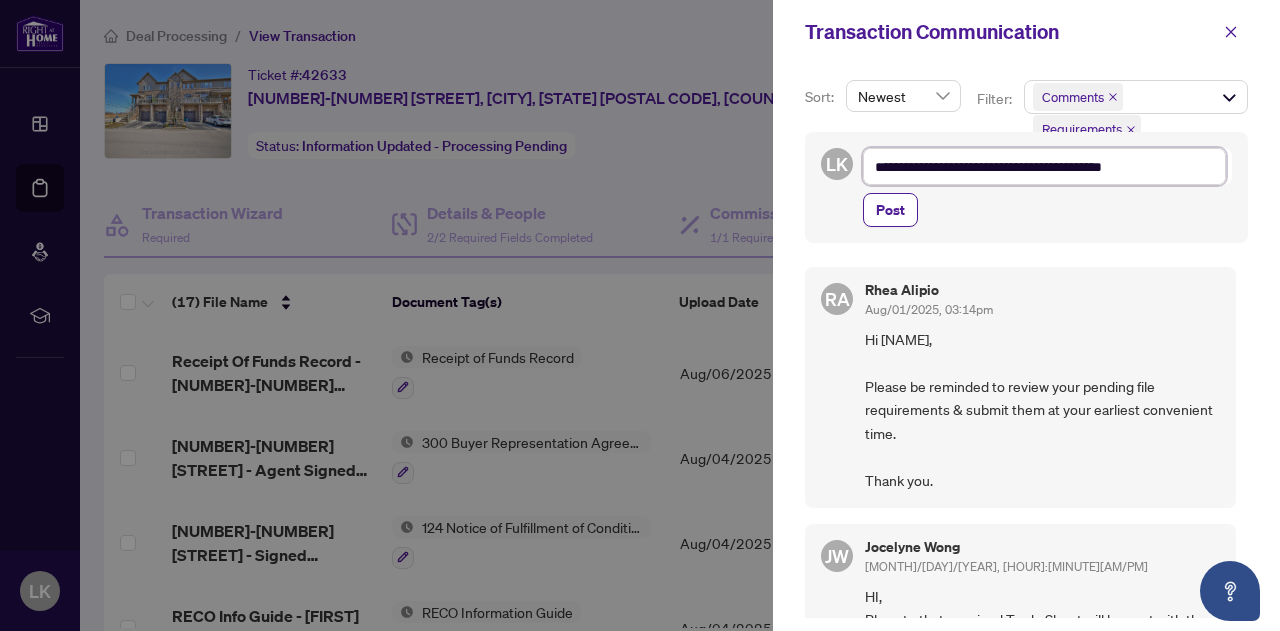 type on "**********" 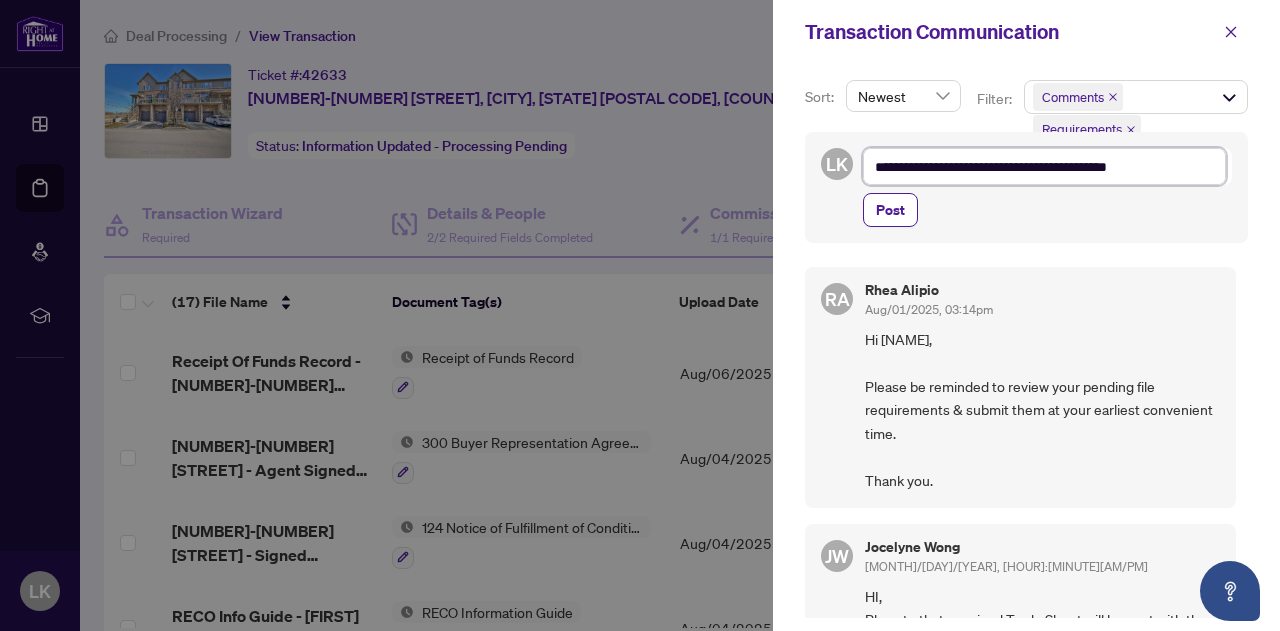 type on "**********" 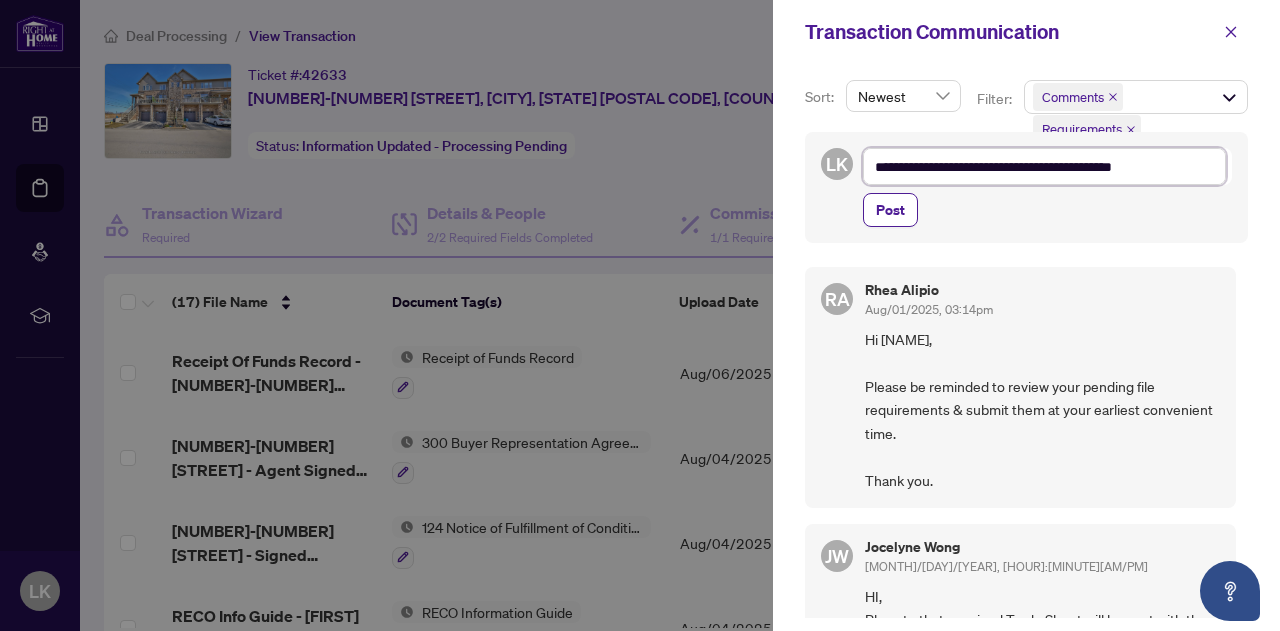 type on "**********" 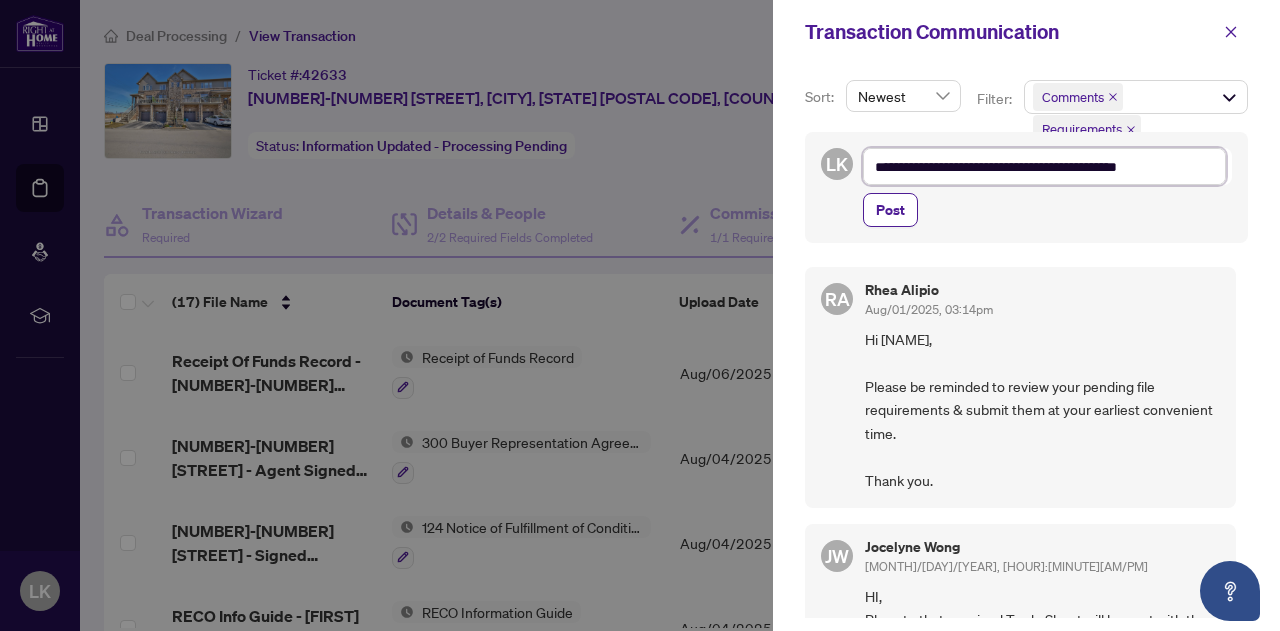 type on "**********" 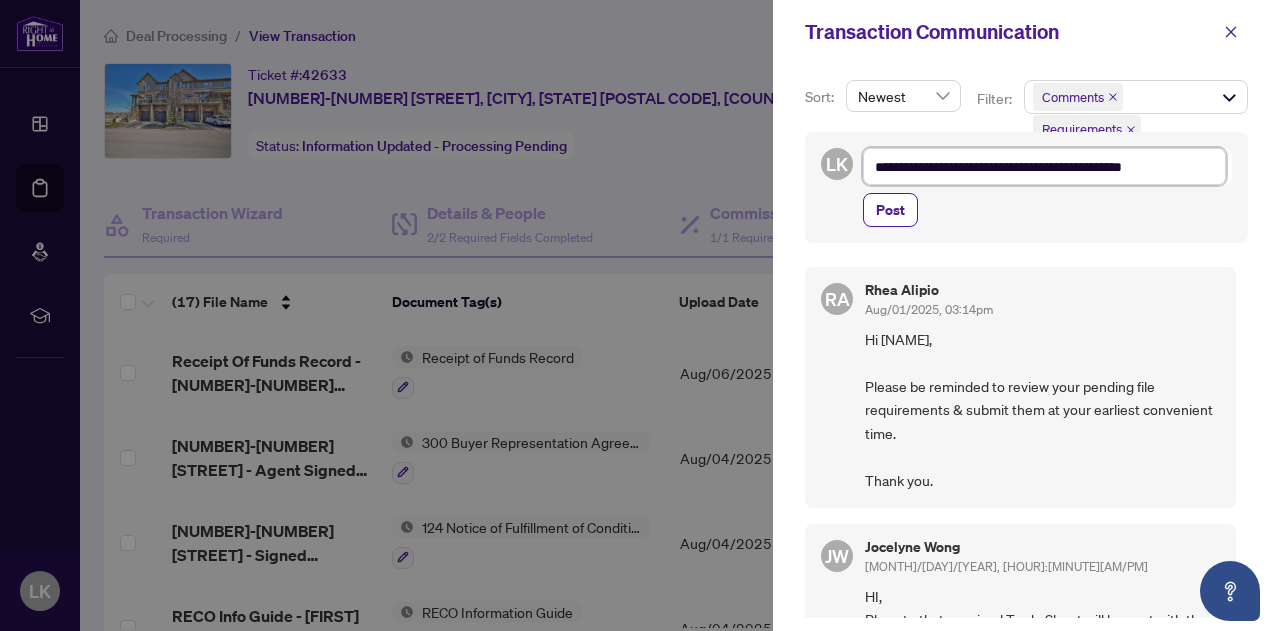 type on "**********" 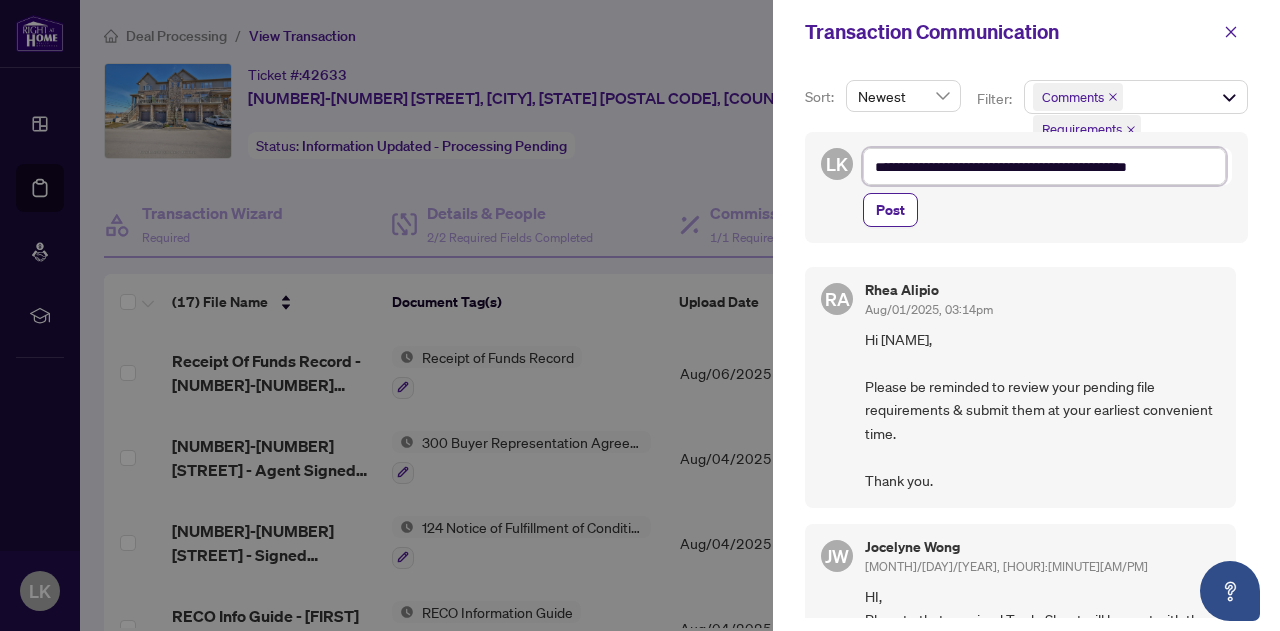 type on "**********" 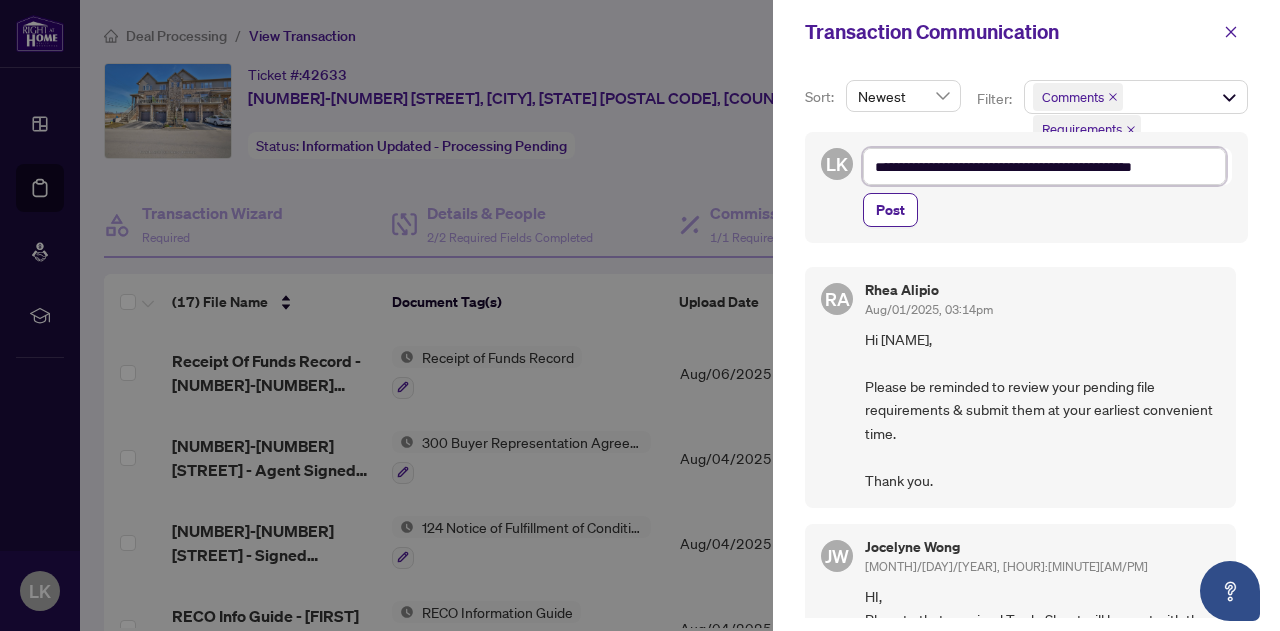 type on "**********" 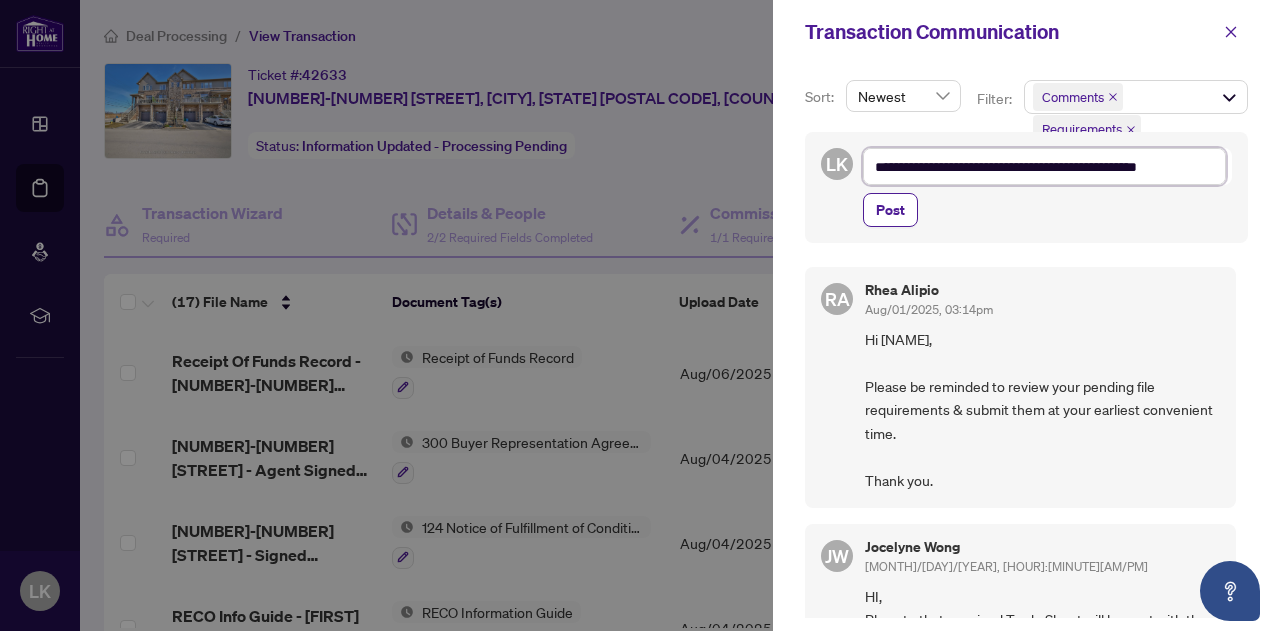 type on "**********" 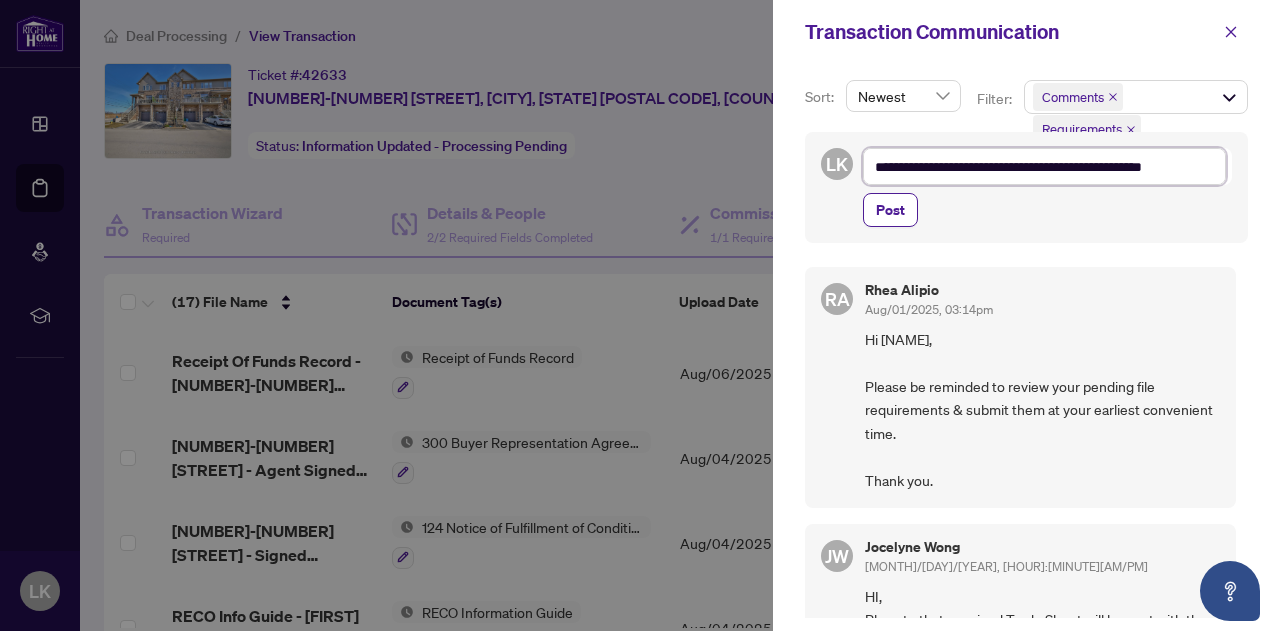 type on "**********" 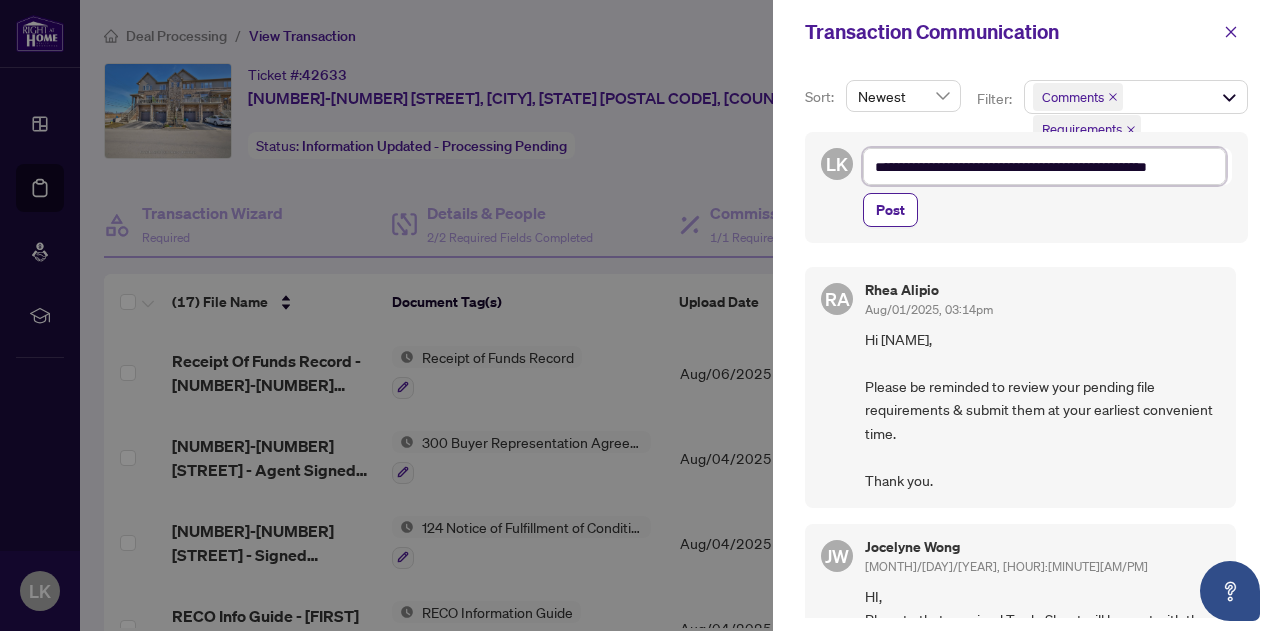 type on "**********" 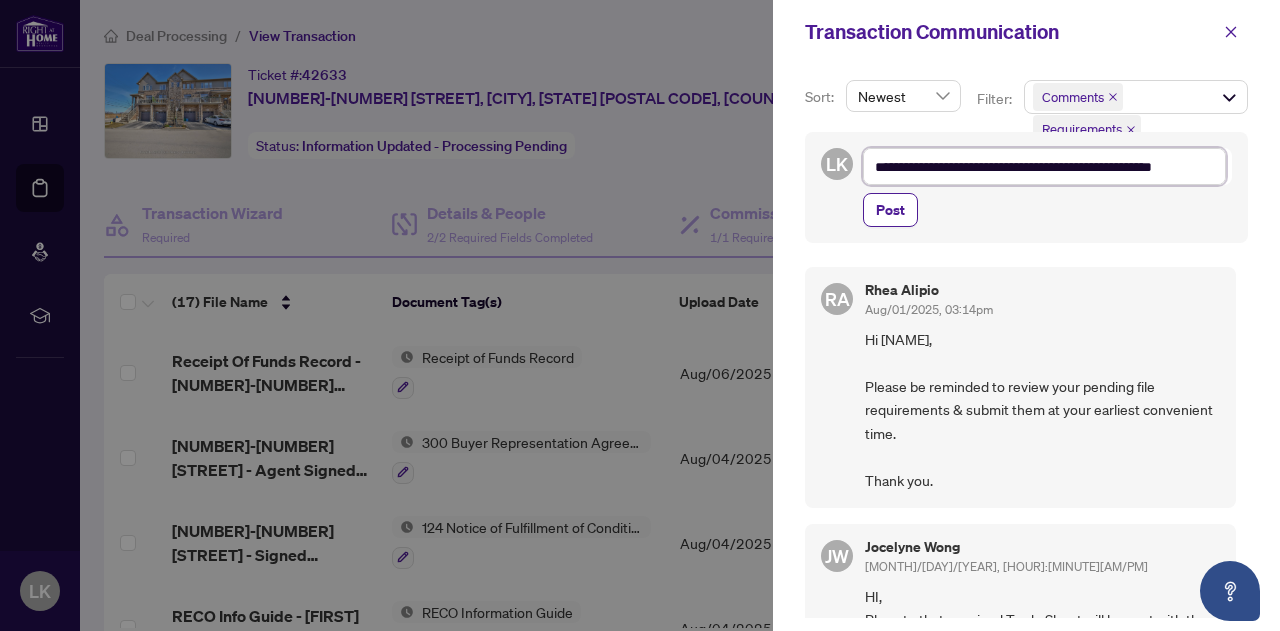 type on "**********" 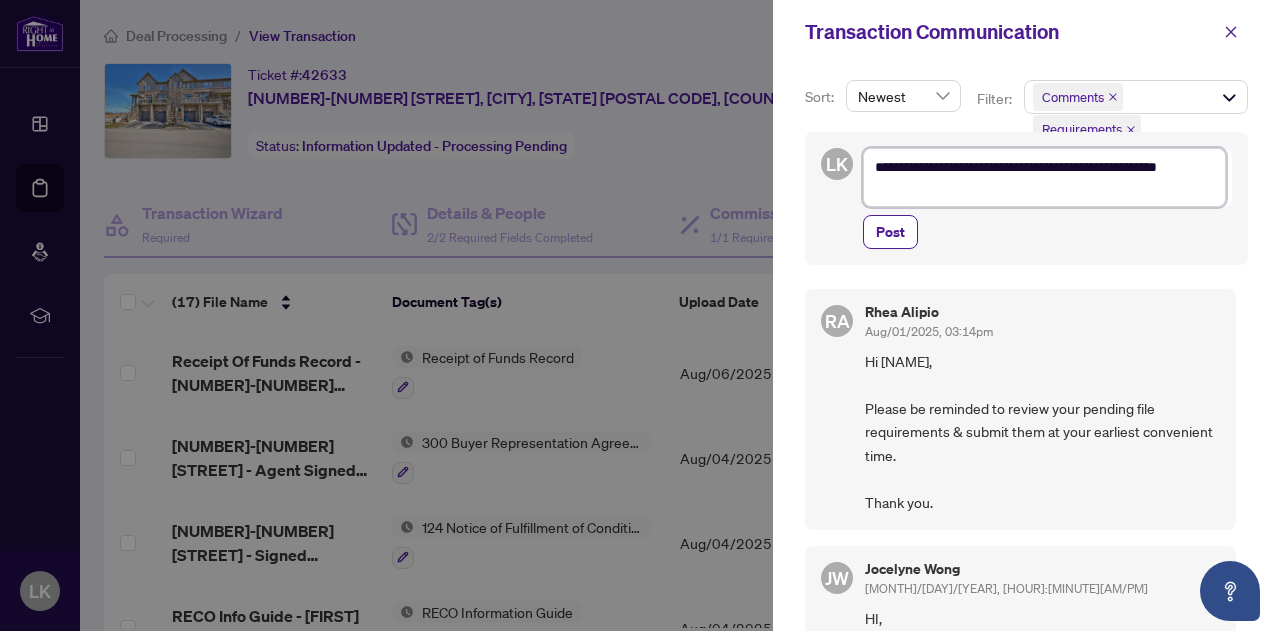 type on "**********" 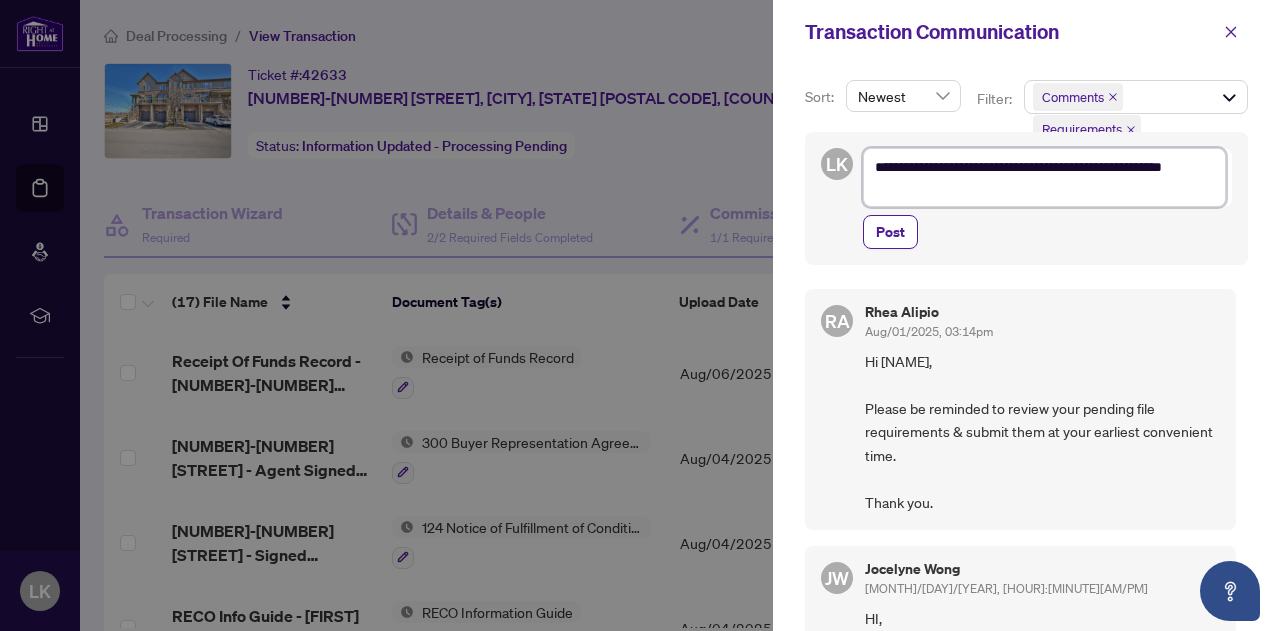 type on "**********" 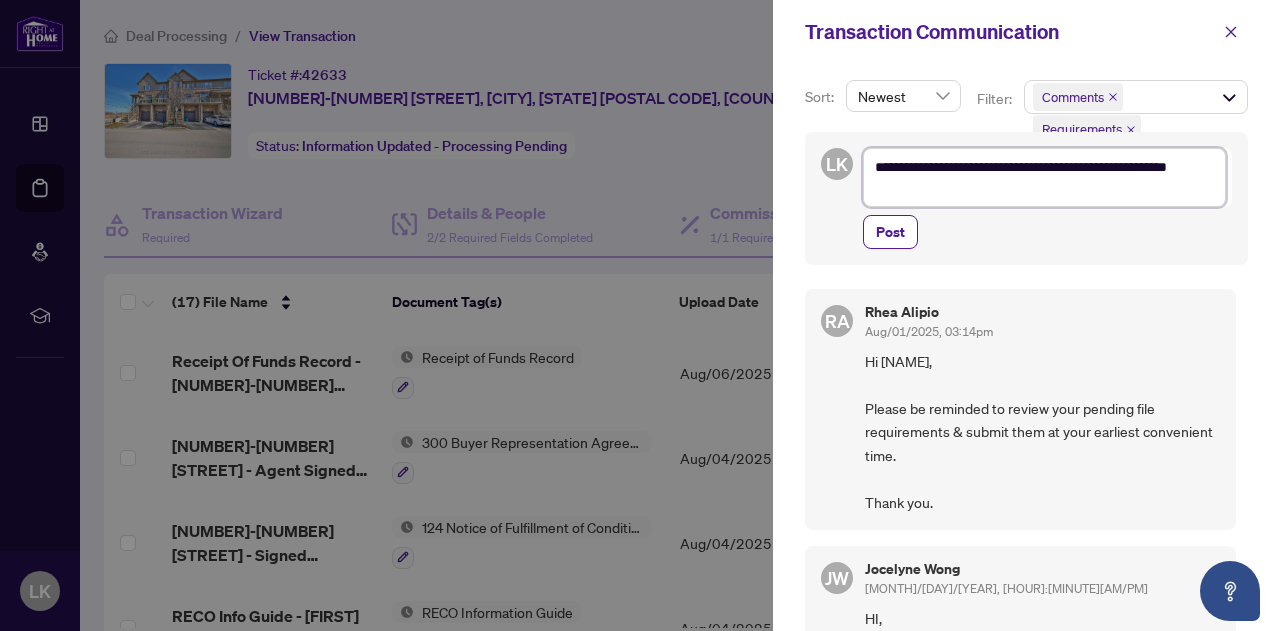 type on "**********" 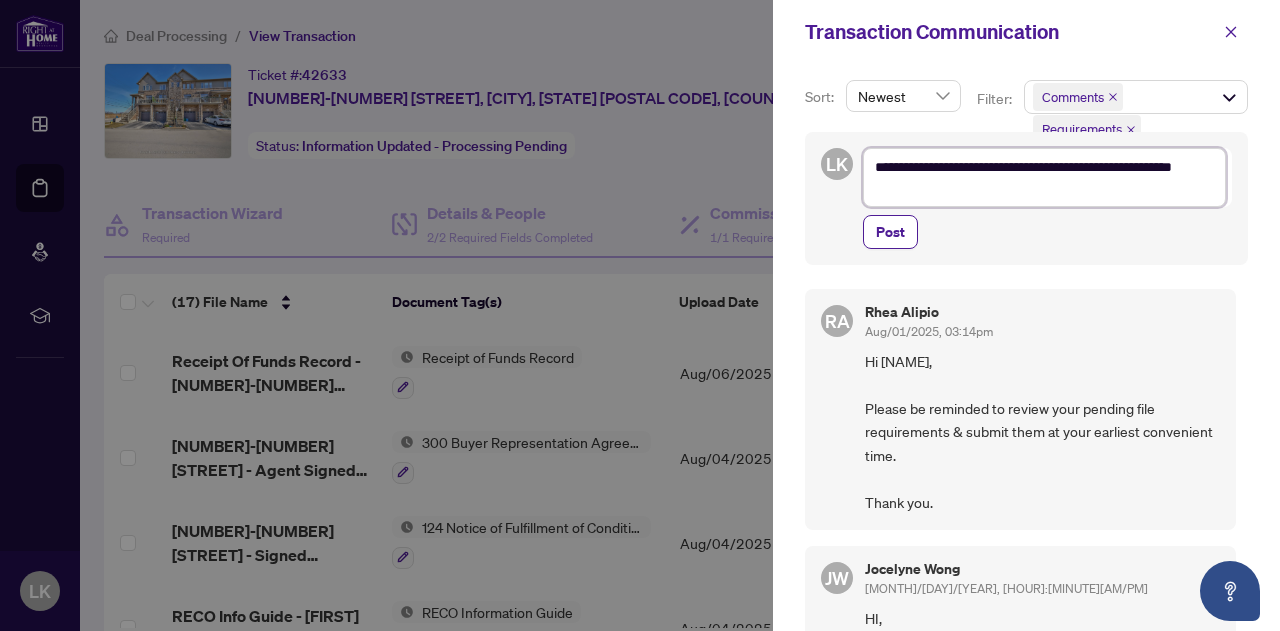 type on "**********" 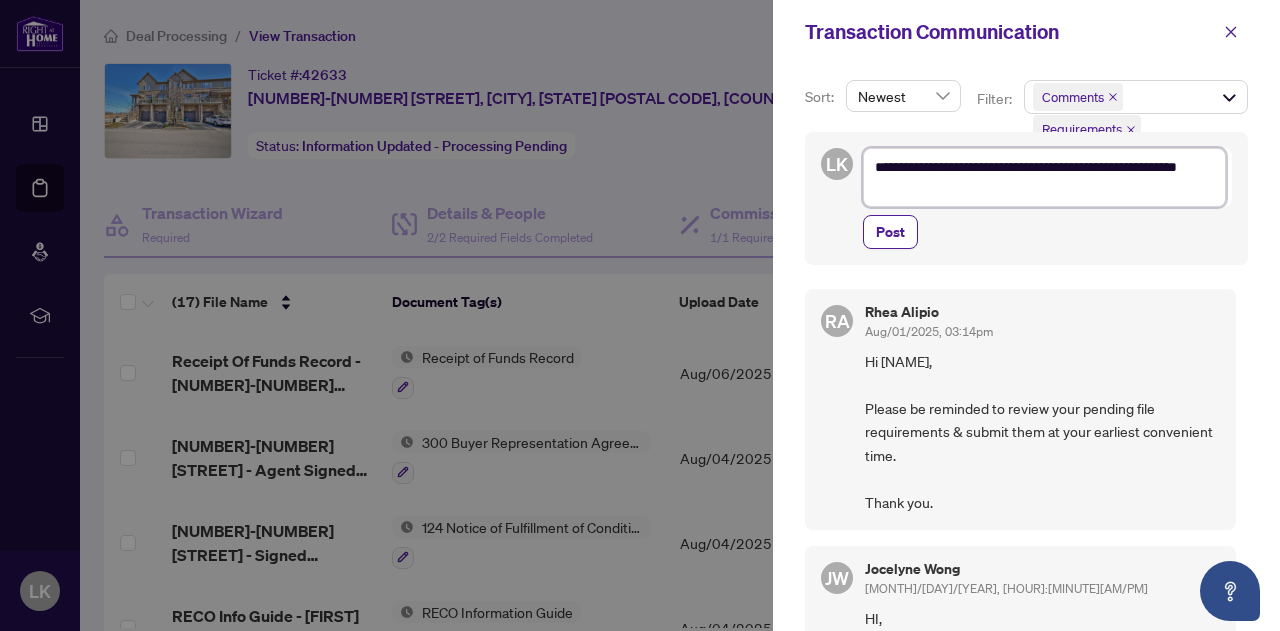type on "**********" 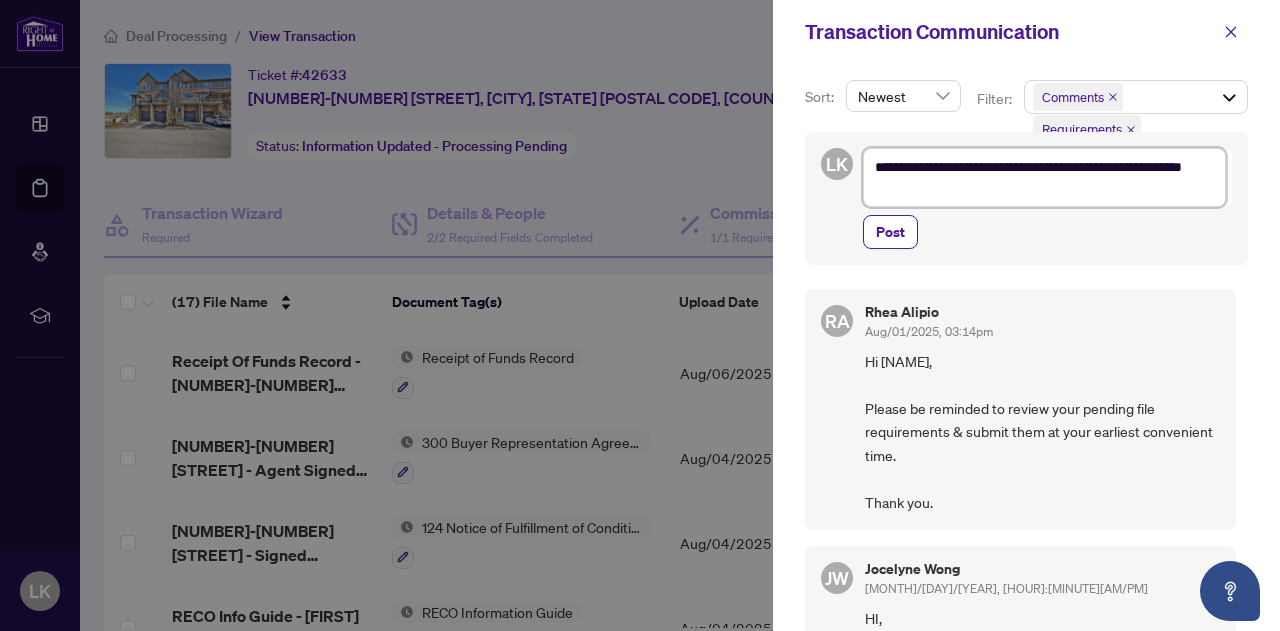 type on "**********" 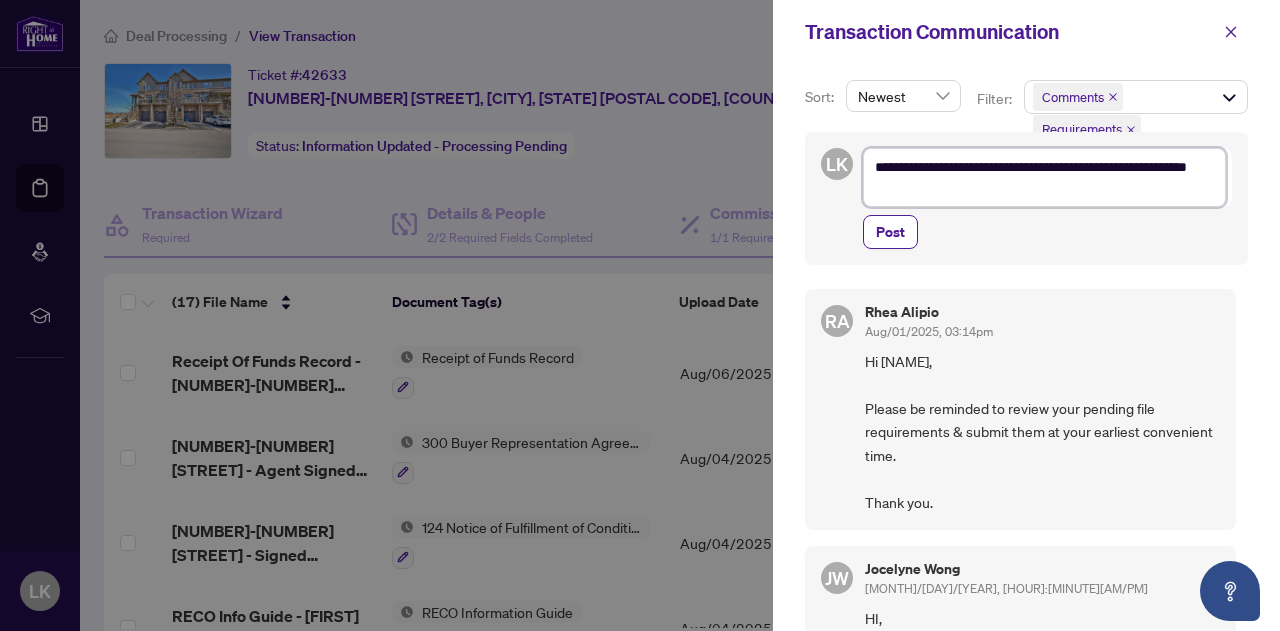 type on "**********" 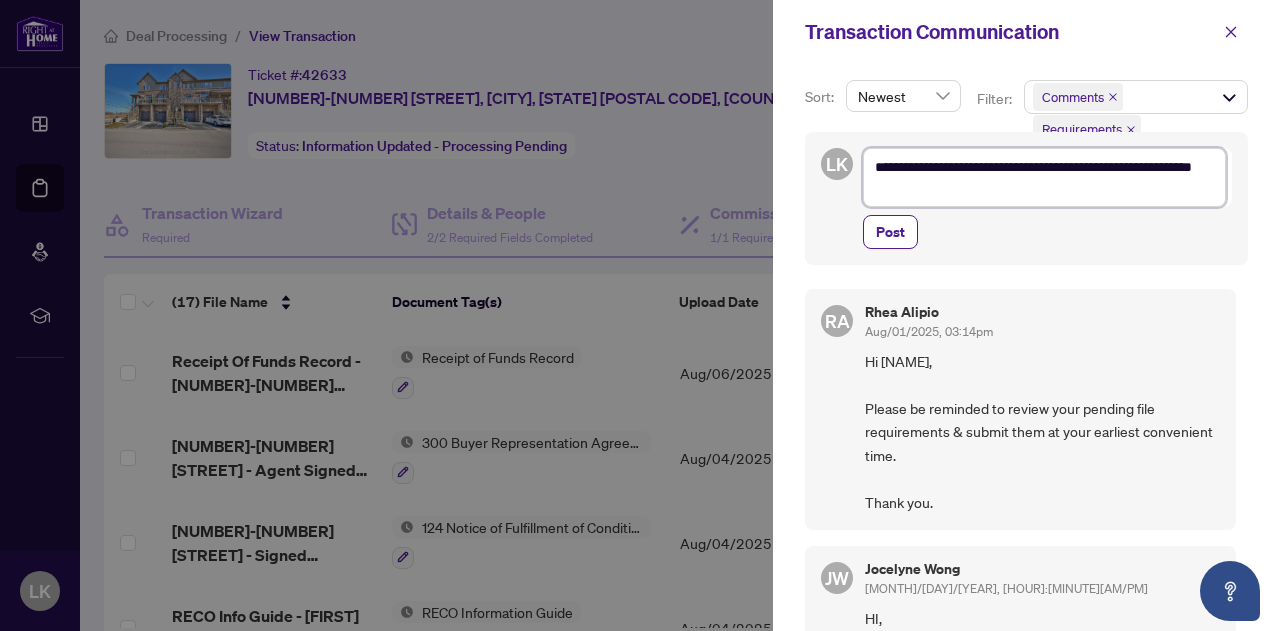 type on "**********" 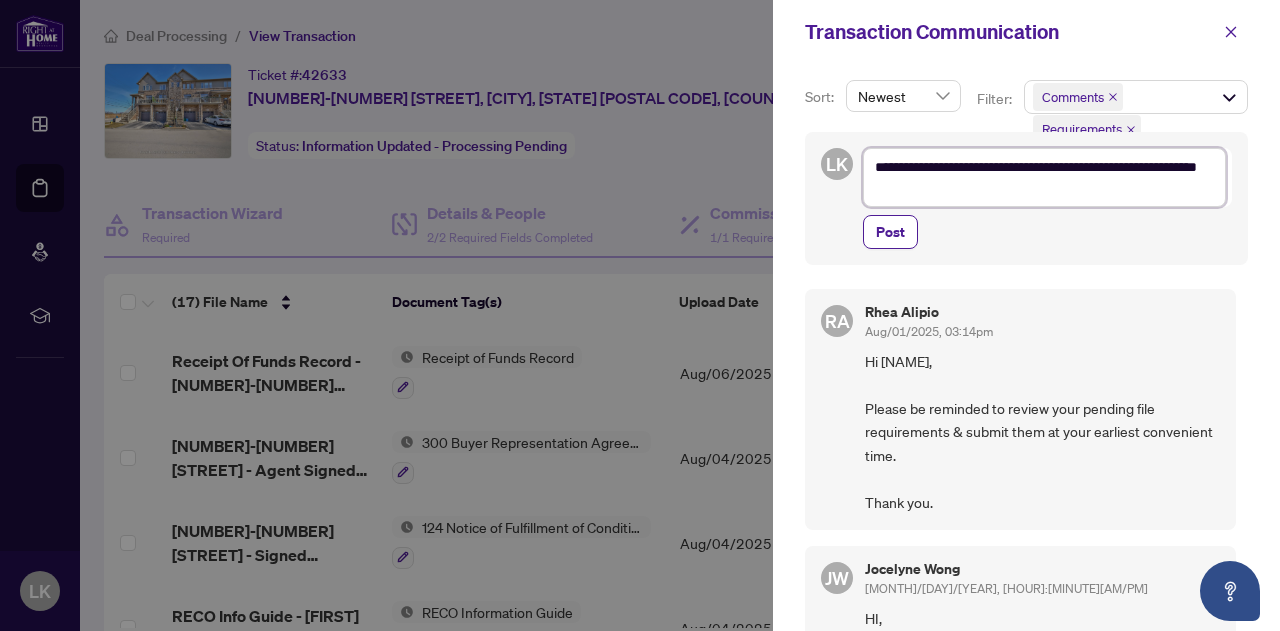 type on "**********" 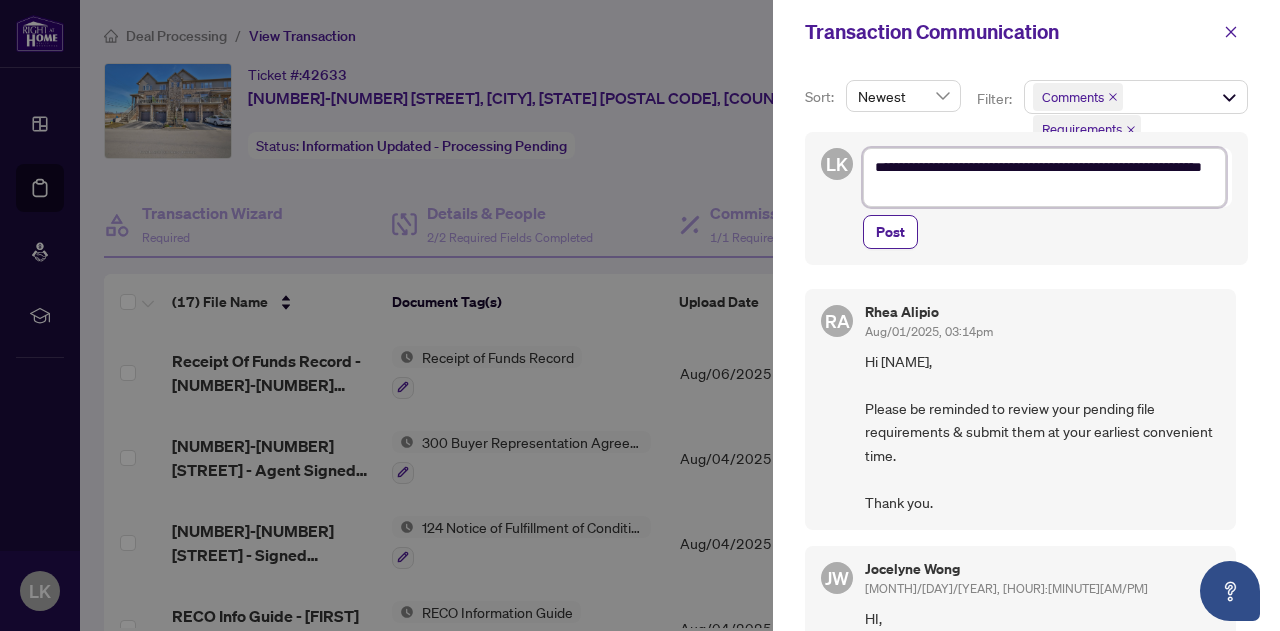 type on "**********" 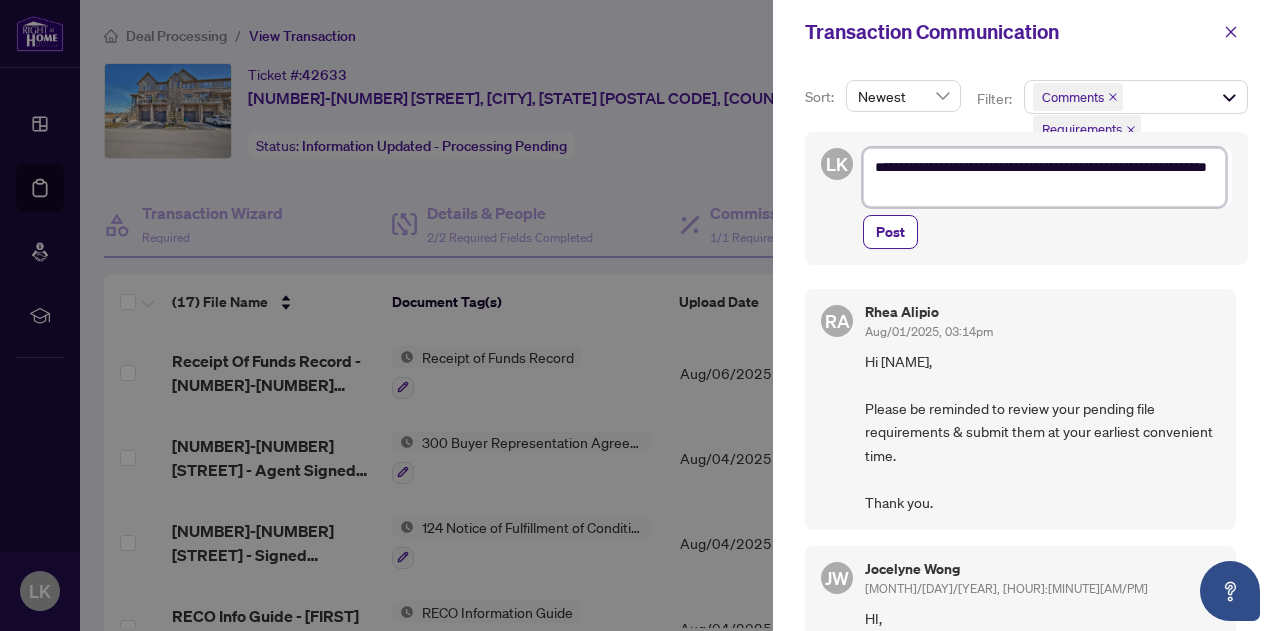 type on "**********" 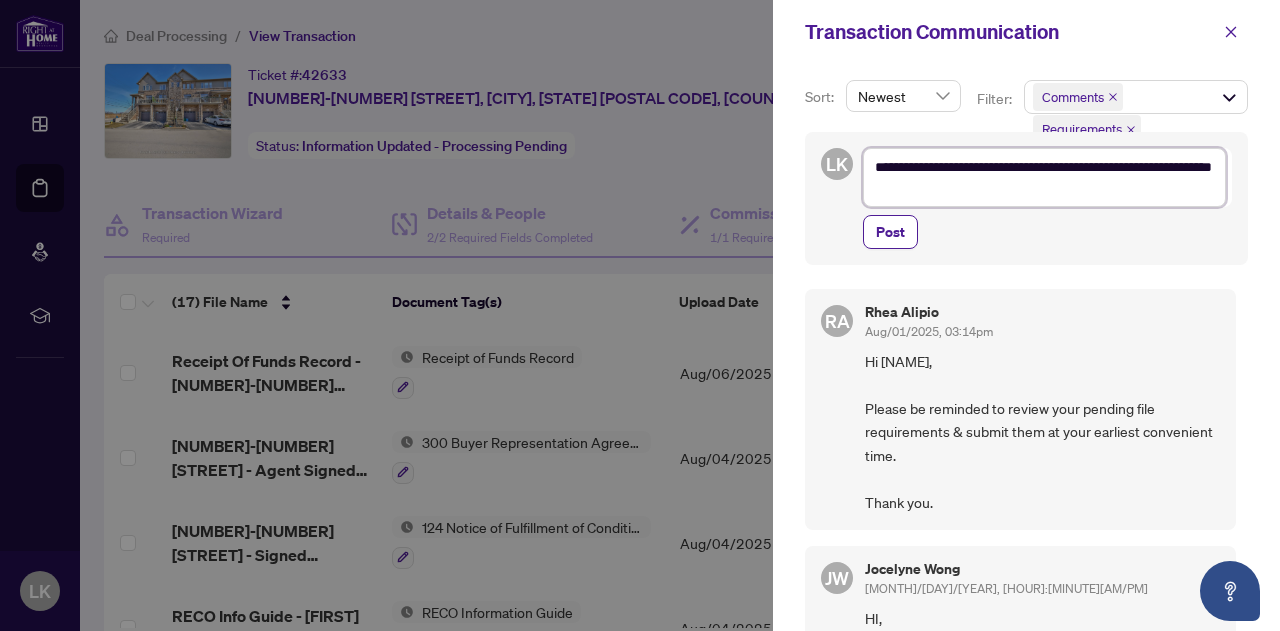 type on "**********" 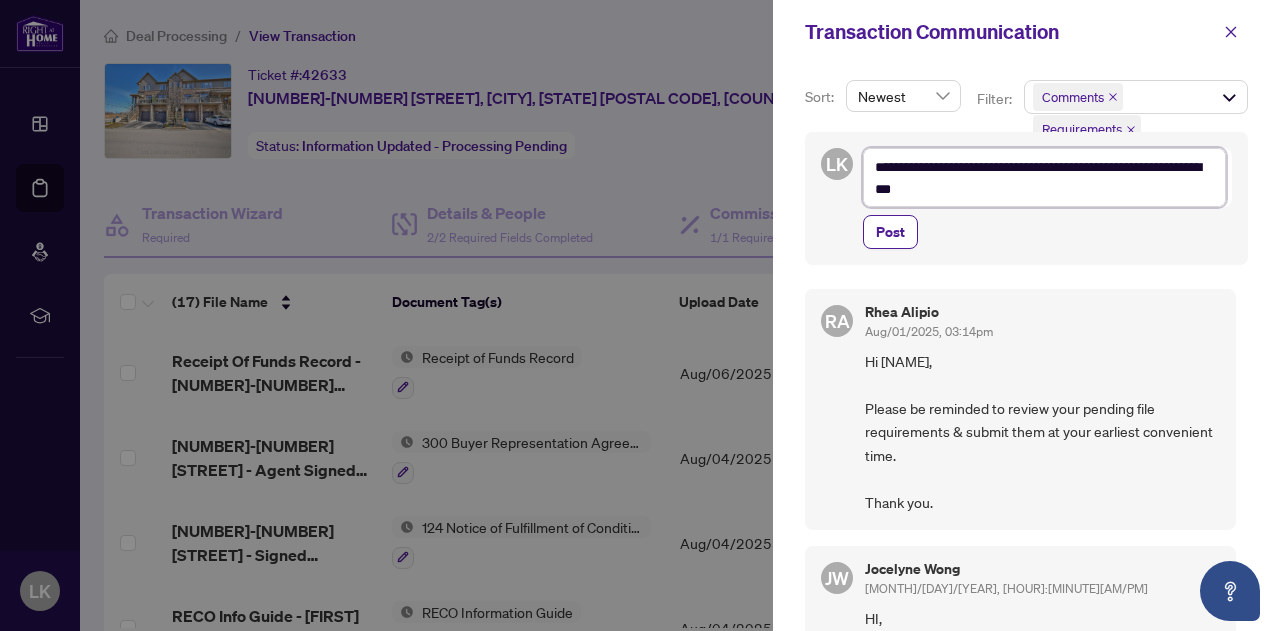 type on "**********" 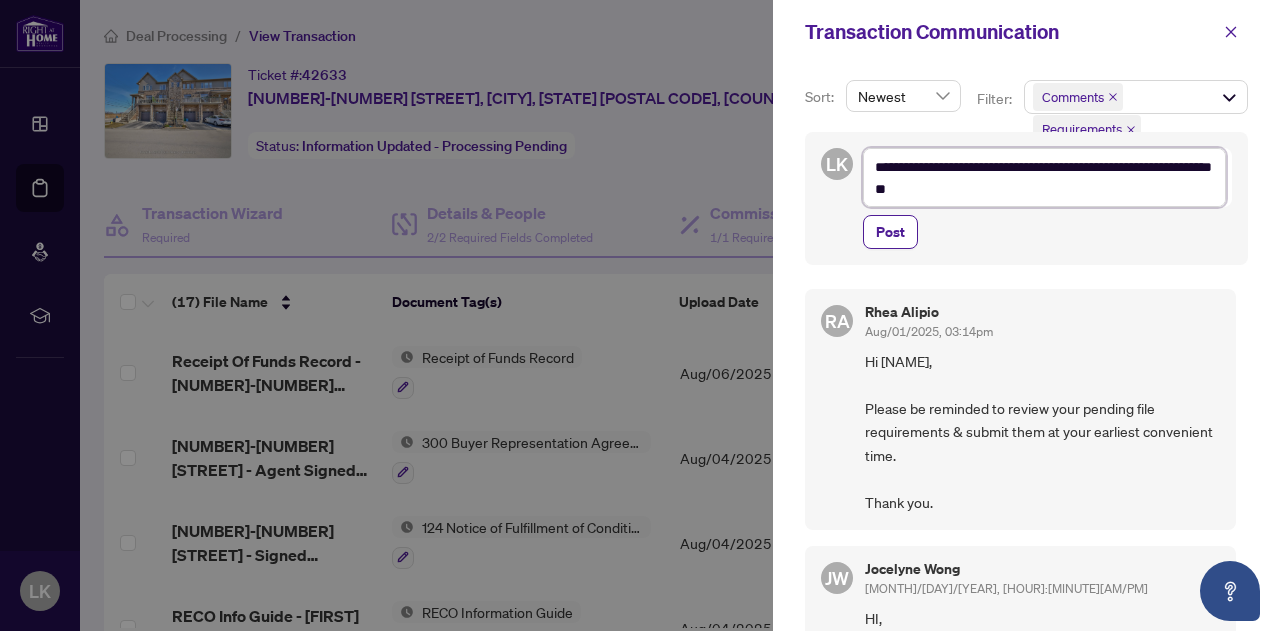 type on "**********" 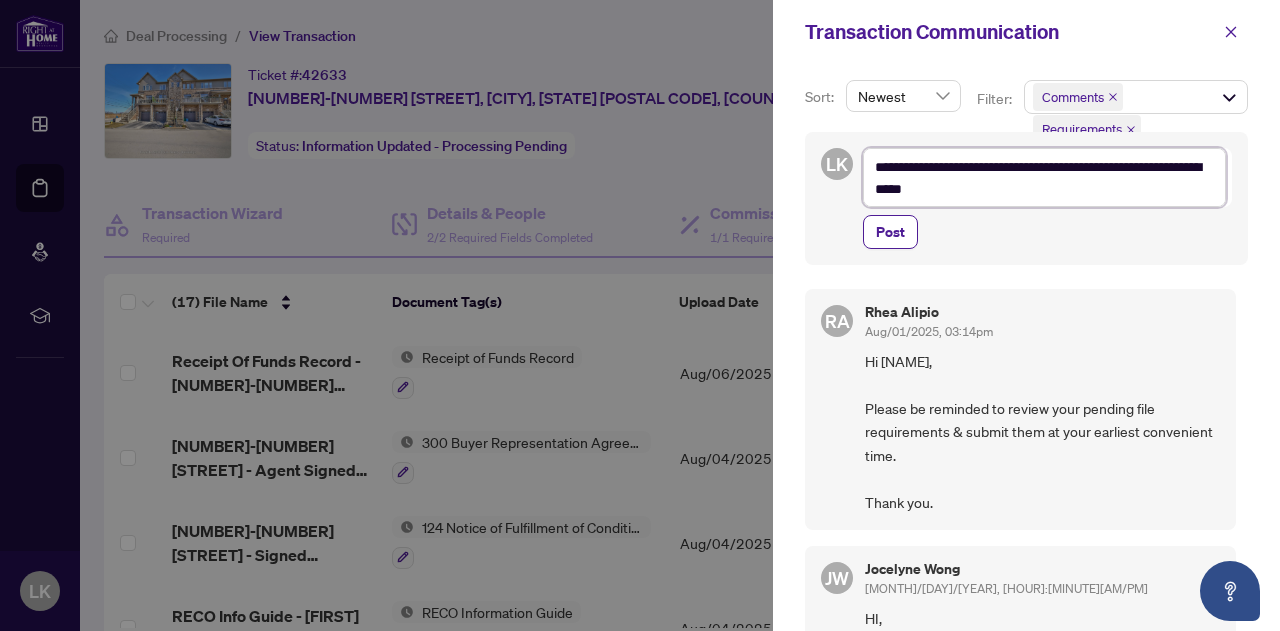 type on "**********" 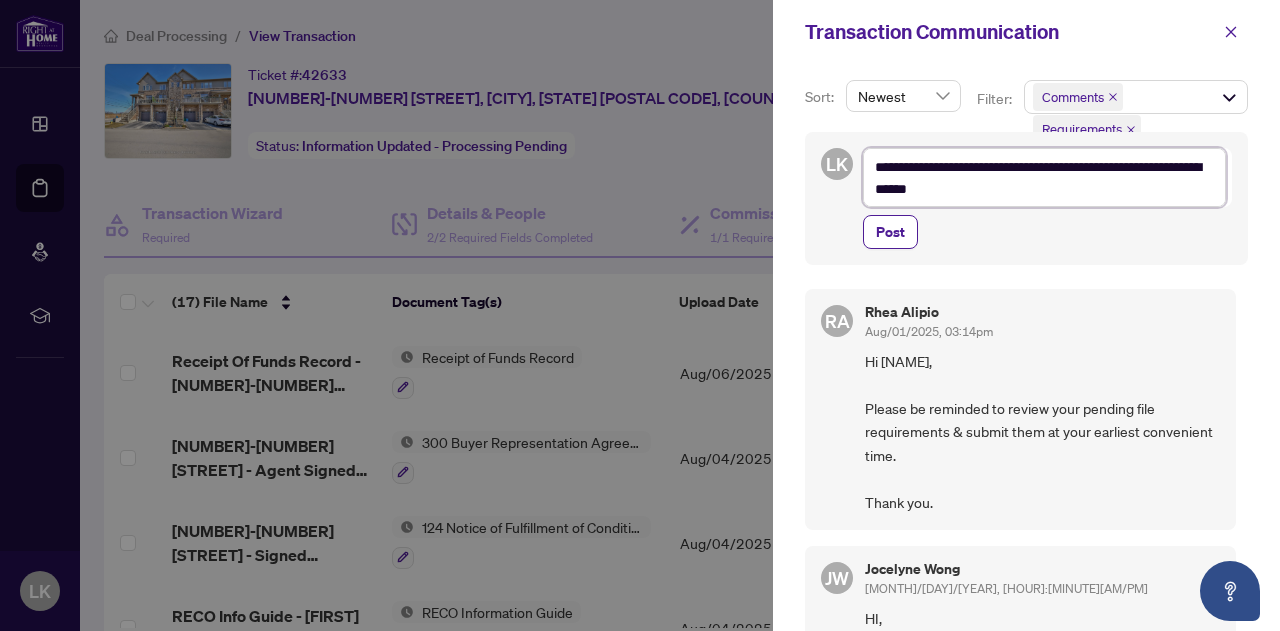 type on "**********" 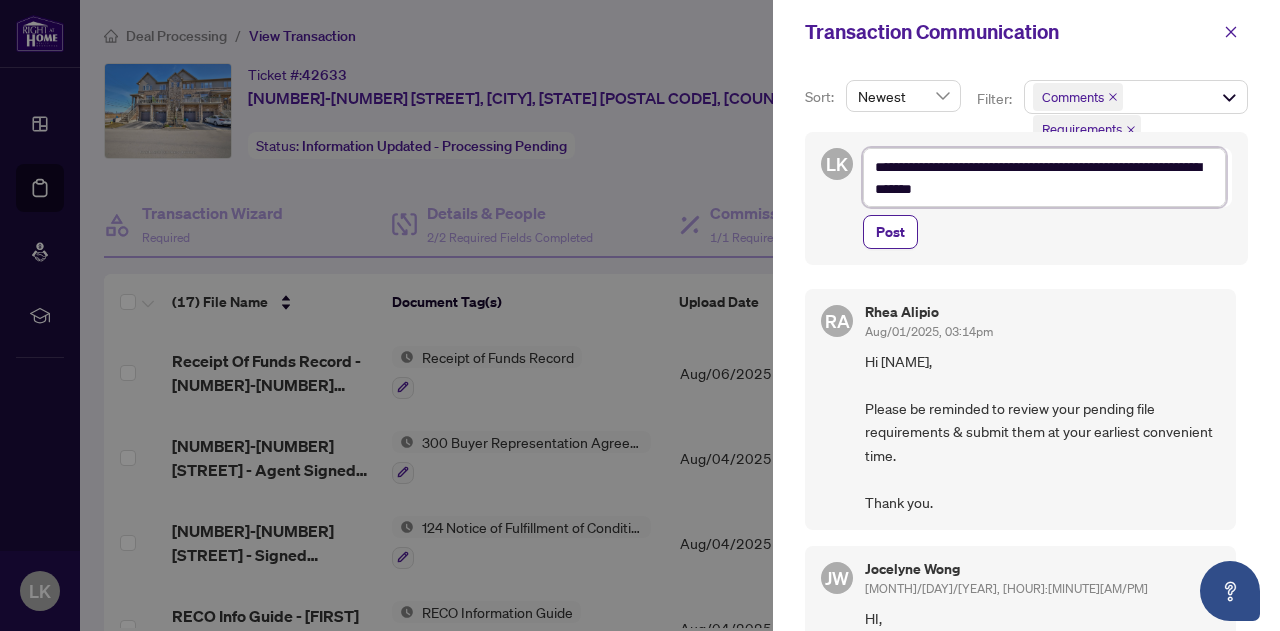 type on "**********" 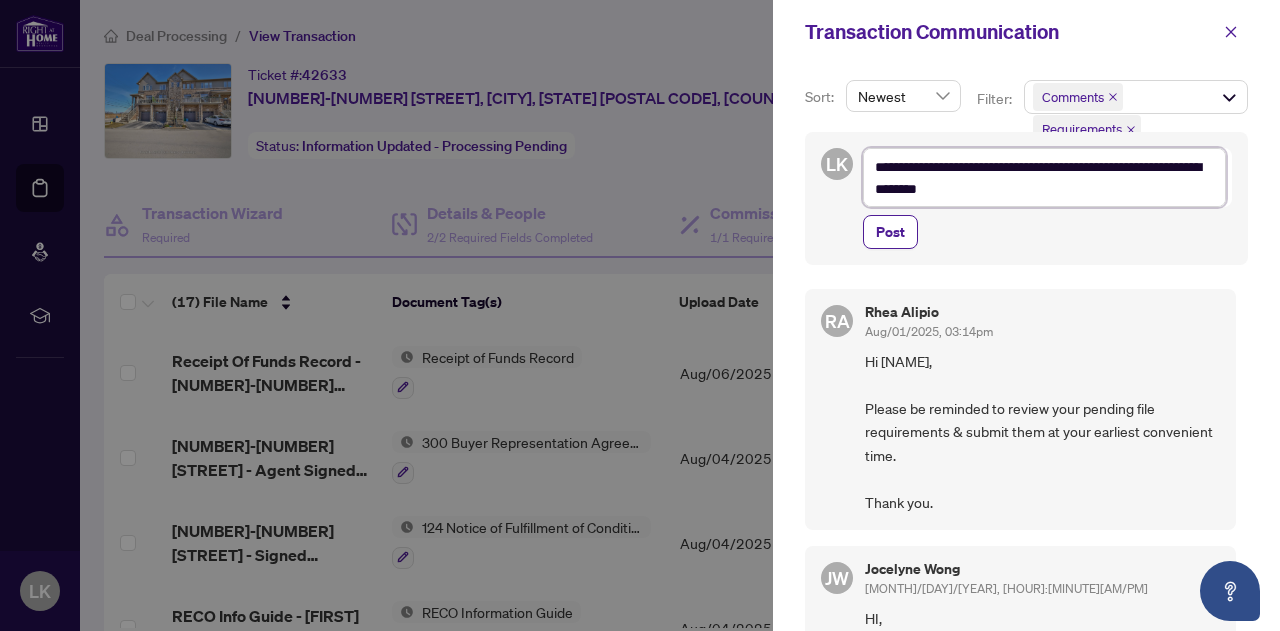 type on "**********" 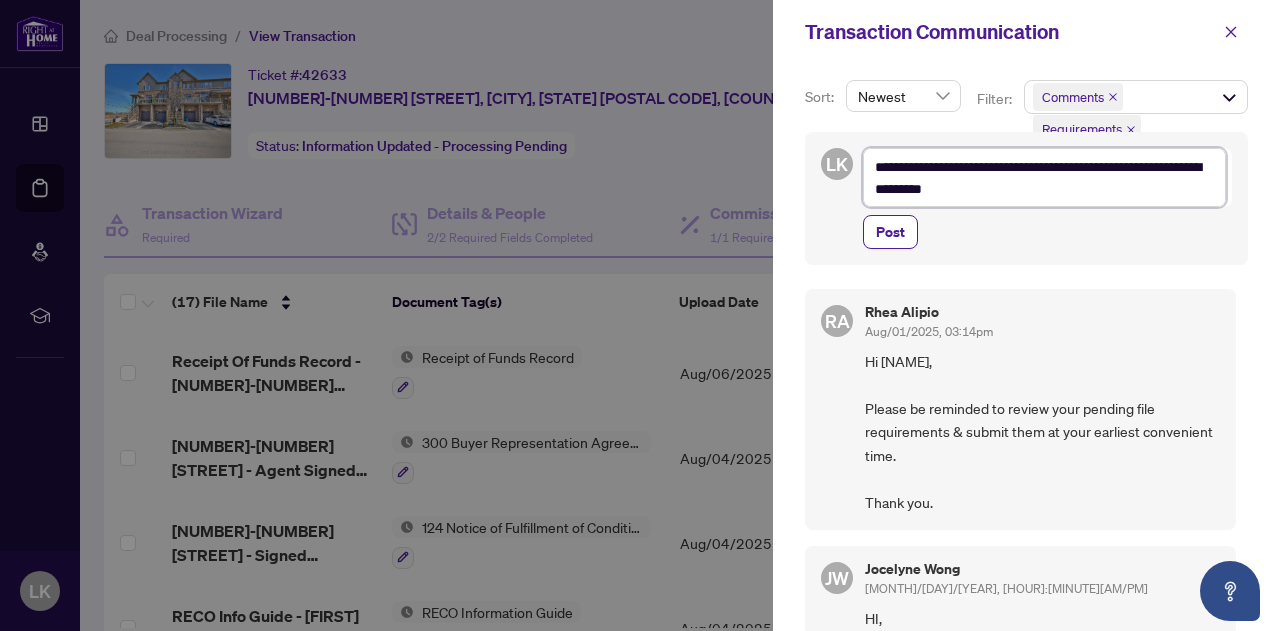 type on "**********" 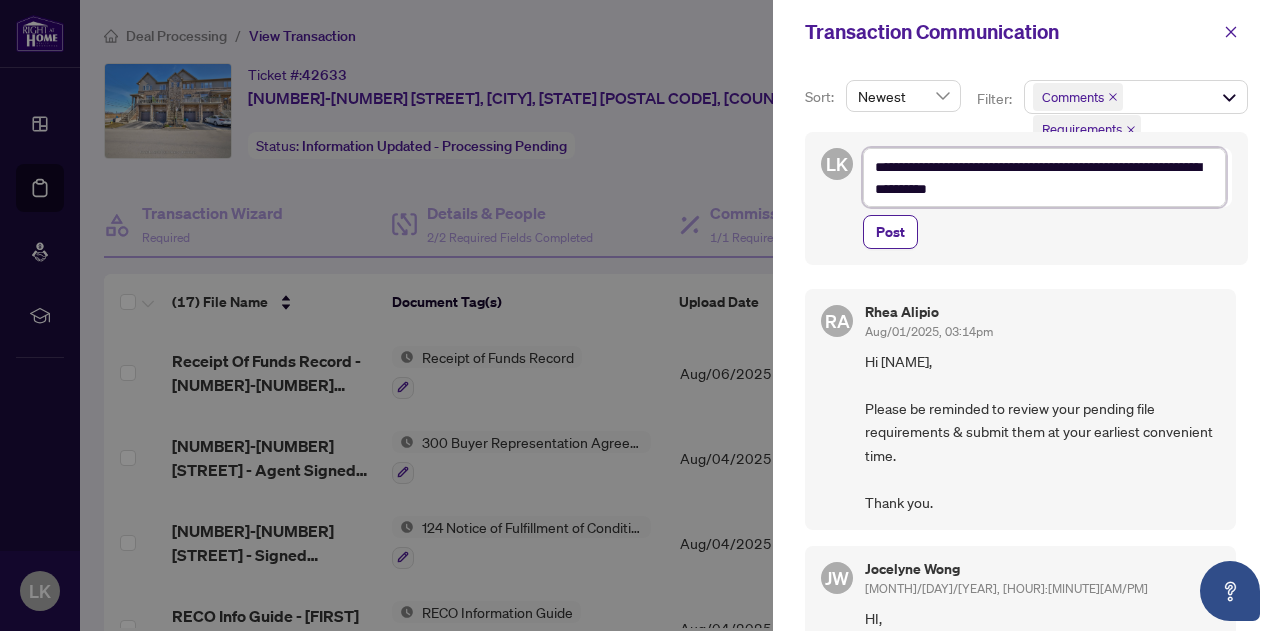 type on "**********" 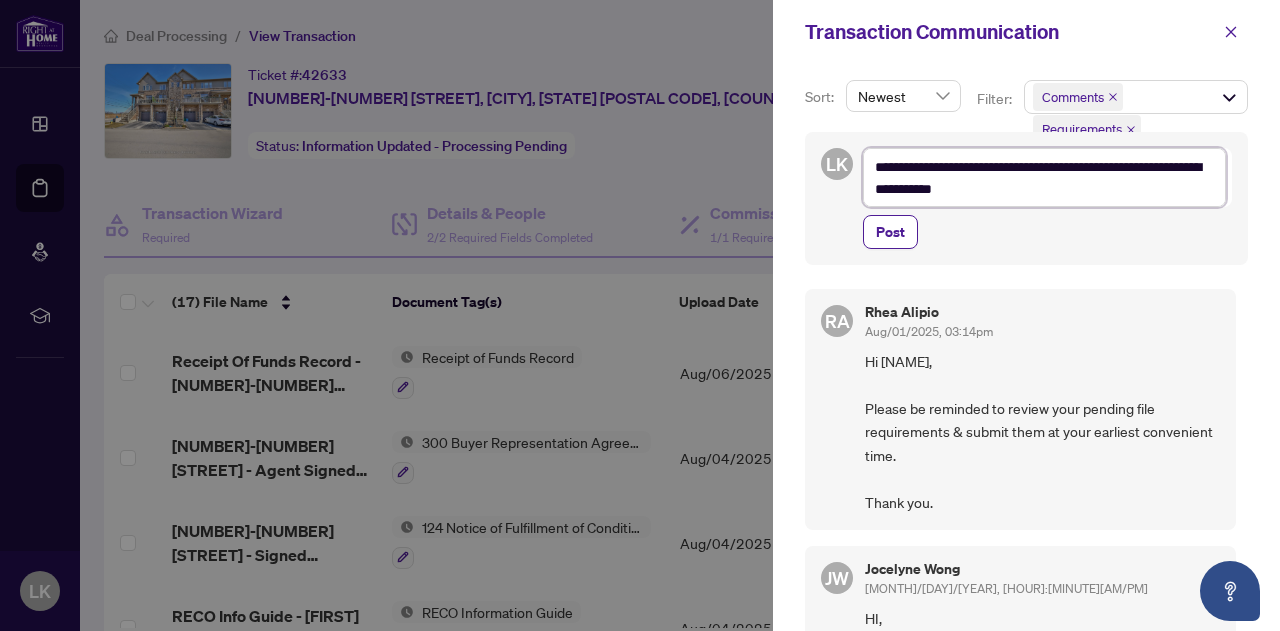 type on "**********" 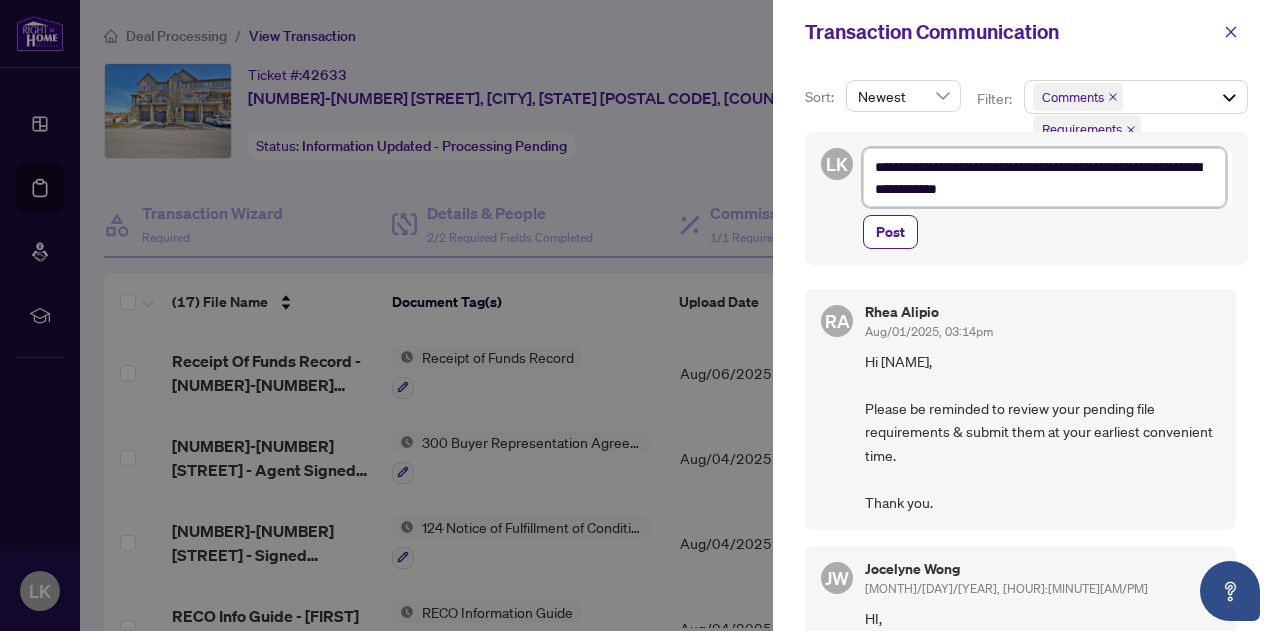 type on "**********" 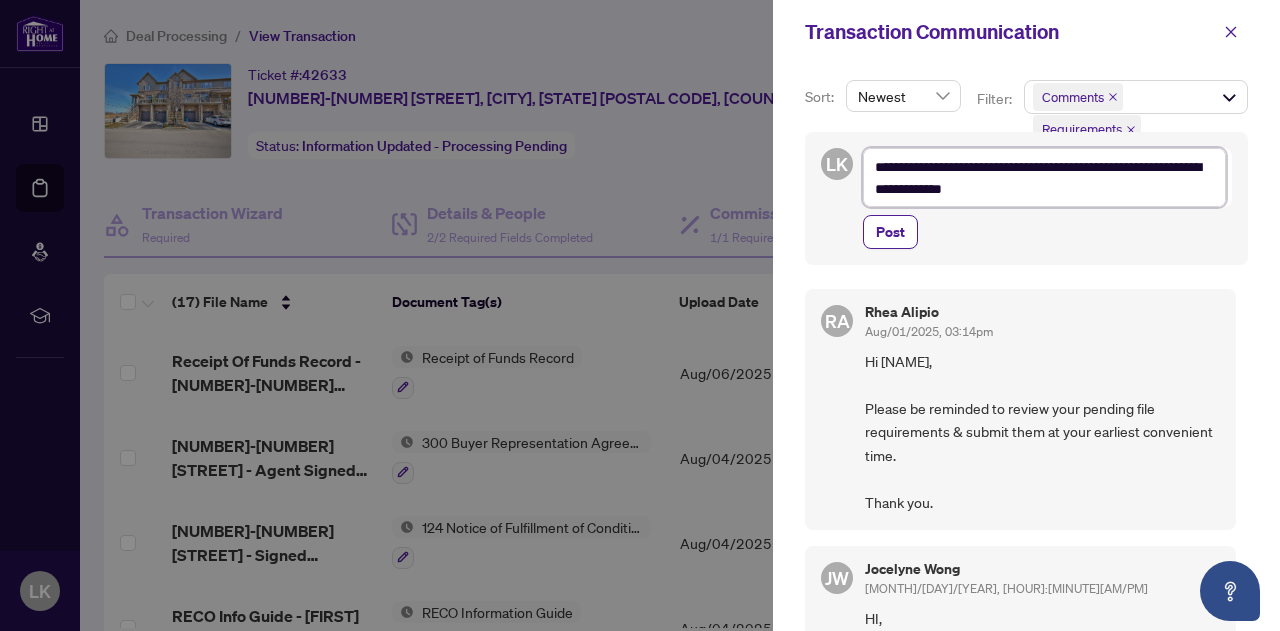 type on "**********" 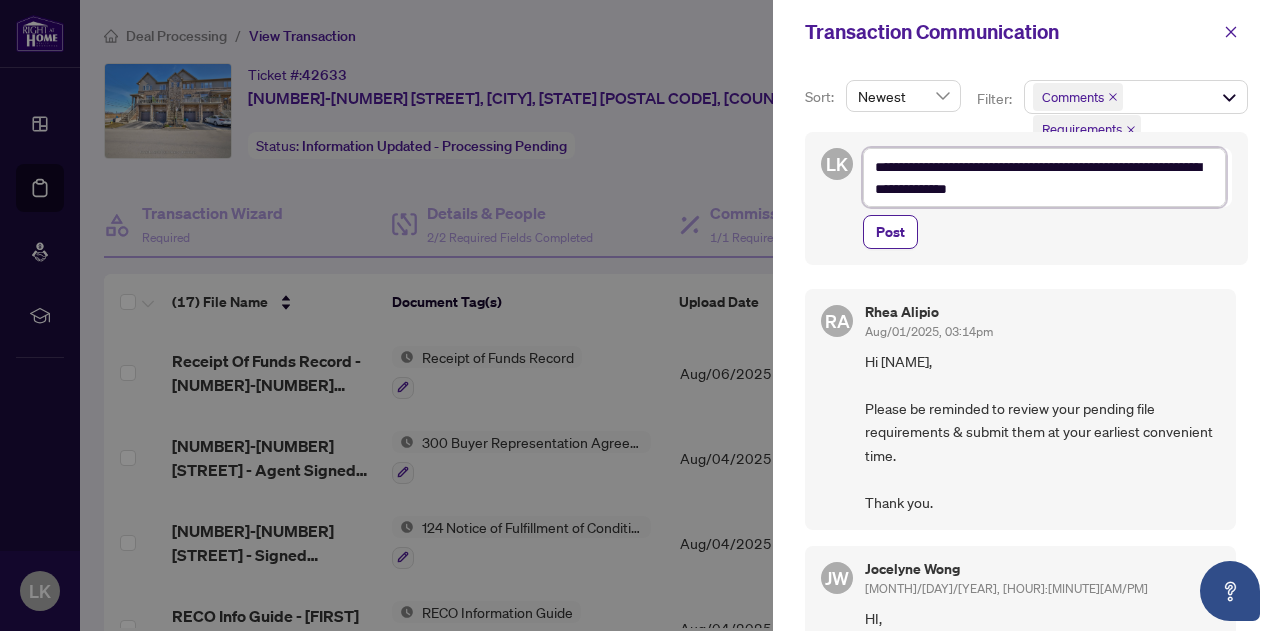 type on "**********" 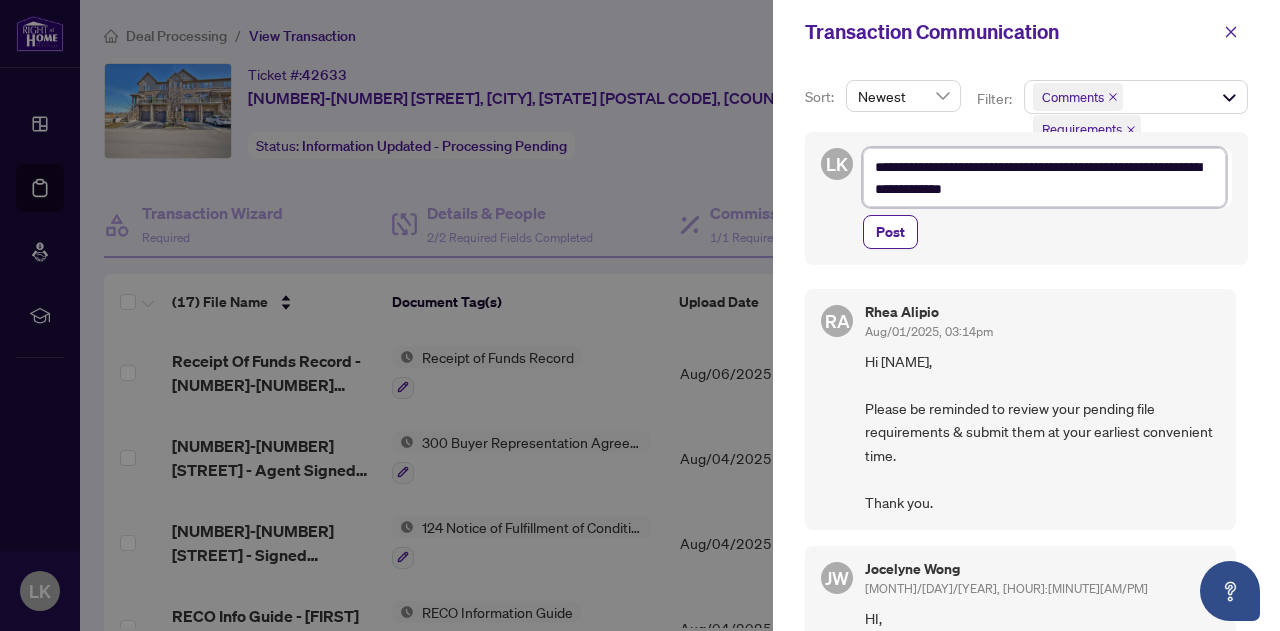 type on "**********" 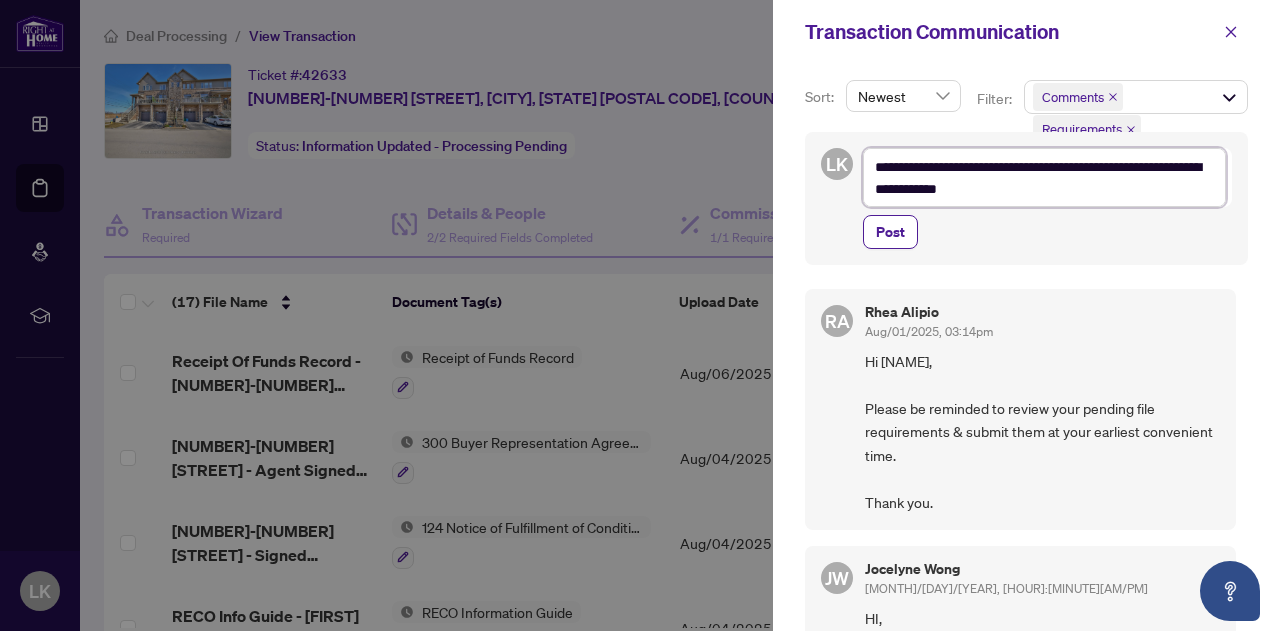 type on "**********" 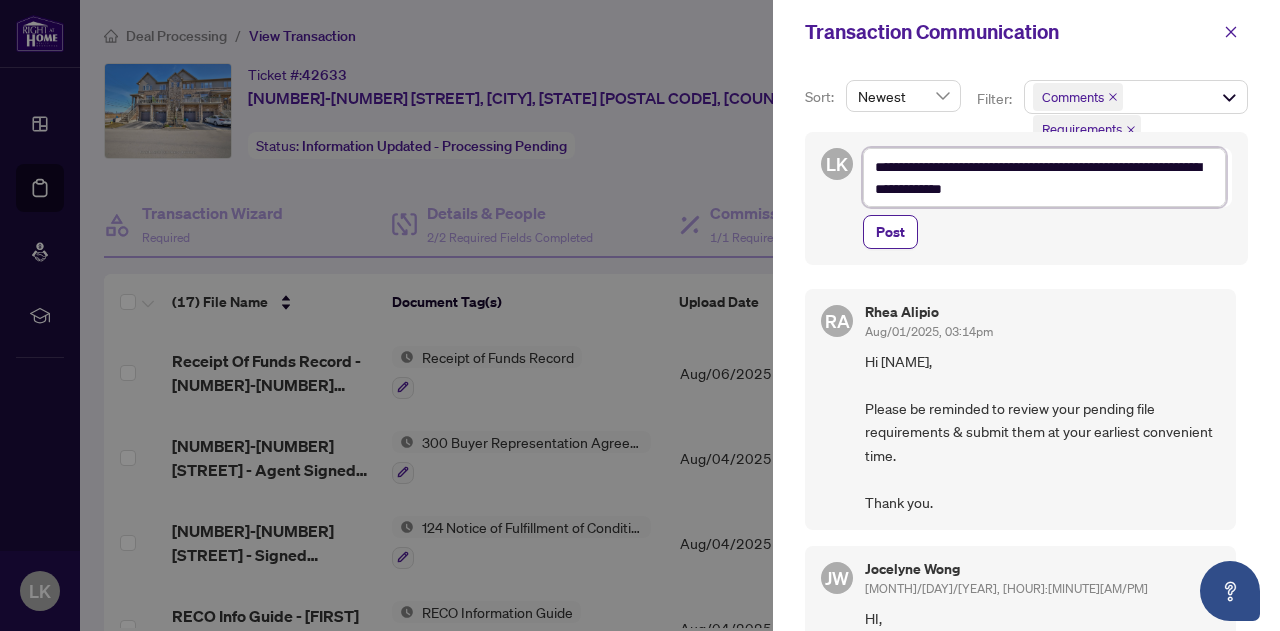 type on "**********" 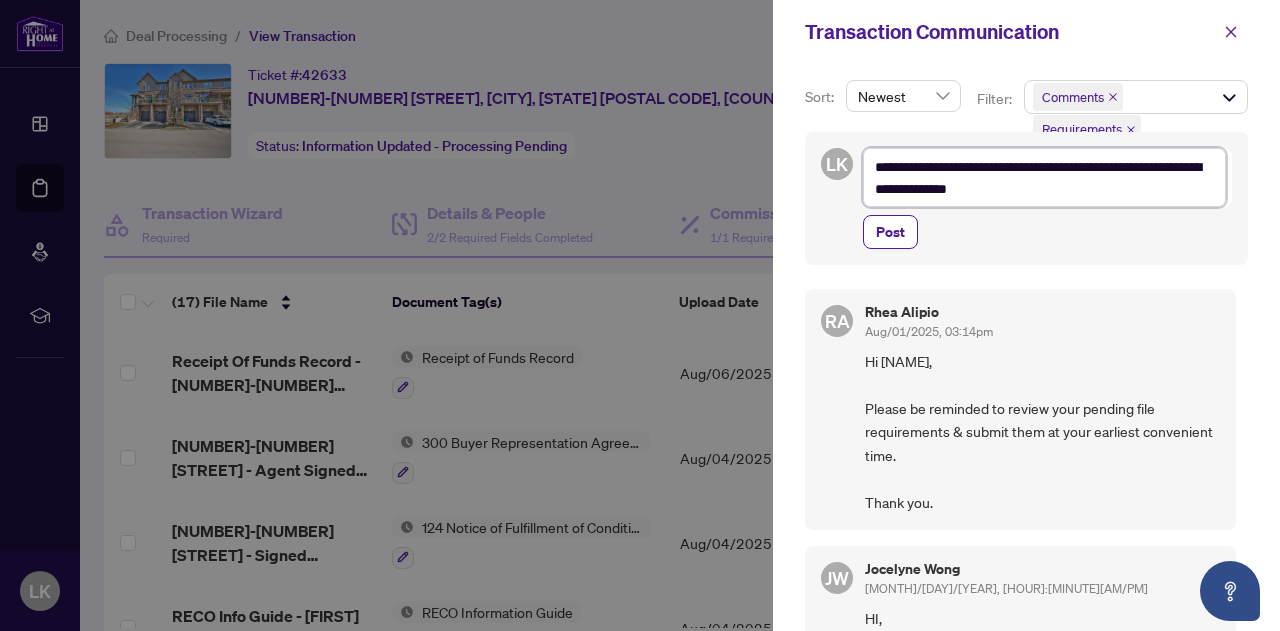 type on "**********" 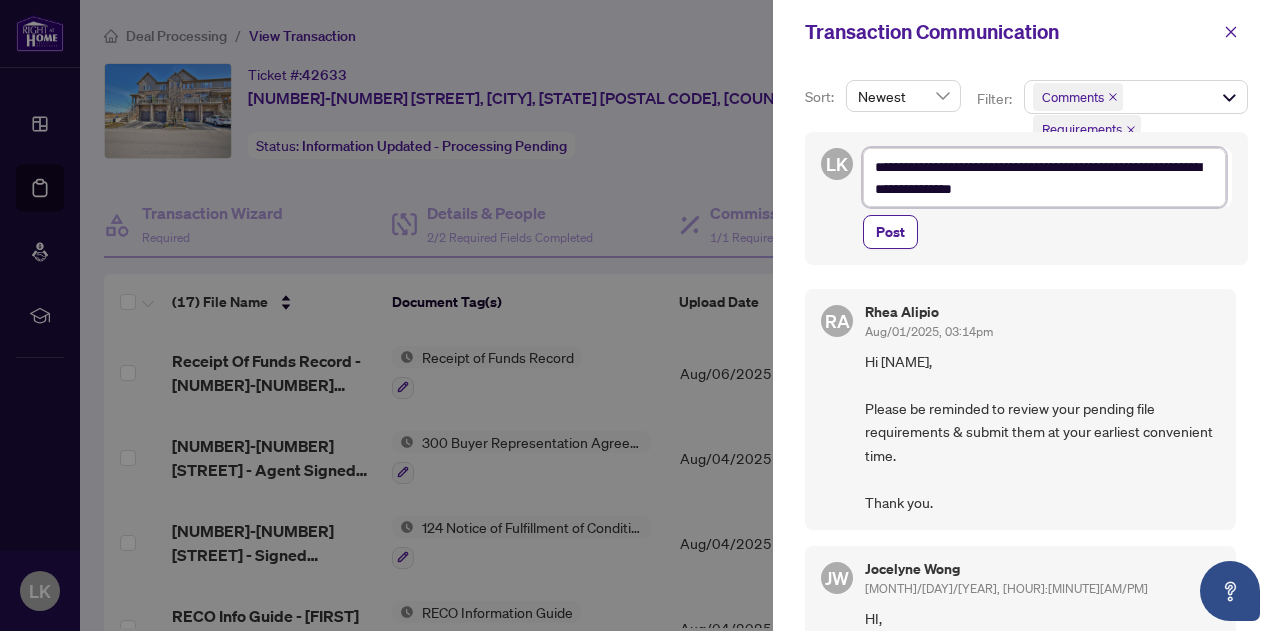 type on "**********" 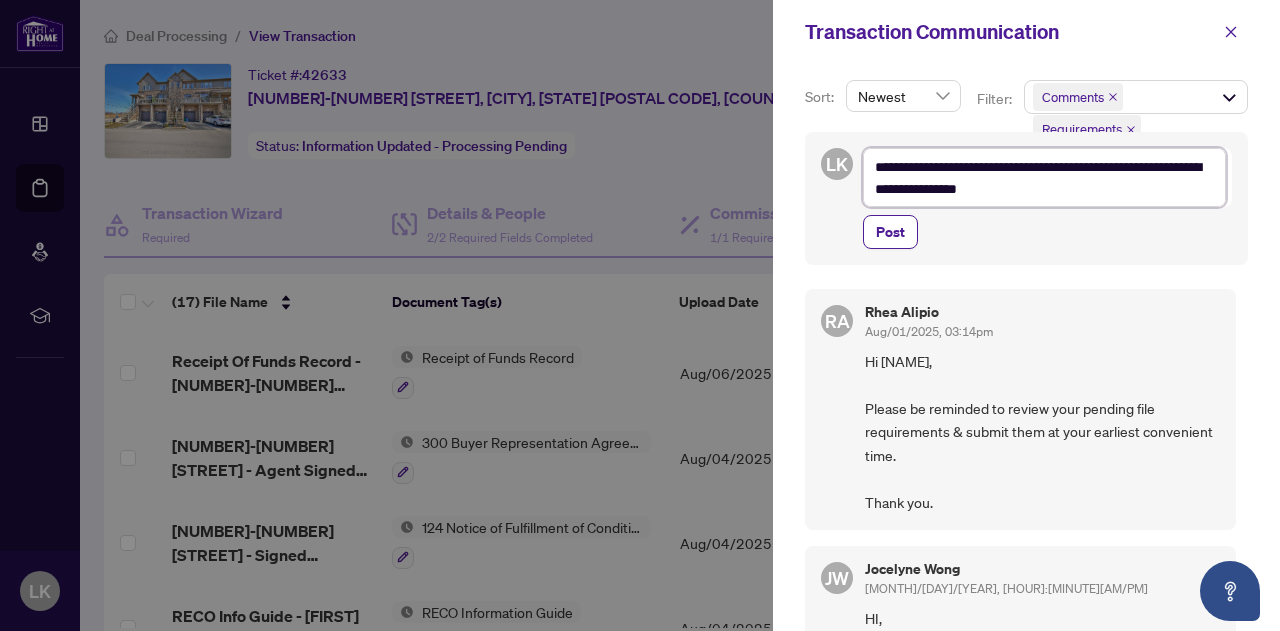 type on "**********" 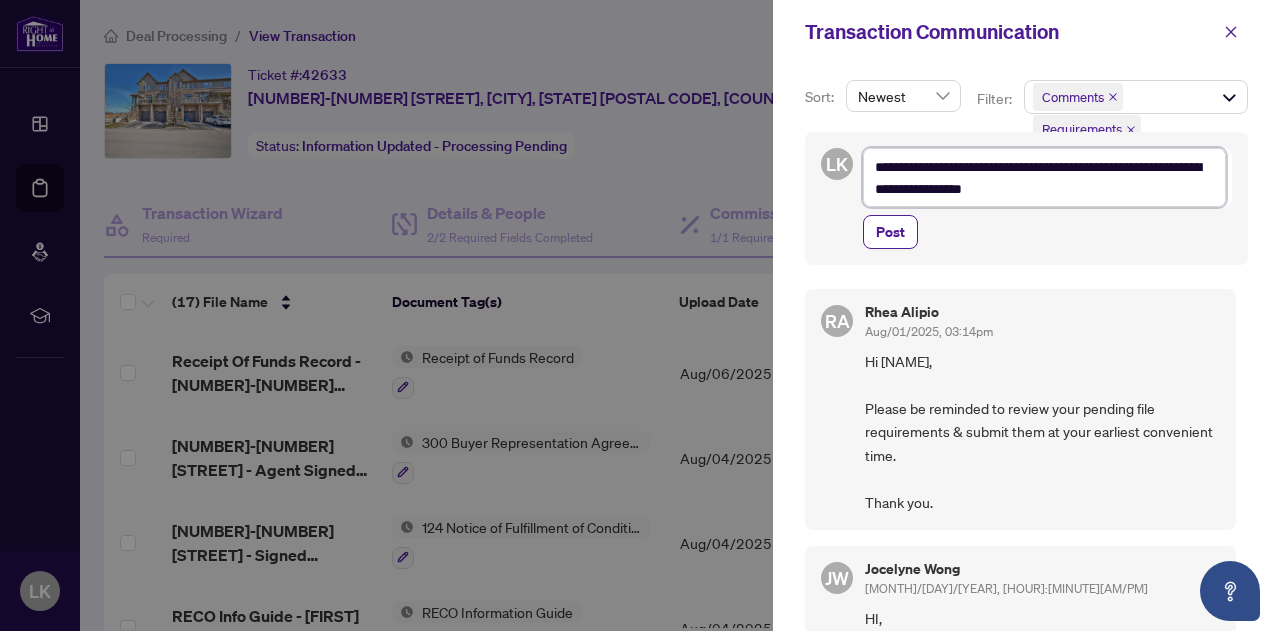 type on "**********" 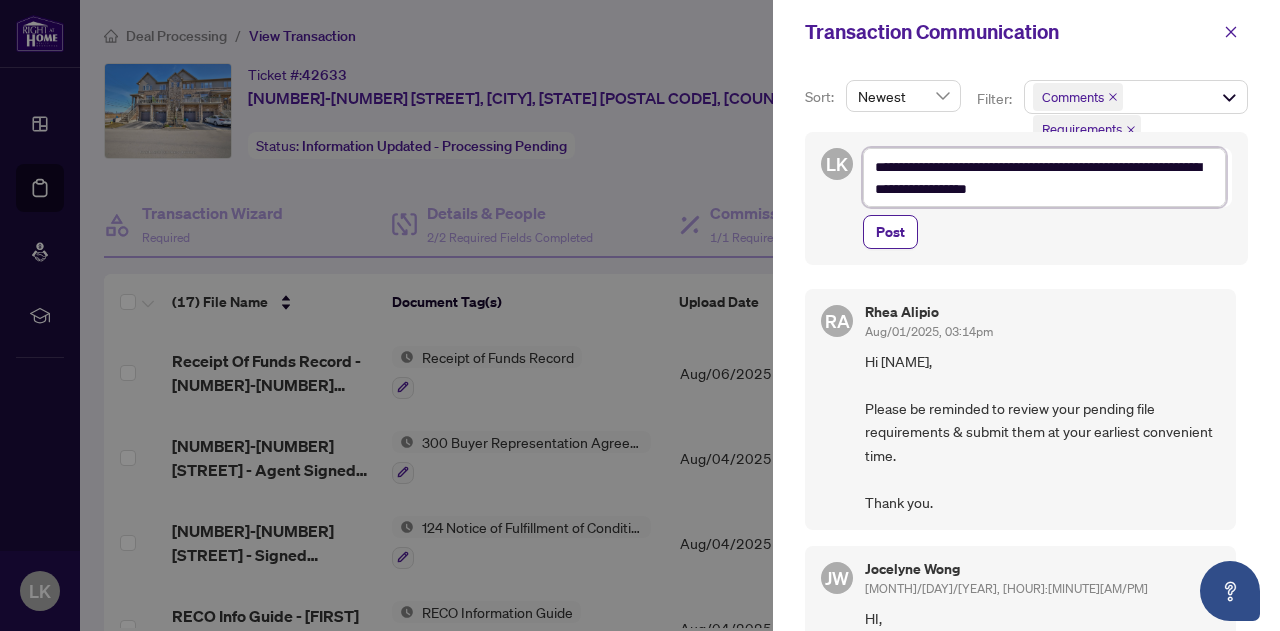 type on "**********" 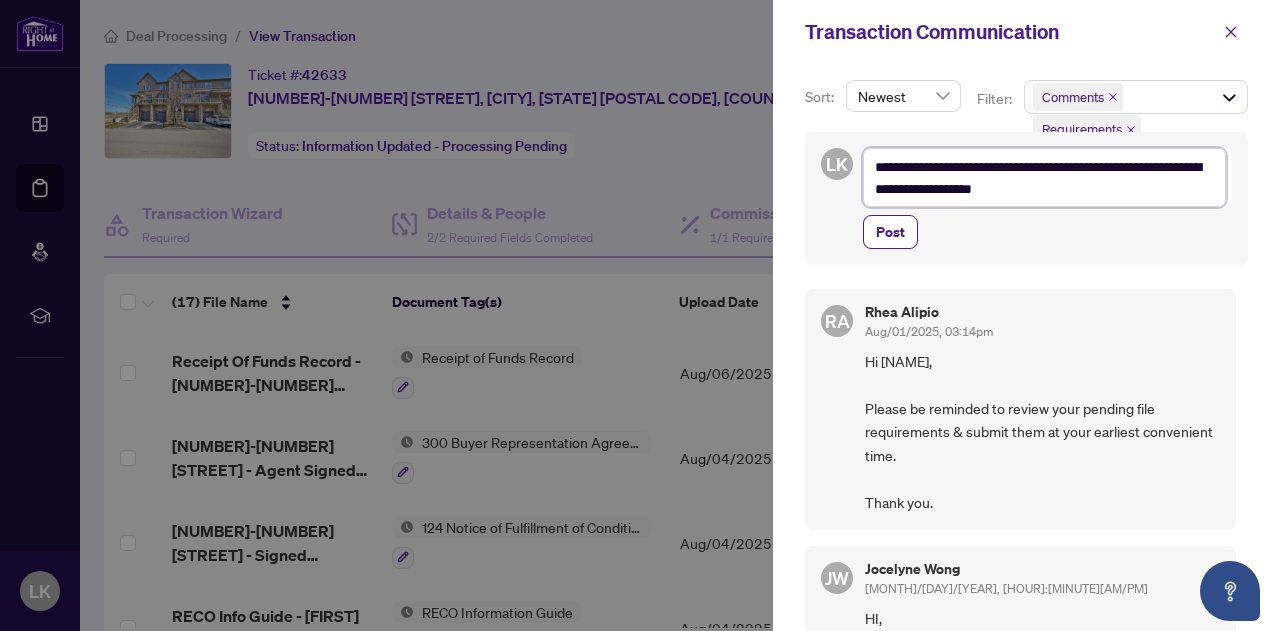 type on "**********" 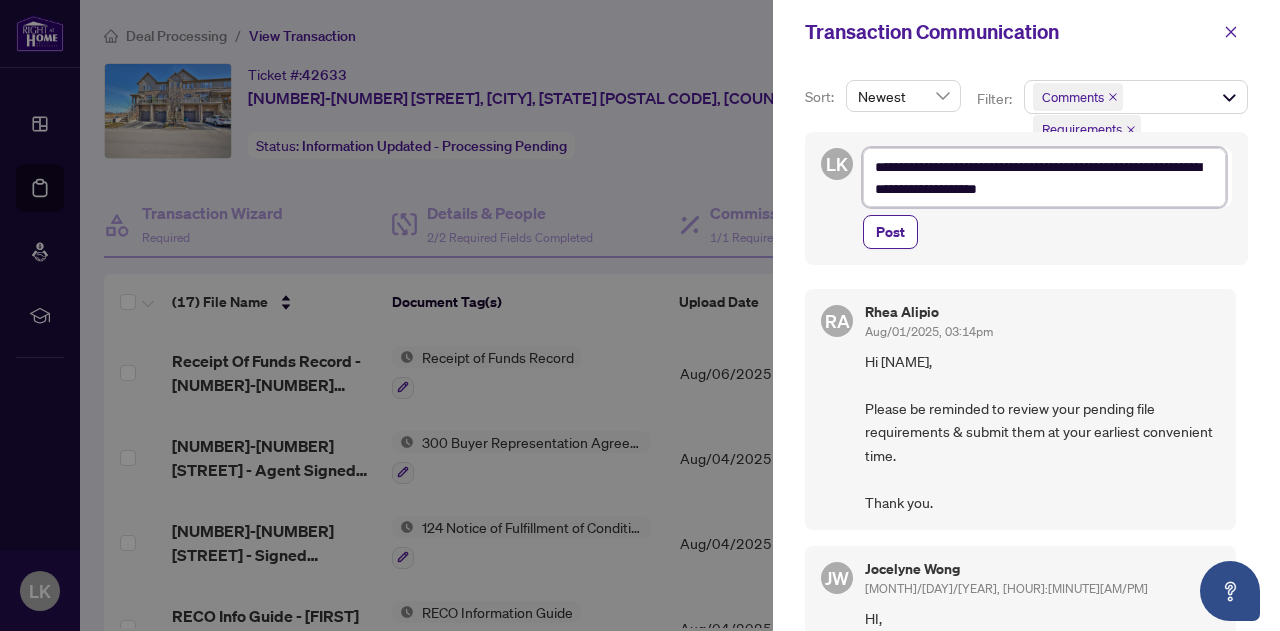 type on "**********" 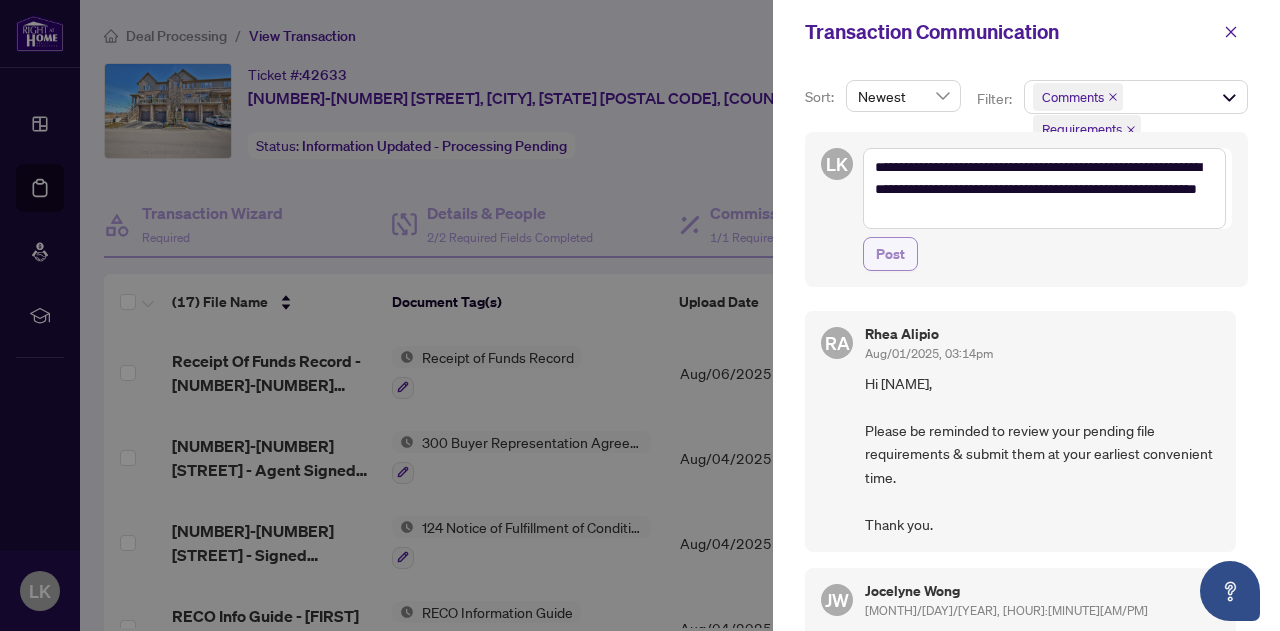 click on "Post" at bounding box center [890, 254] 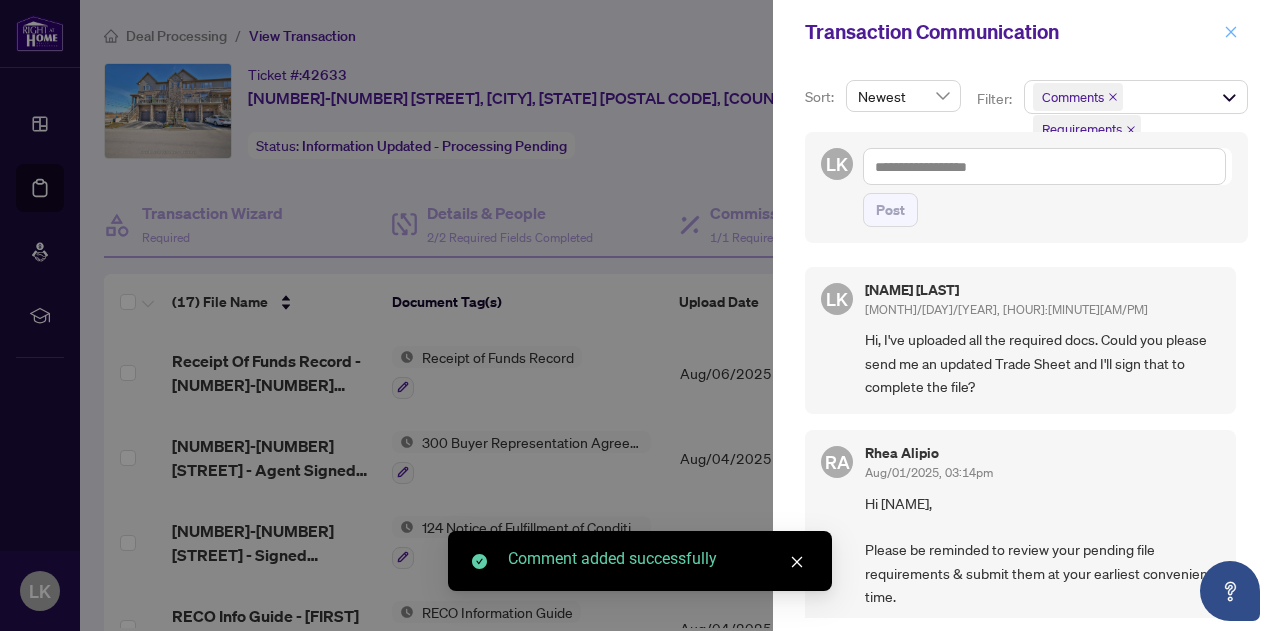 click 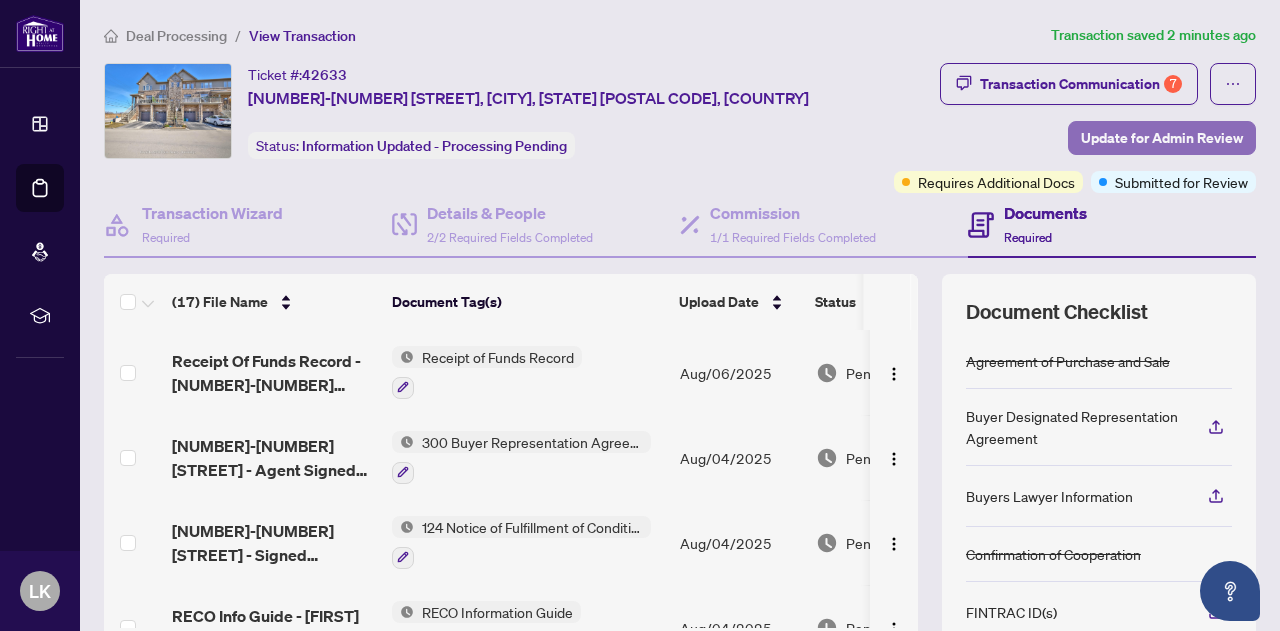 click on "Update for Admin Review" at bounding box center (1162, 138) 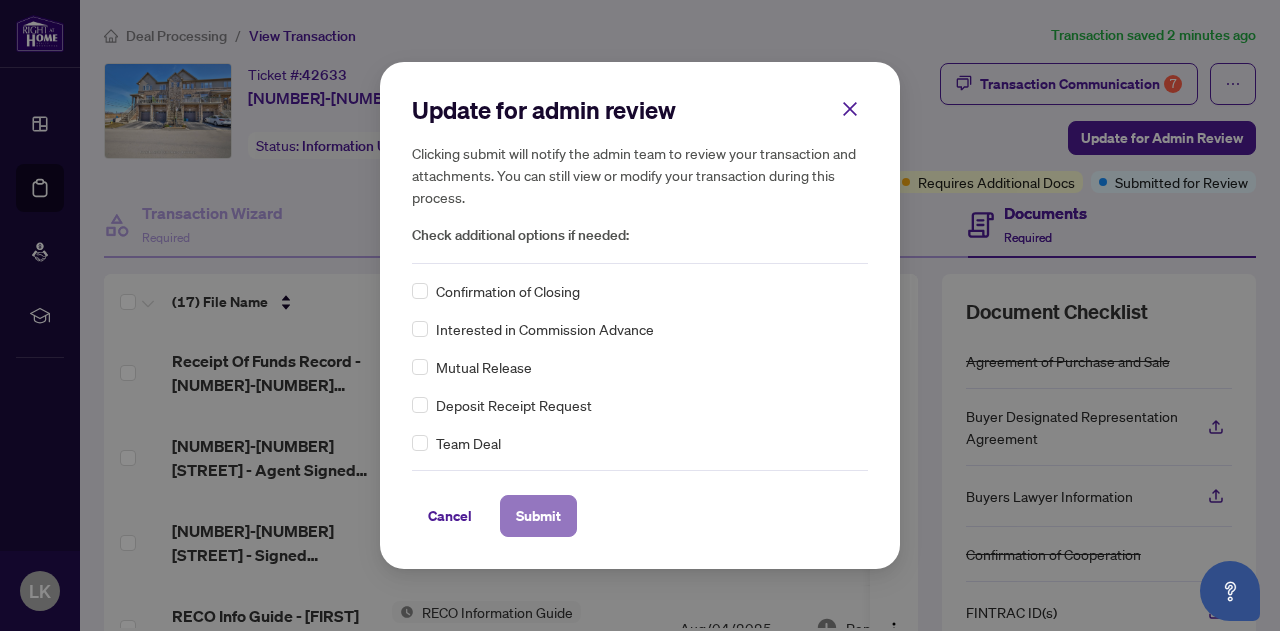 click on "Submit" at bounding box center (538, 516) 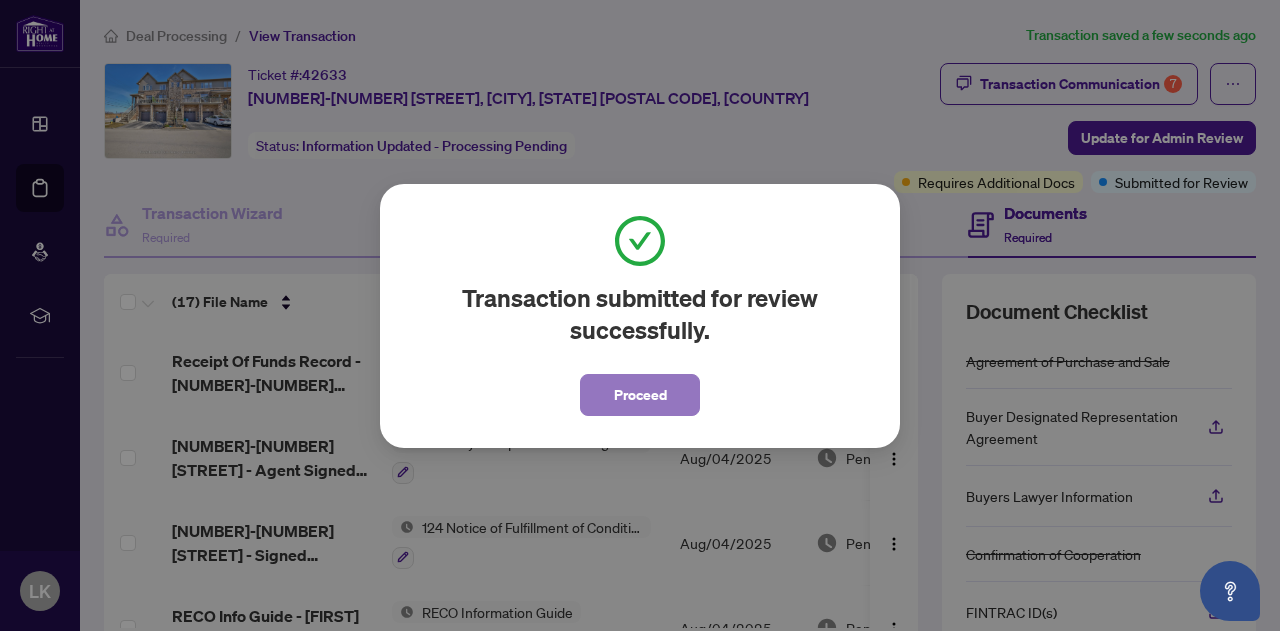 click on "Proceed" at bounding box center [640, 395] 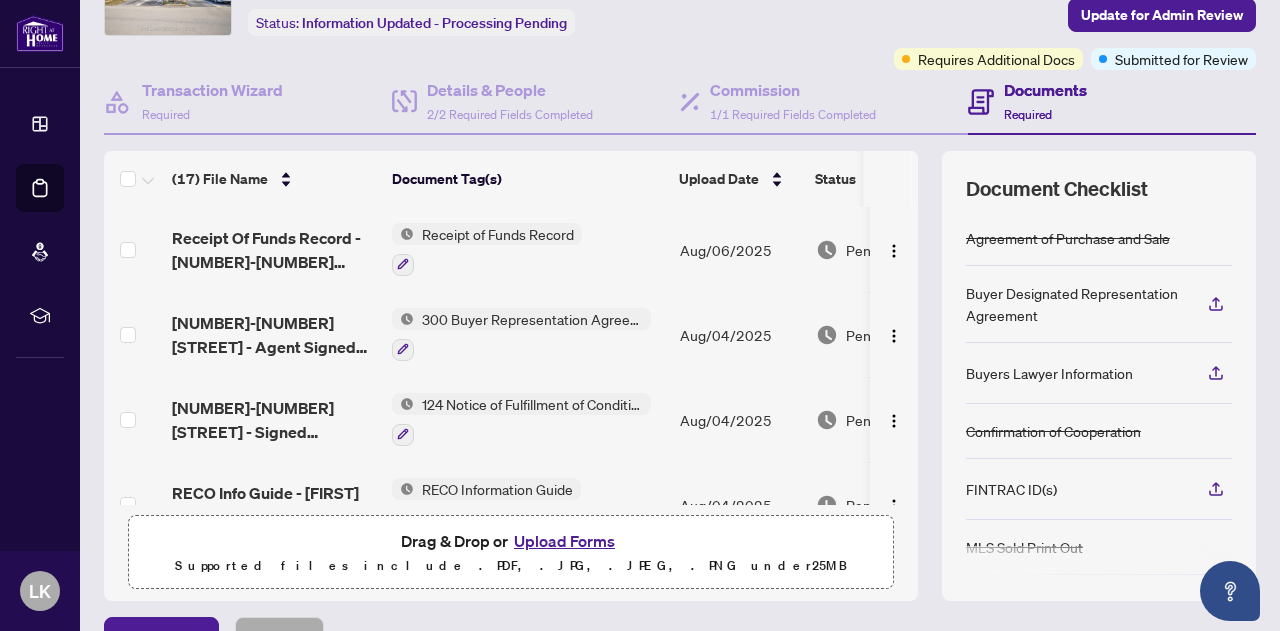 scroll, scrollTop: 83, scrollLeft: 0, axis: vertical 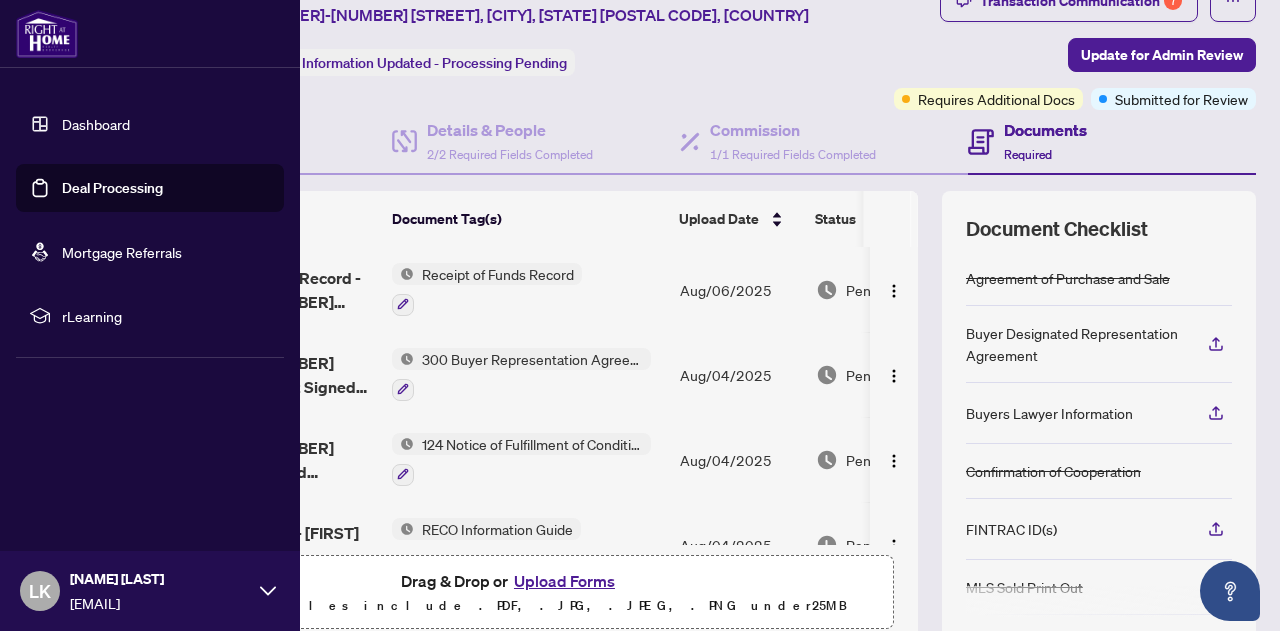 click on "Dashboard" at bounding box center [96, 124] 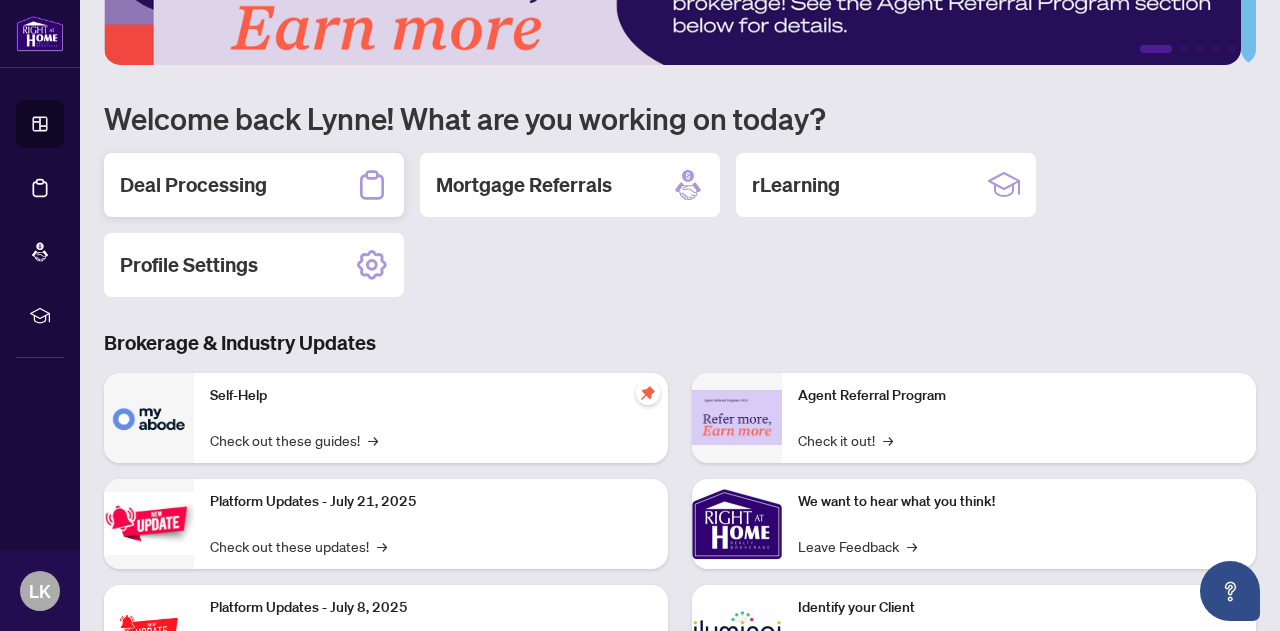 click on "Deal Processing" at bounding box center (254, 185) 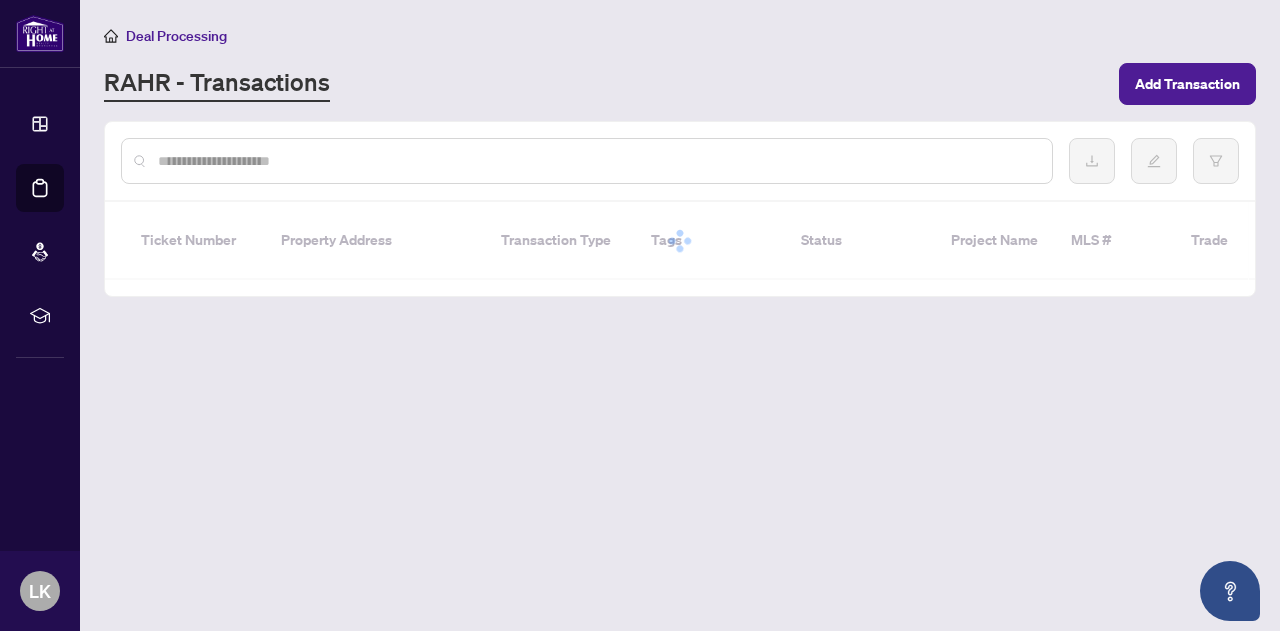 scroll, scrollTop: 0, scrollLeft: 0, axis: both 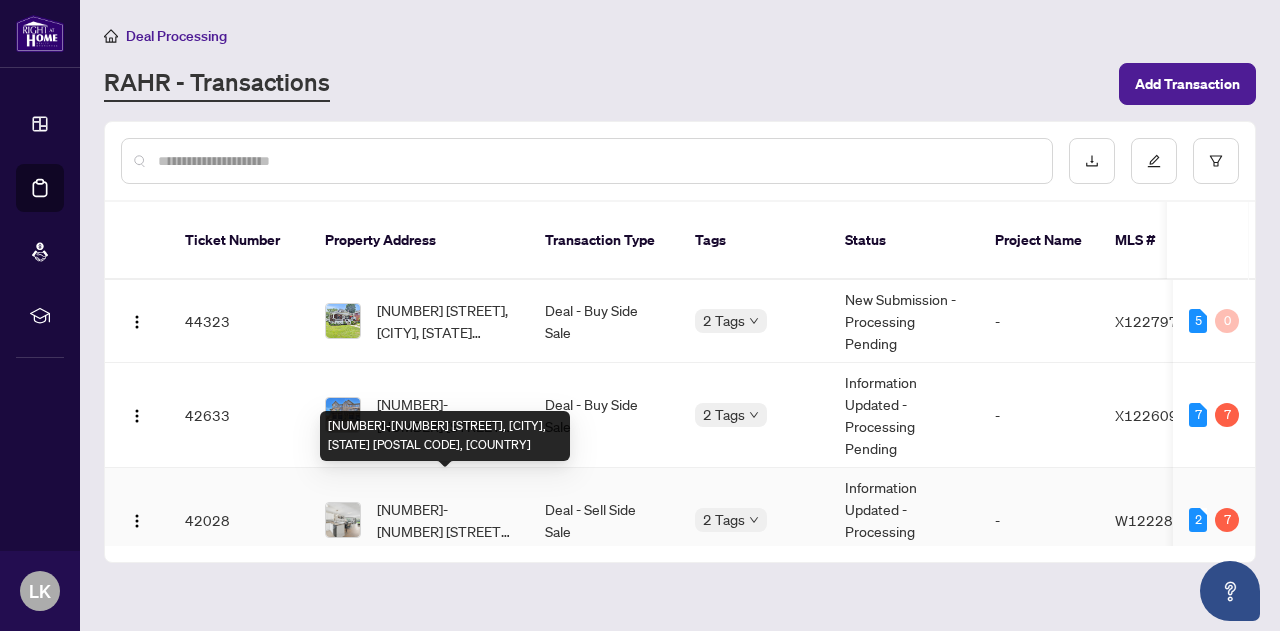 click on "[NUMBER]-[NUMBER] [STREET], [CITY], [STATE] [POSTAL CODE], [COUNTRY]" at bounding box center [445, 520] 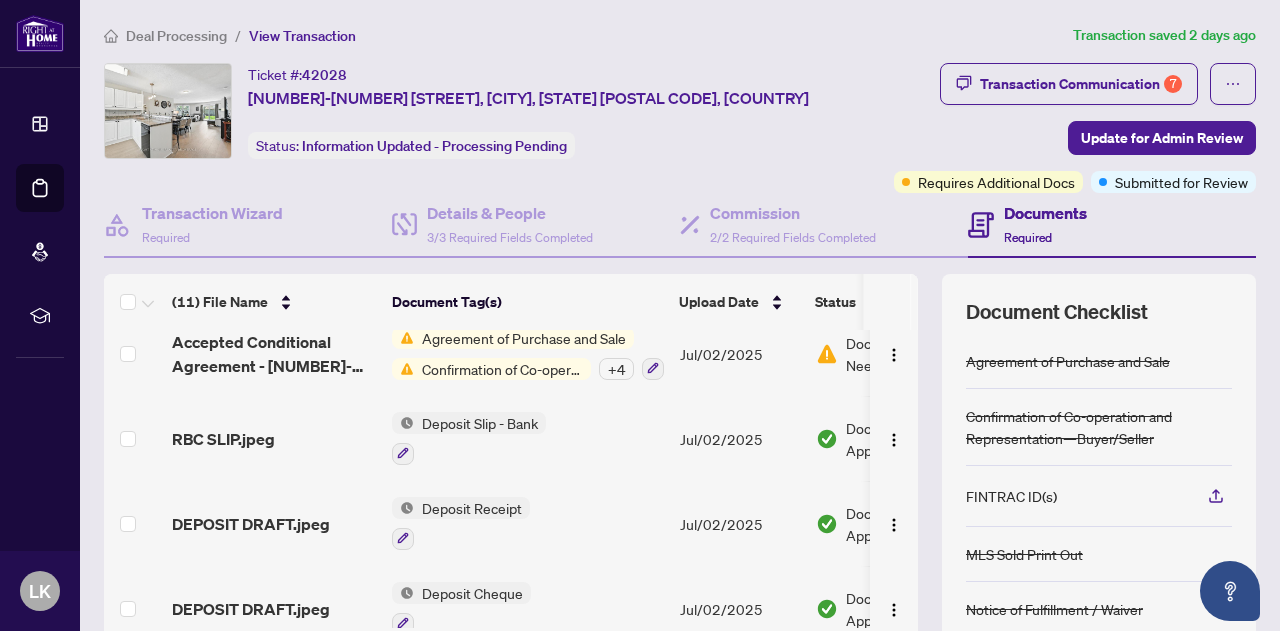 scroll, scrollTop: 628, scrollLeft: 0, axis: vertical 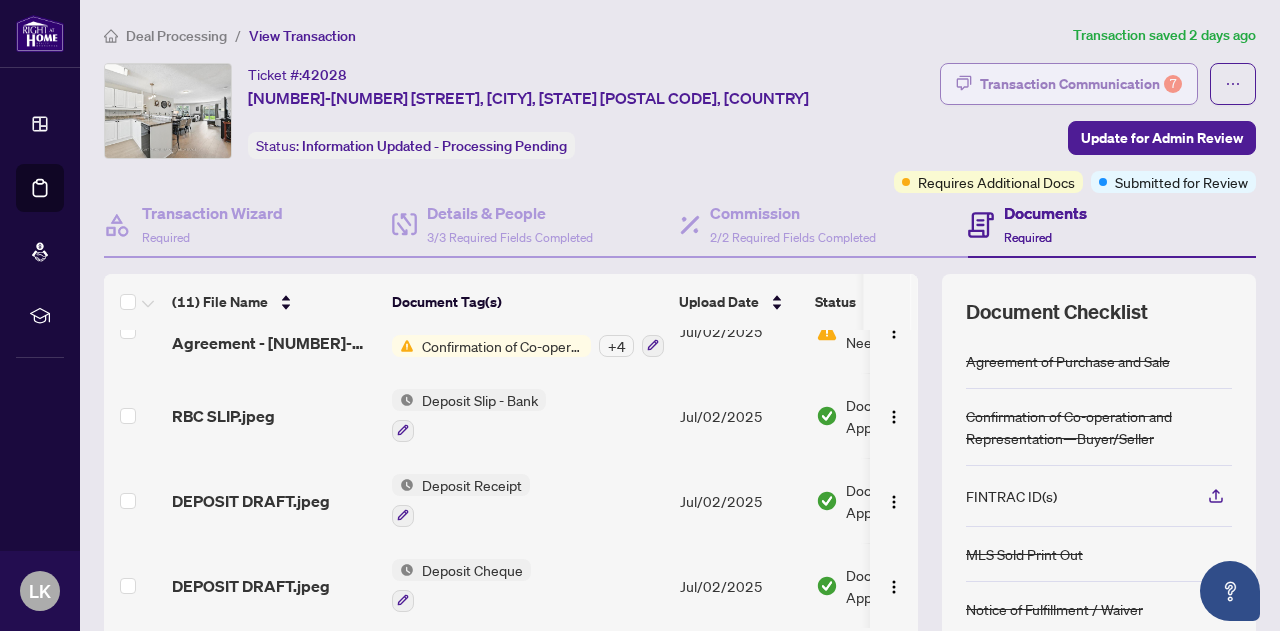 click on "Transaction Communication 7" at bounding box center [1081, 84] 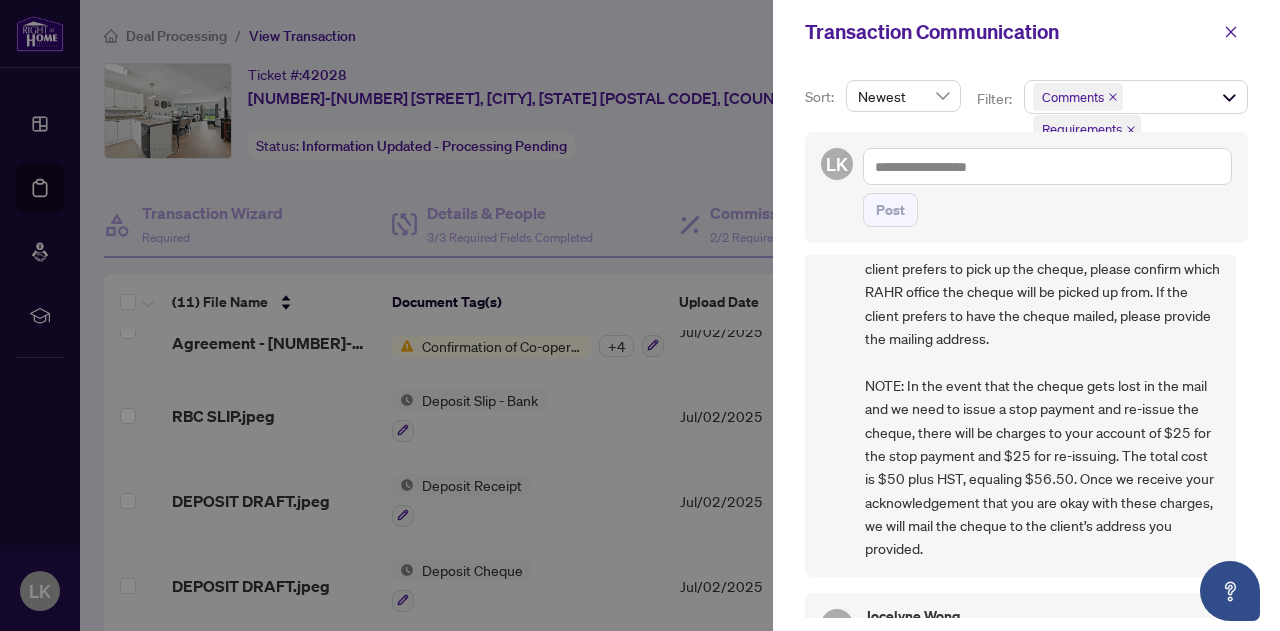 scroll, scrollTop: 904, scrollLeft: 0, axis: vertical 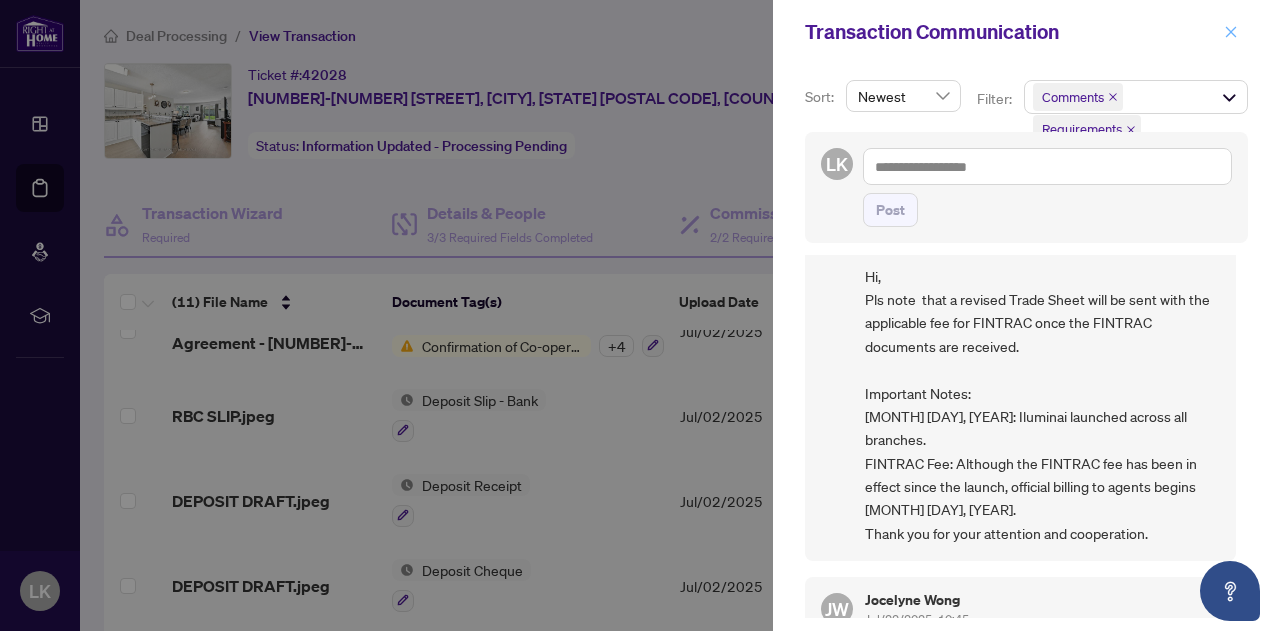 click 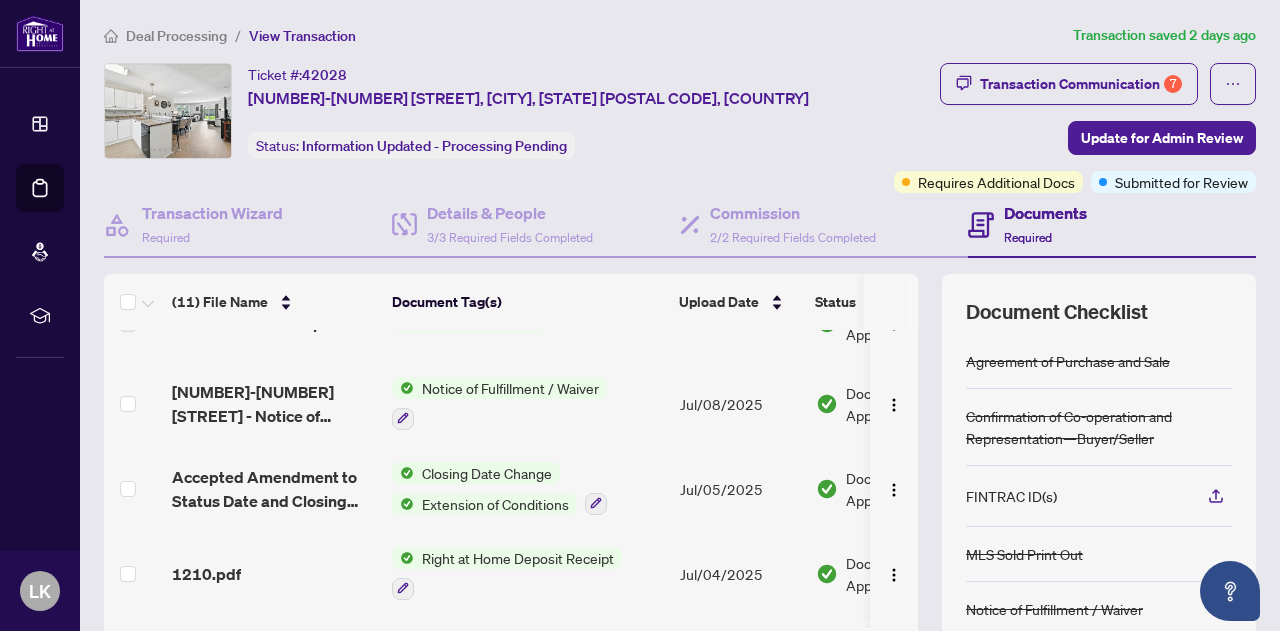 scroll, scrollTop: 0, scrollLeft: 0, axis: both 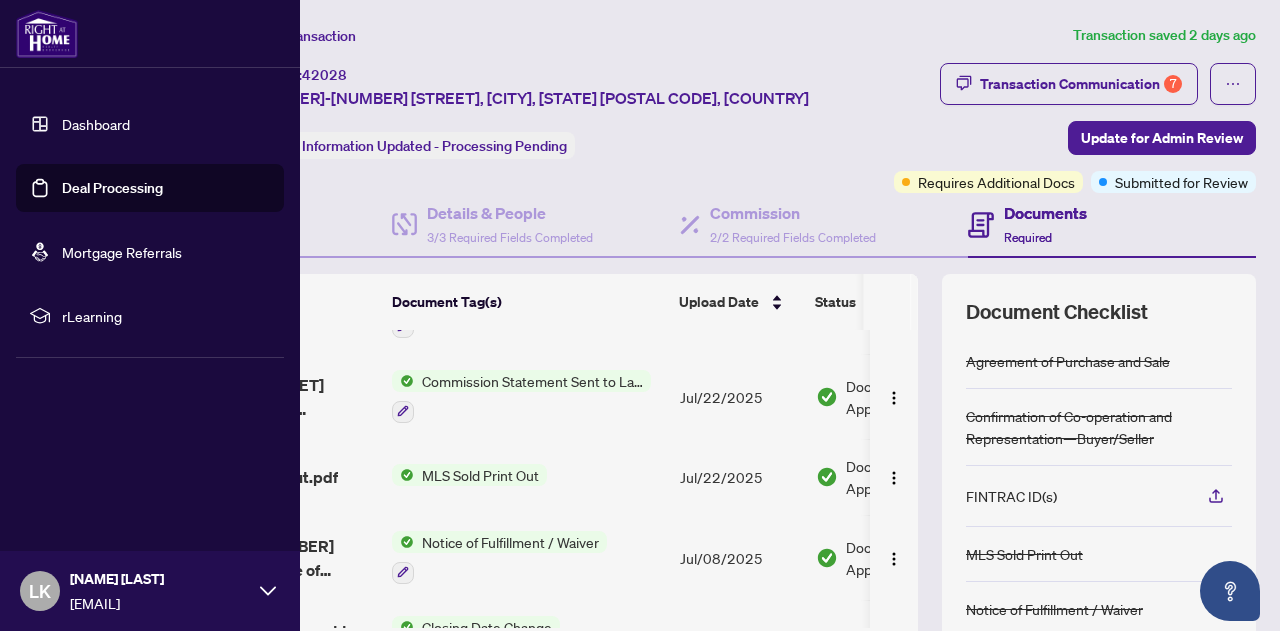 click on "Dashboard" at bounding box center (96, 124) 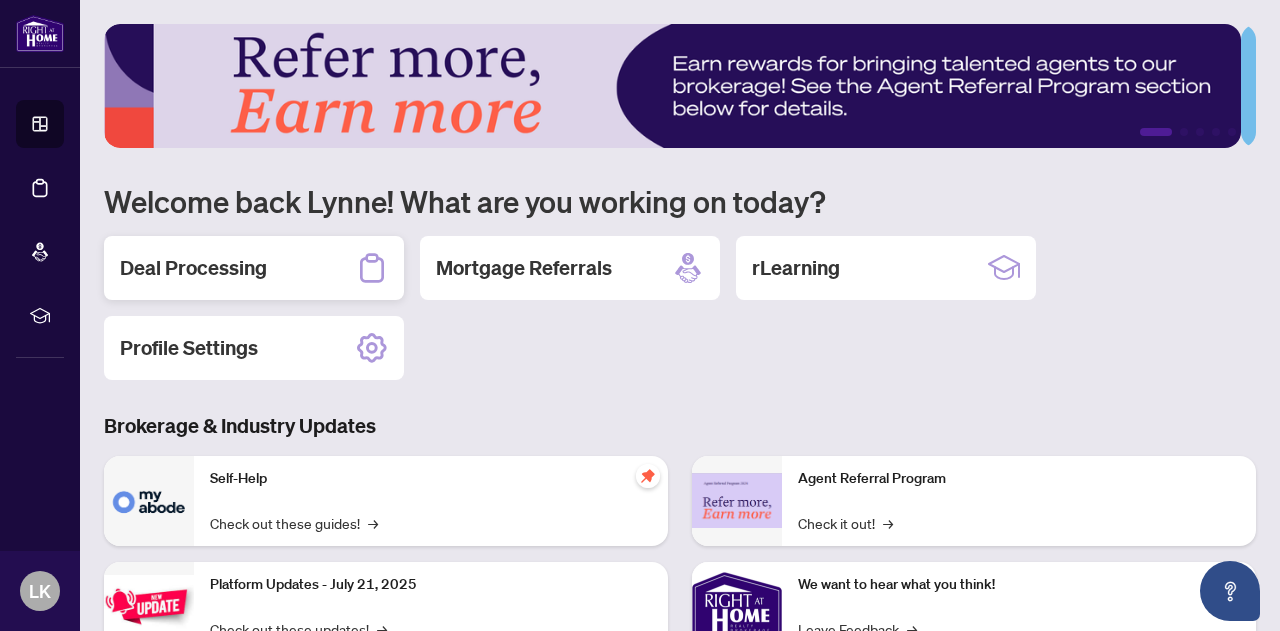click on "Deal Processing" at bounding box center (193, 268) 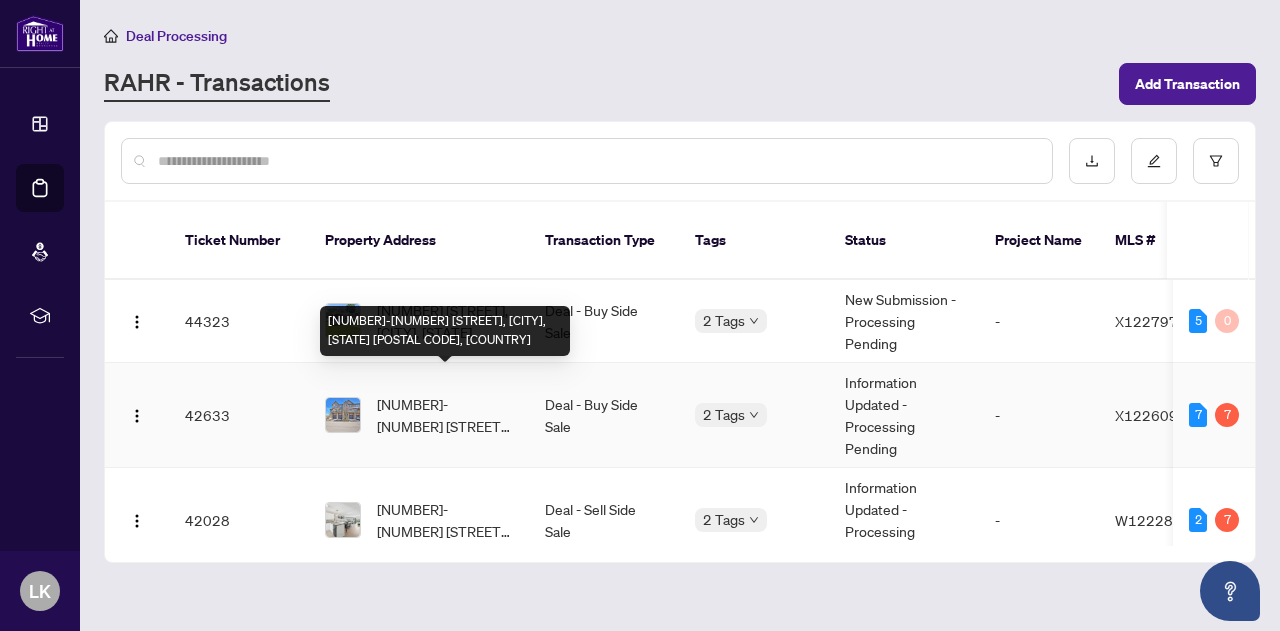 click on "[NUMBER]-[NUMBER] [STREET], [CITY], [STATE] [POSTAL CODE], [COUNTRY]" at bounding box center [445, 415] 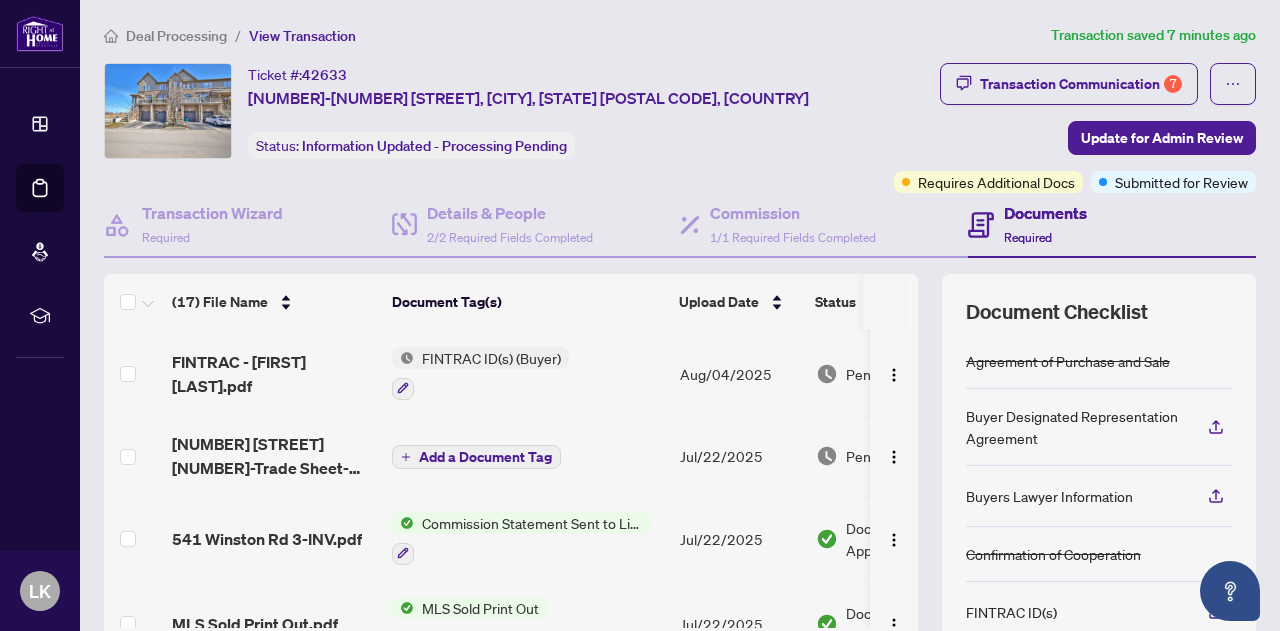 scroll, scrollTop: 430, scrollLeft: 0, axis: vertical 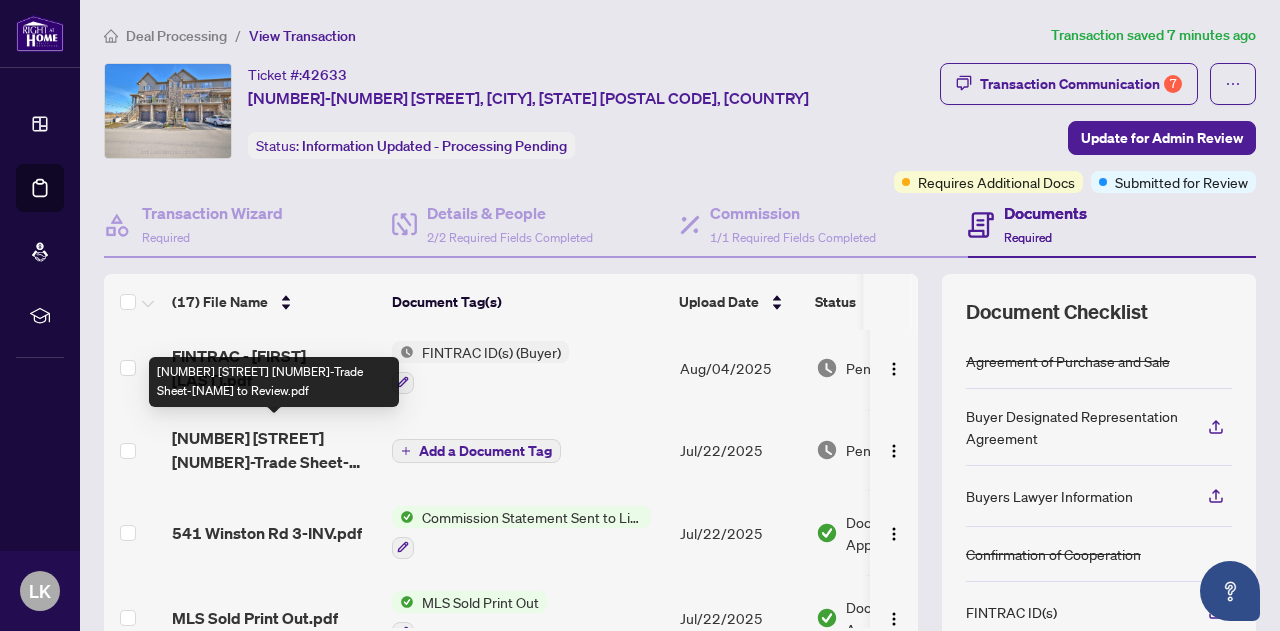 click on "[NUMBER] [STREET] [NUMBER]-Trade Sheet-[NAME] to Review.pdf" at bounding box center [274, 450] 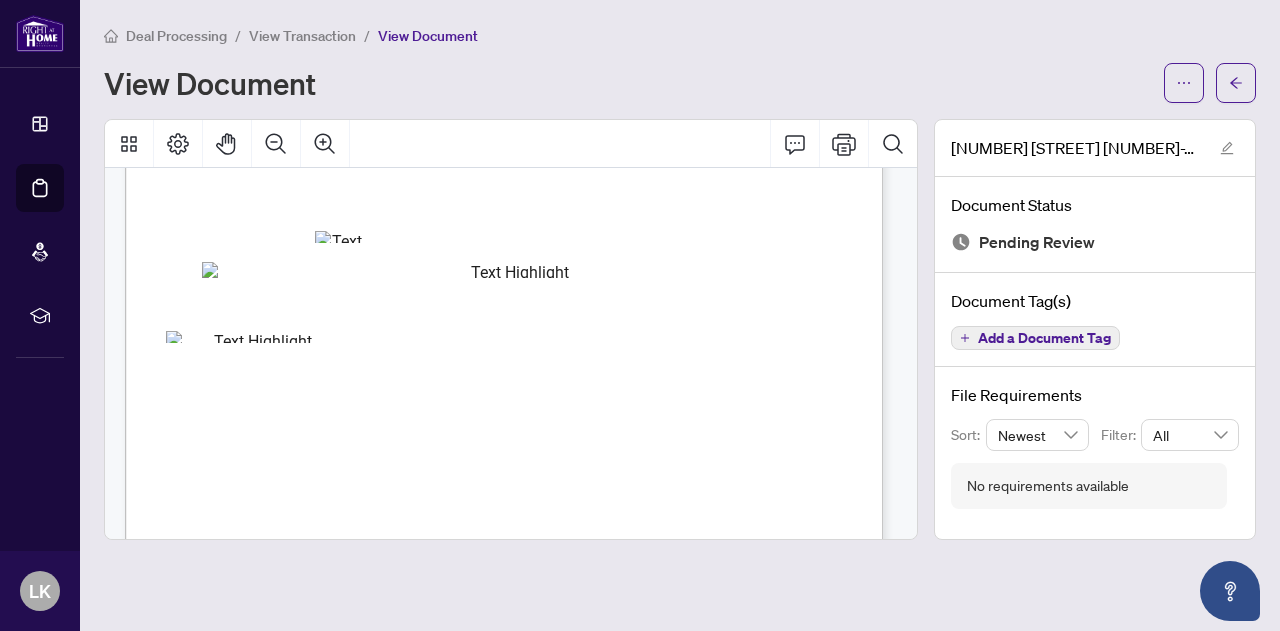 scroll, scrollTop: 0, scrollLeft: 0, axis: both 